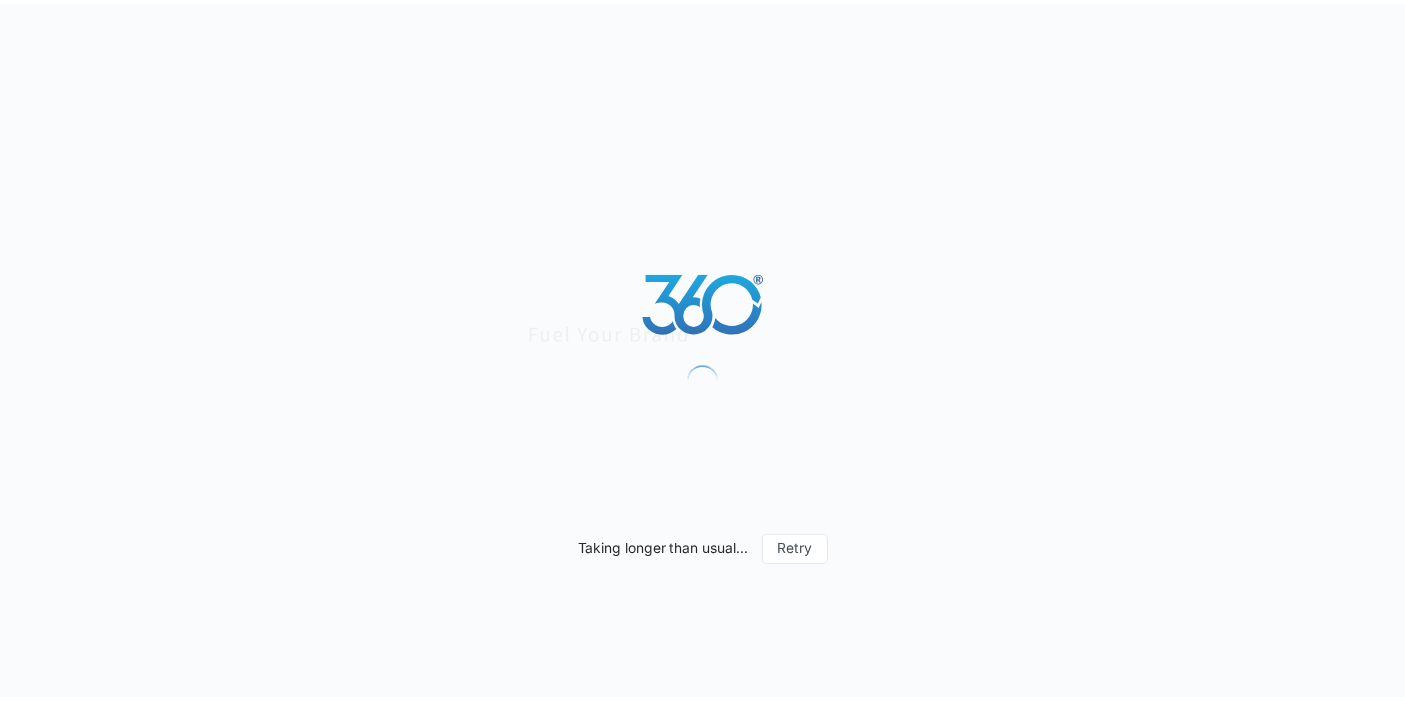scroll, scrollTop: 0, scrollLeft: 0, axis: both 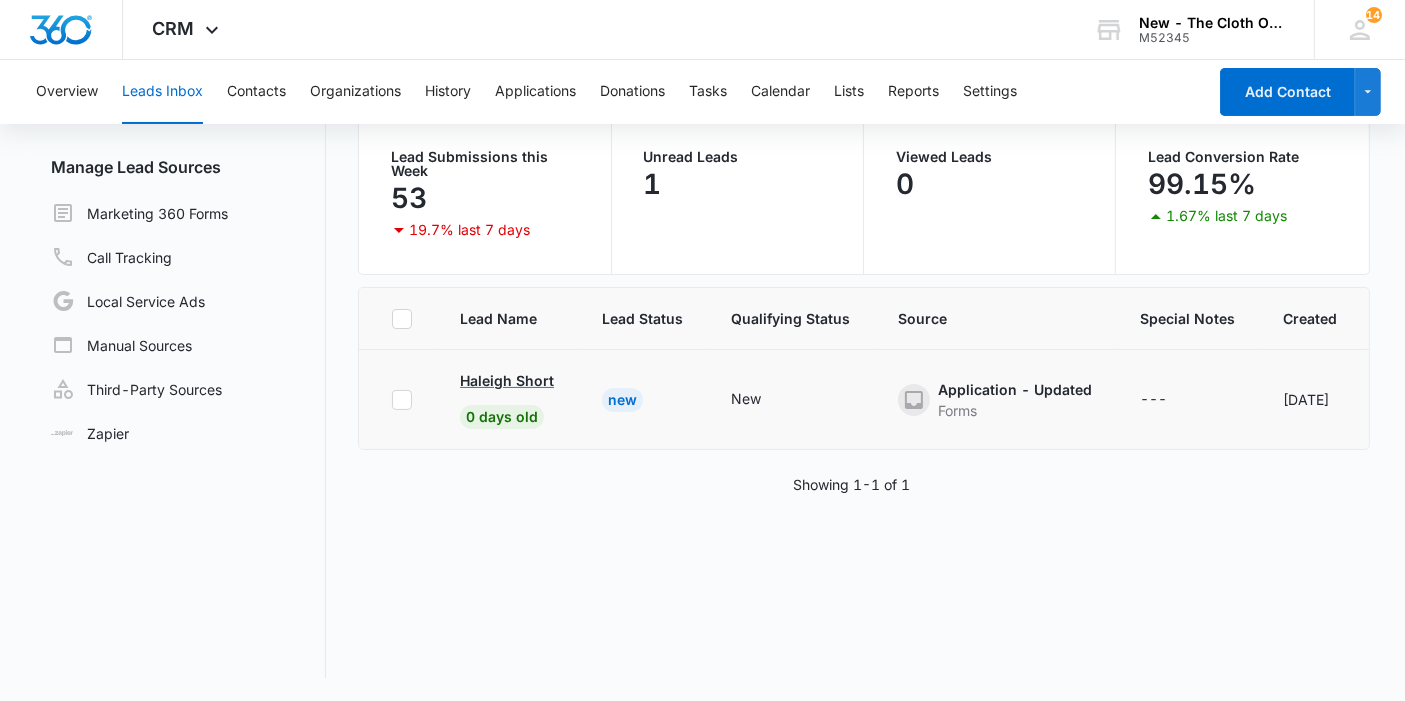 click on "Haleigh Short" at bounding box center [507, 380] 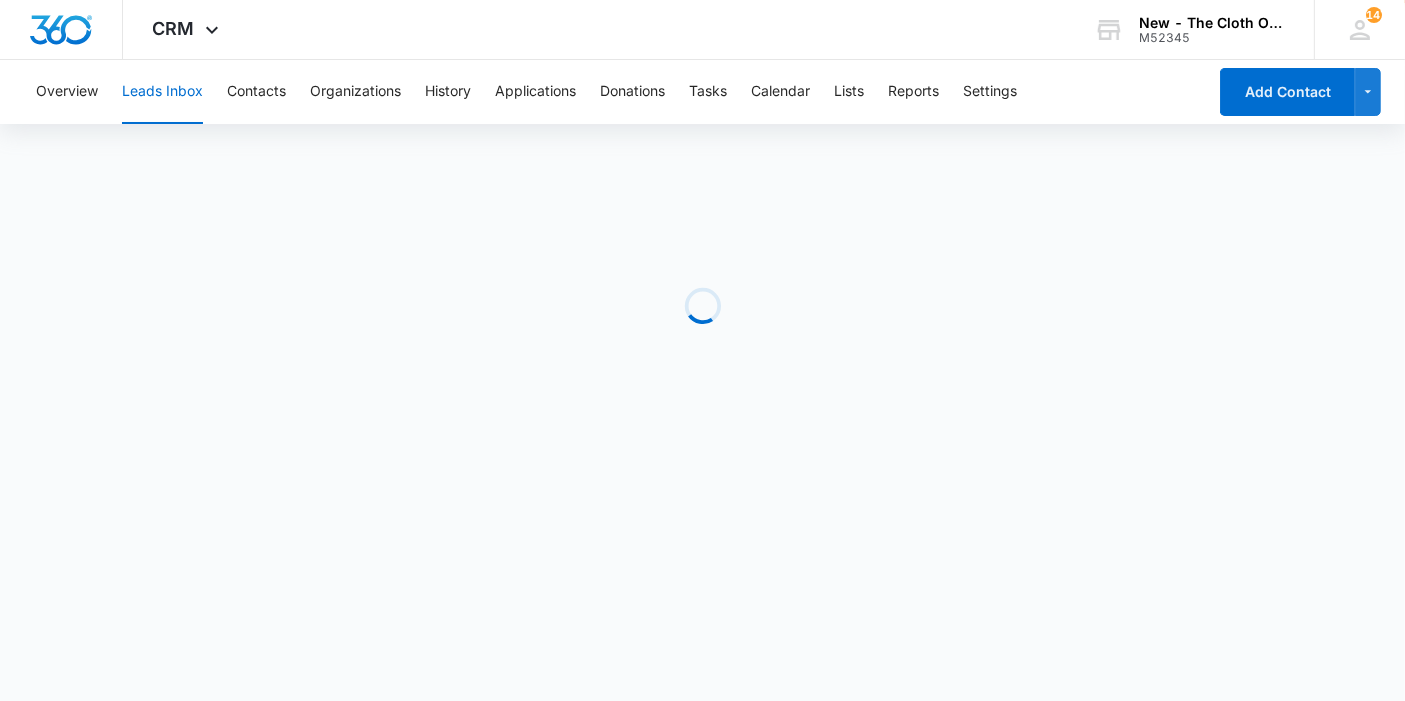 scroll, scrollTop: 0, scrollLeft: 0, axis: both 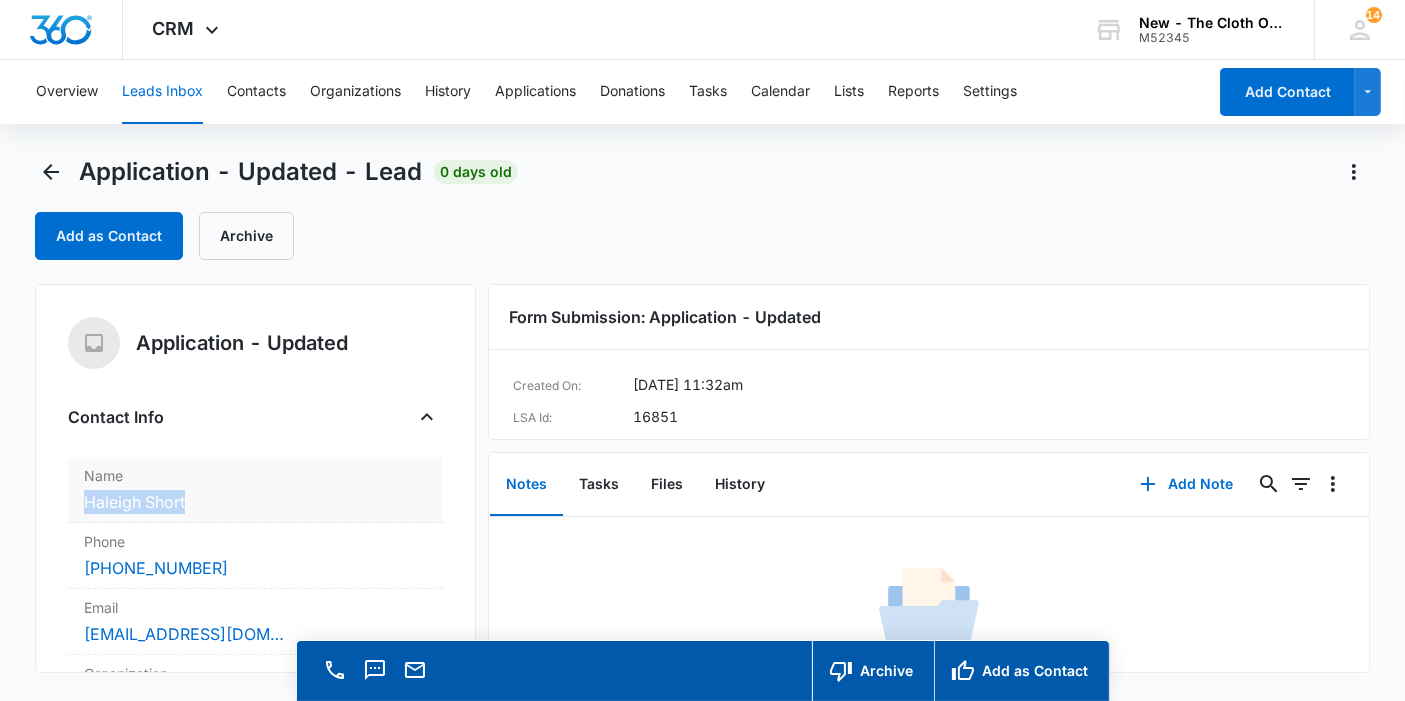 copy on "Cancel Save Changes Haleigh Short" 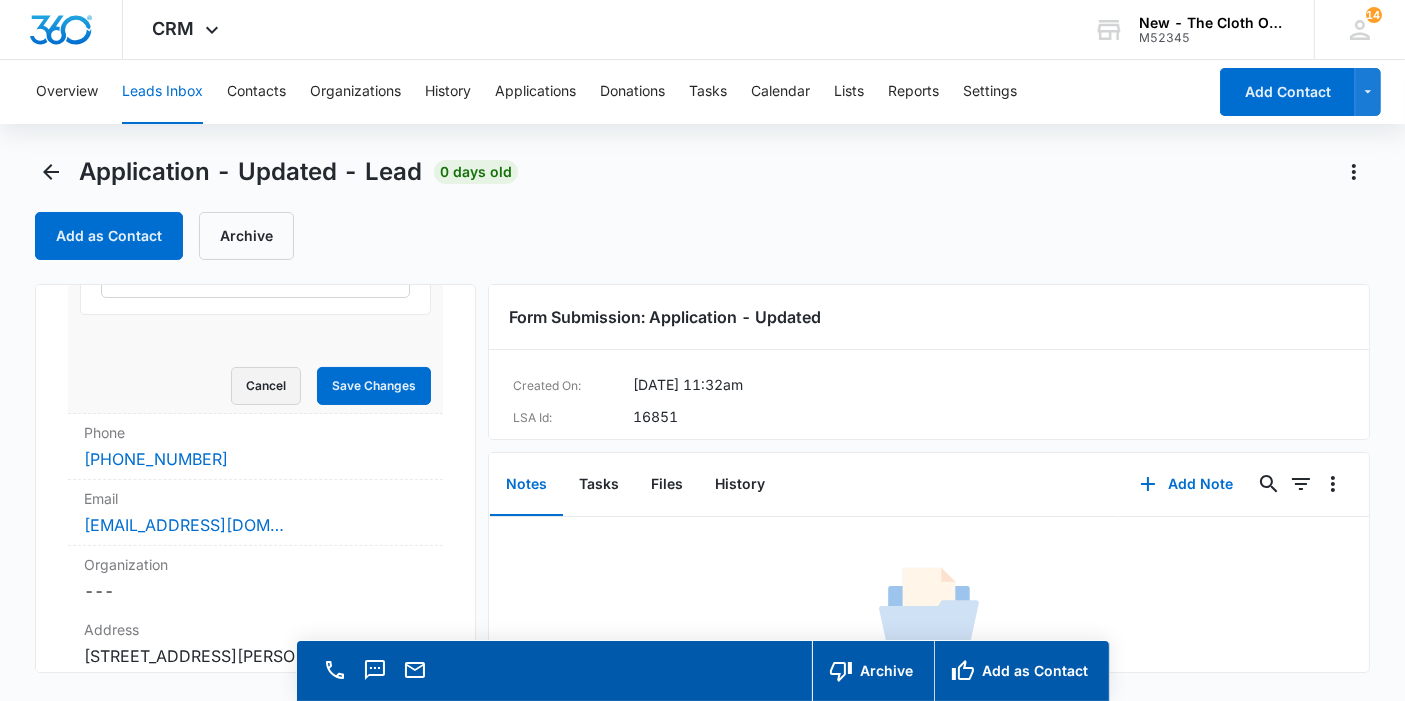 click on "Cancel" at bounding box center (266, 386) 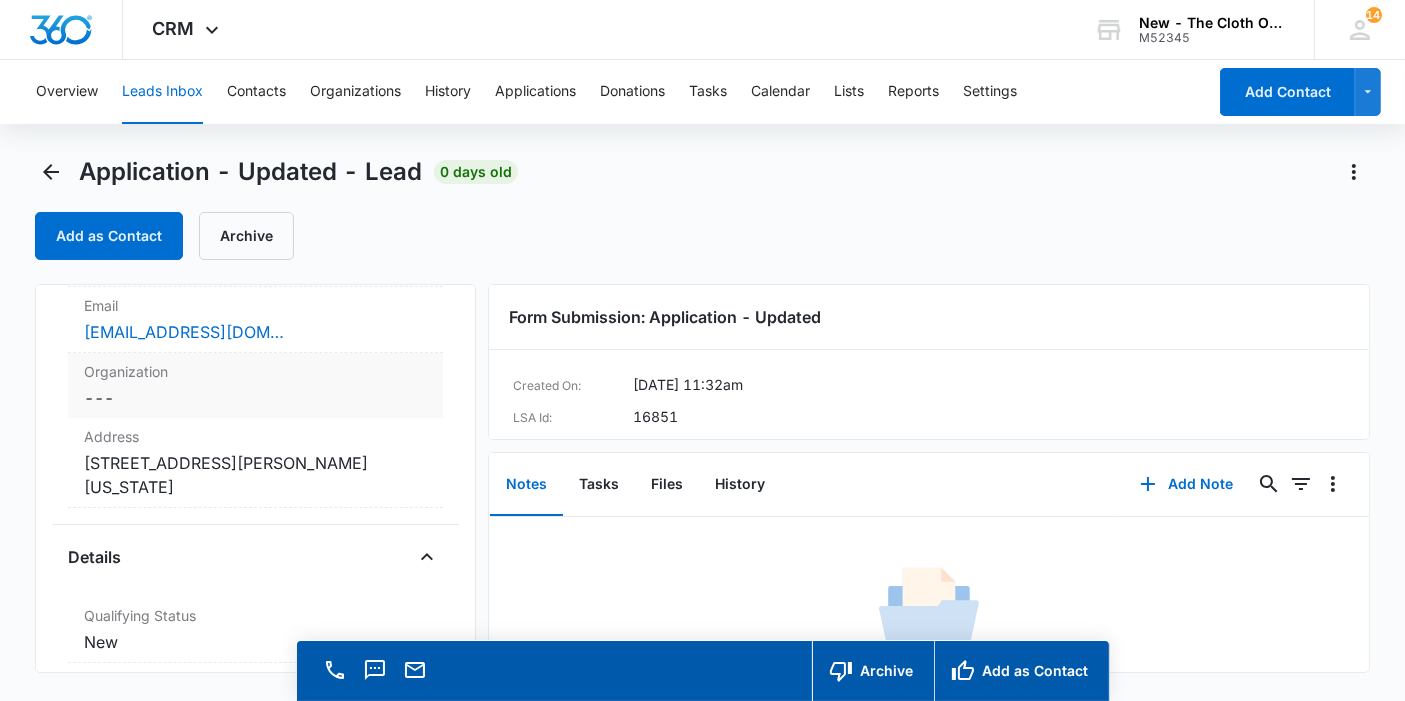 scroll, scrollTop: 295, scrollLeft: 0, axis: vertical 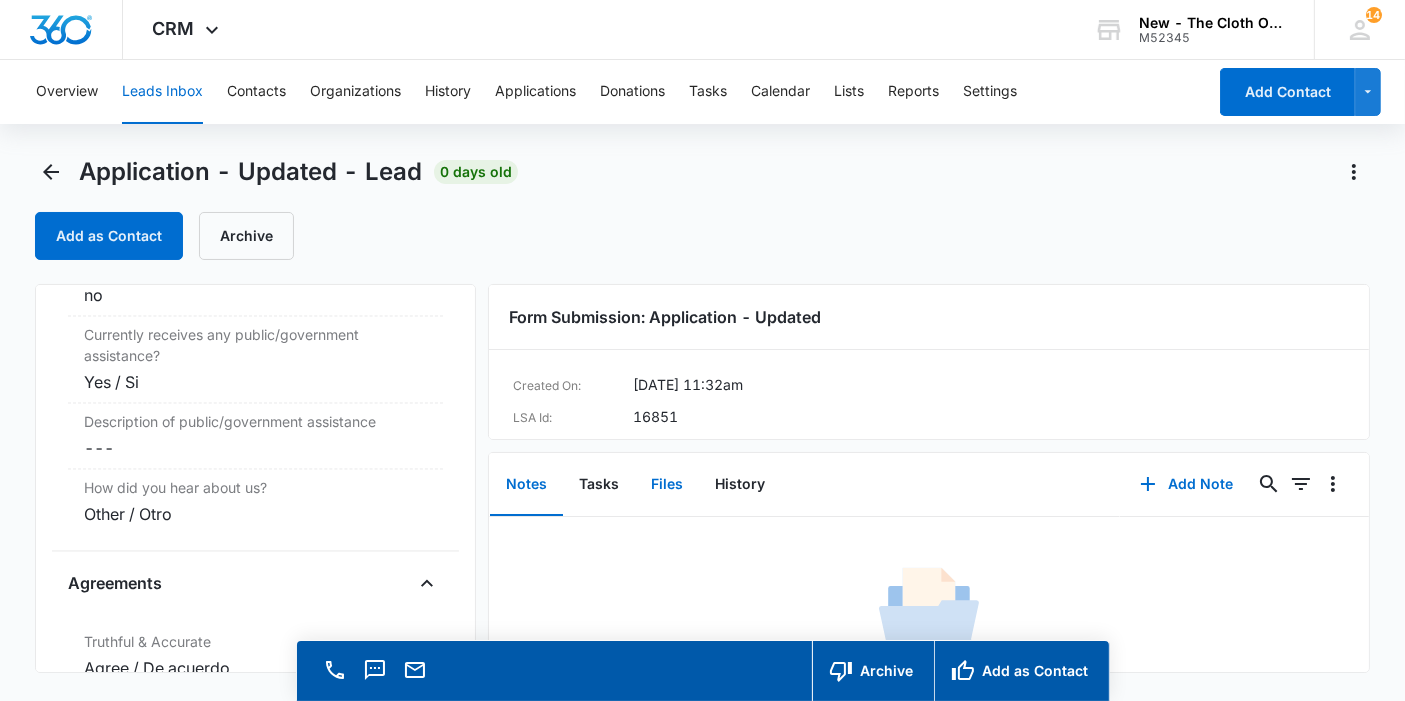click on "Files" at bounding box center (667, 485) 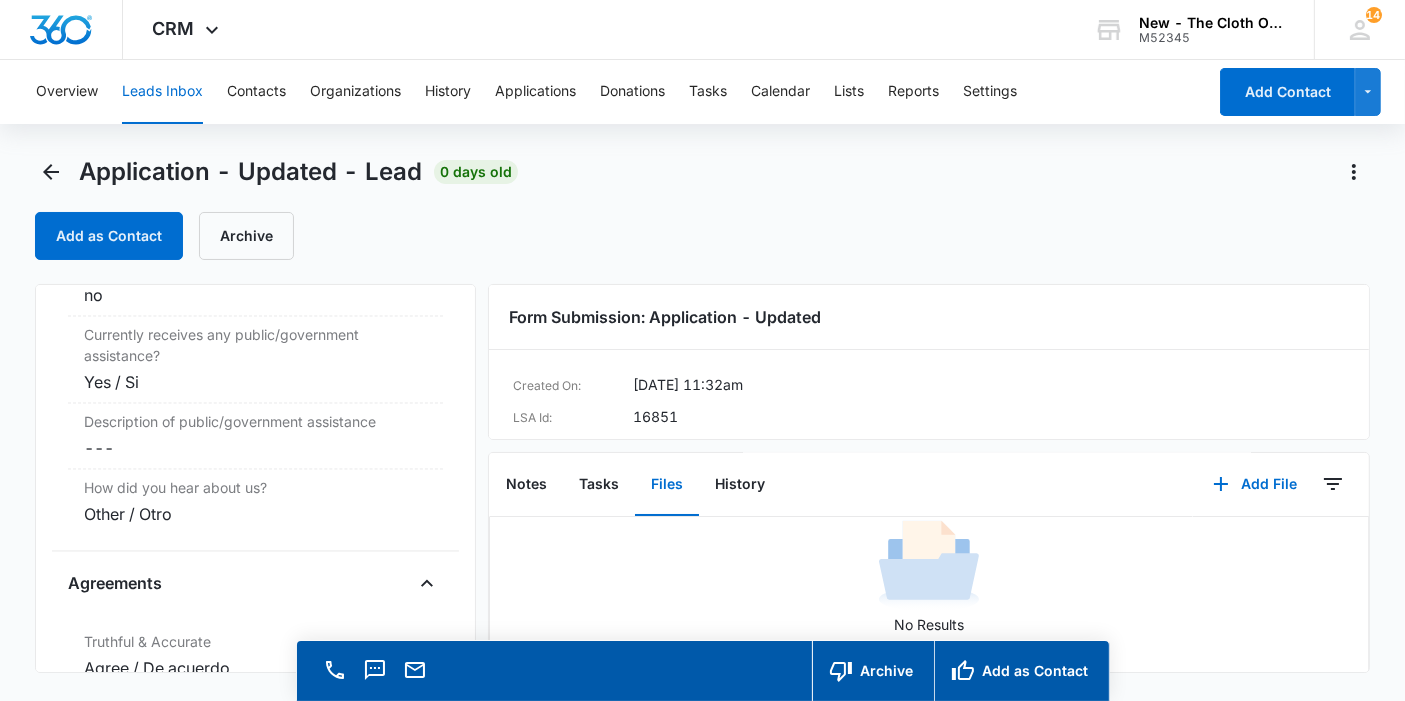 scroll, scrollTop: 0, scrollLeft: 0, axis: both 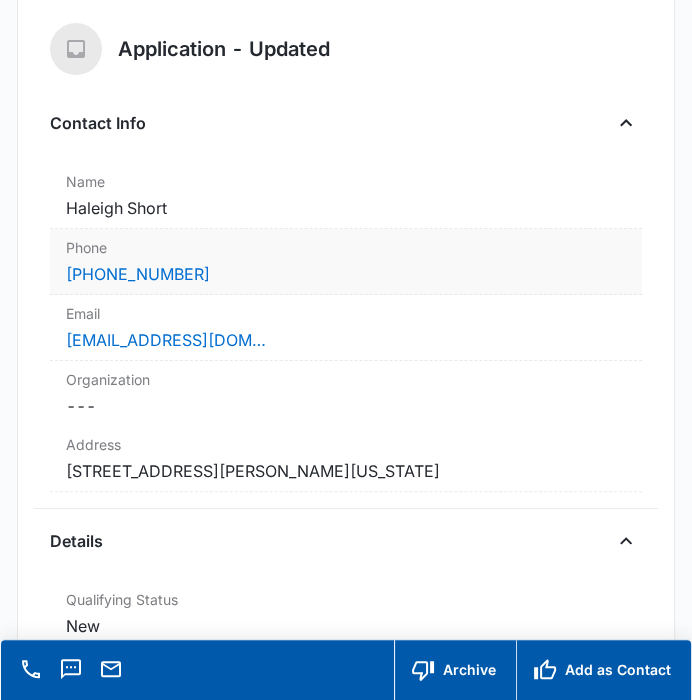 click on "[PHONE_NUMBER]" at bounding box center (345, 274) 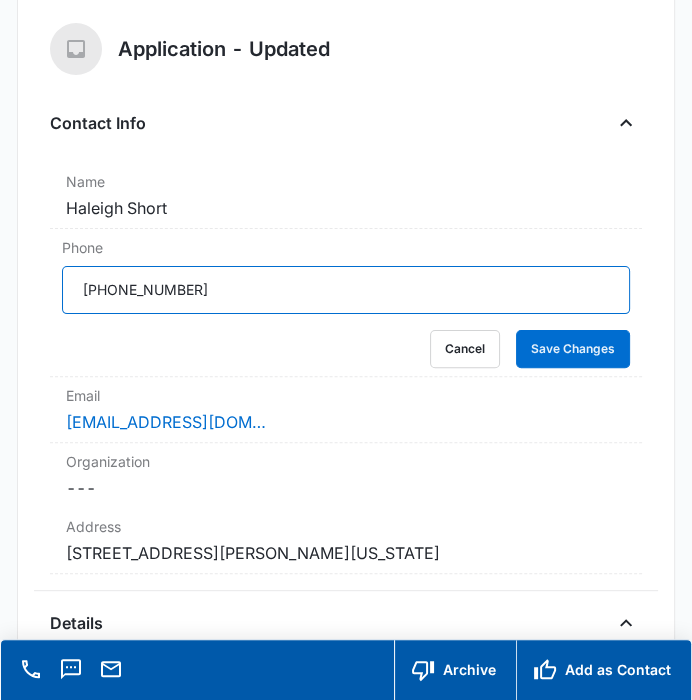 drag, startPoint x: 240, startPoint y: 294, endPoint x: 33, endPoint y: 279, distance: 207.54277 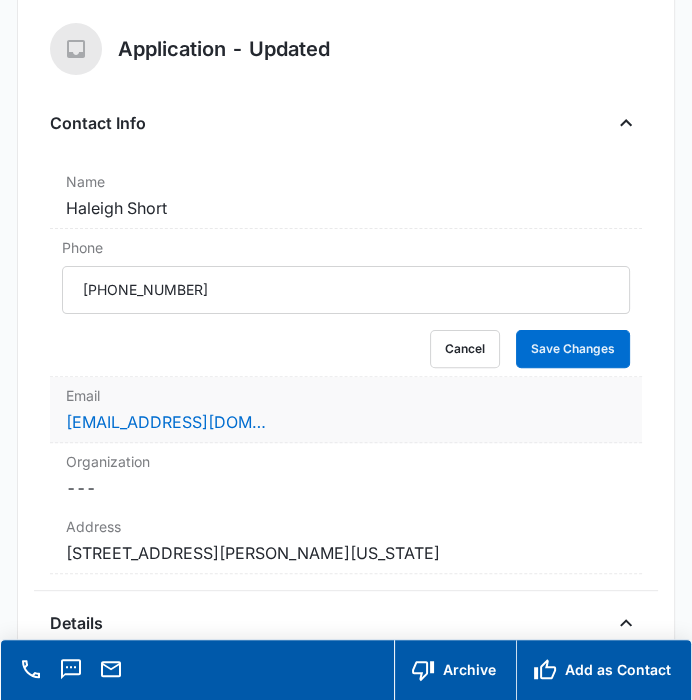 click on "[EMAIL_ADDRESS][DOMAIN_NAME]" at bounding box center (345, 422) 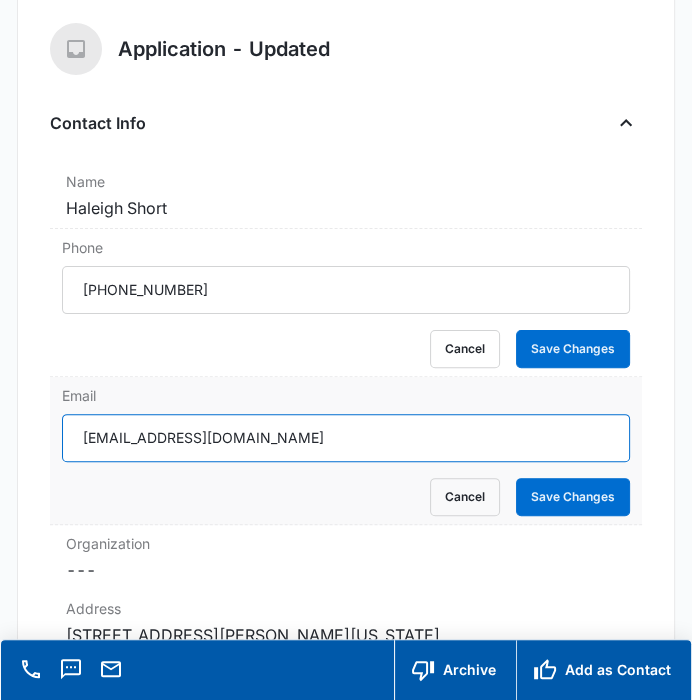 drag, startPoint x: 295, startPoint y: 447, endPoint x: 65, endPoint y: 444, distance: 230.01956 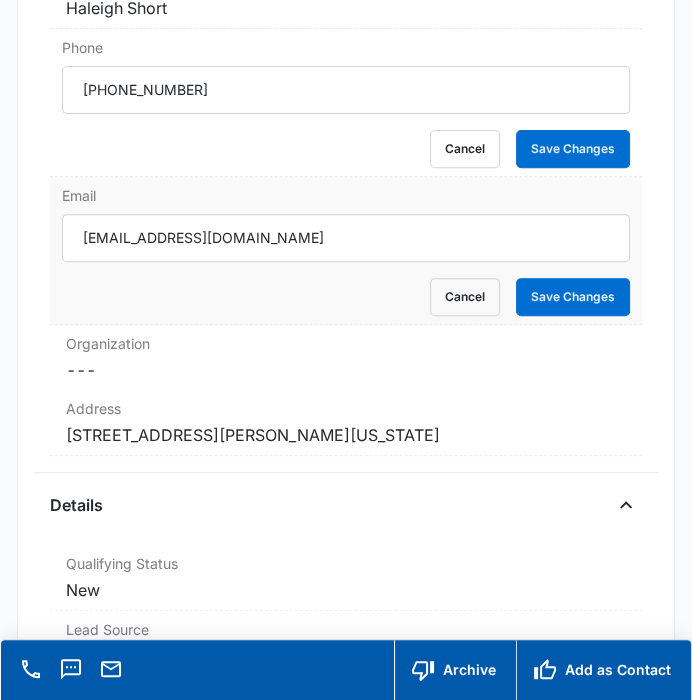 scroll, scrollTop: 444, scrollLeft: 0, axis: vertical 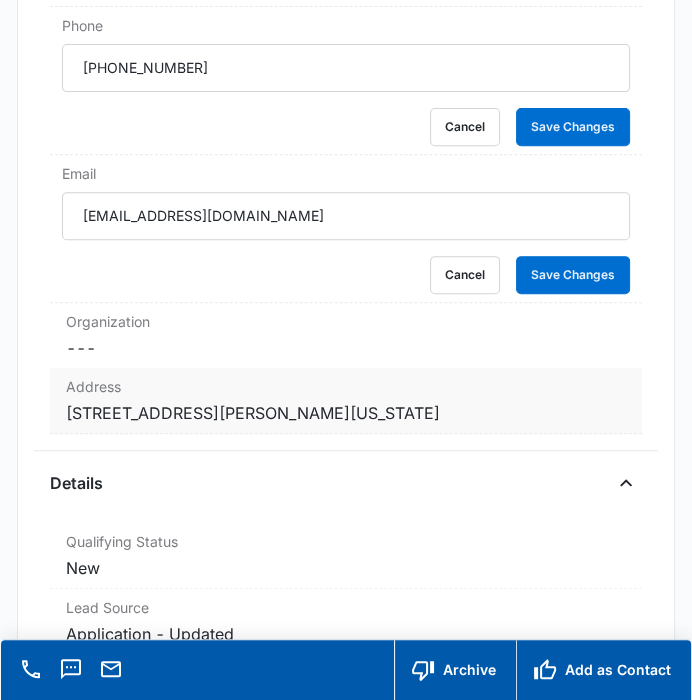 click on "Cancel Save Changes 234 Martyn Place NW Fort Walton Beach Florida 32548 United States" at bounding box center [345, 413] 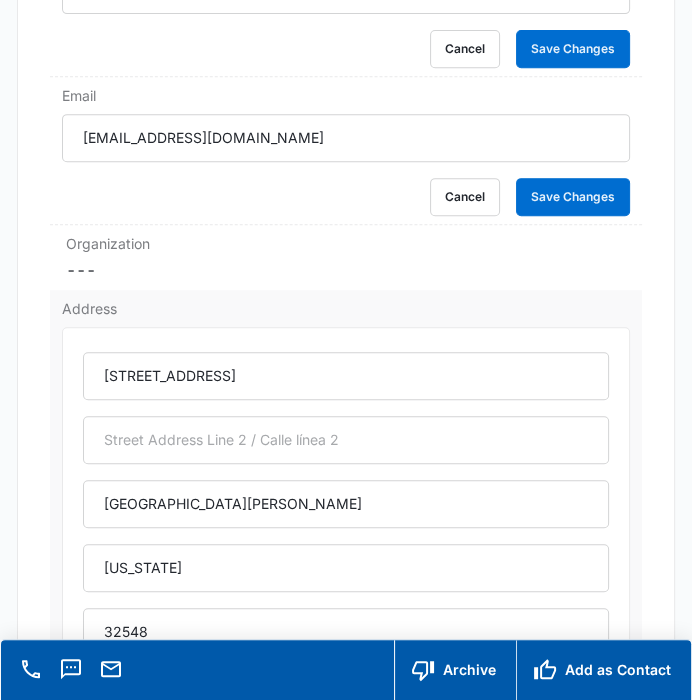 scroll, scrollTop: 555, scrollLeft: 0, axis: vertical 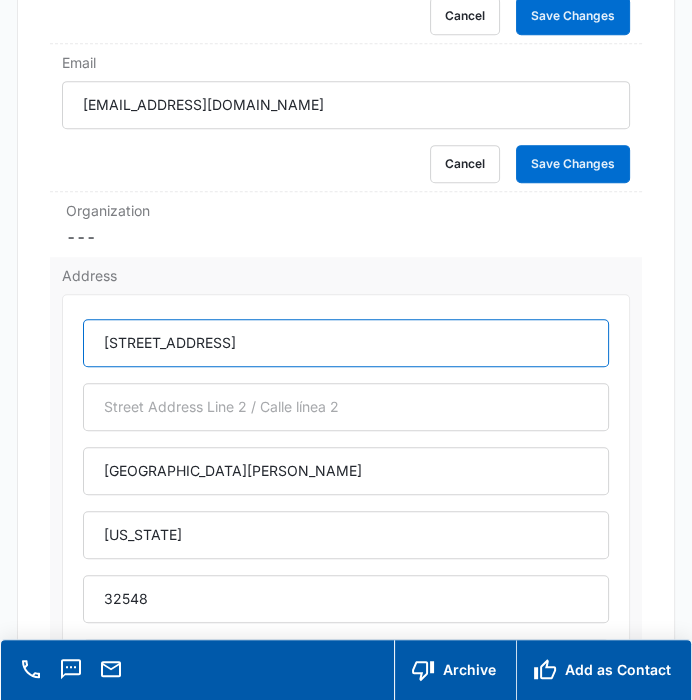 drag, startPoint x: 257, startPoint y: 344, endPoint x: 80, endPoint y: 352, distance: 177.1807 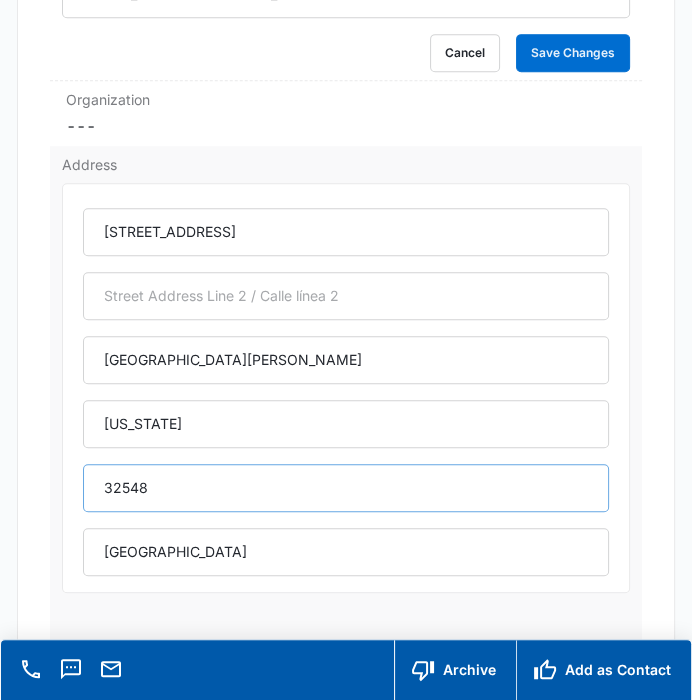 scroll, scrollTop: 777, scrollLeft: 0, axis: vertical 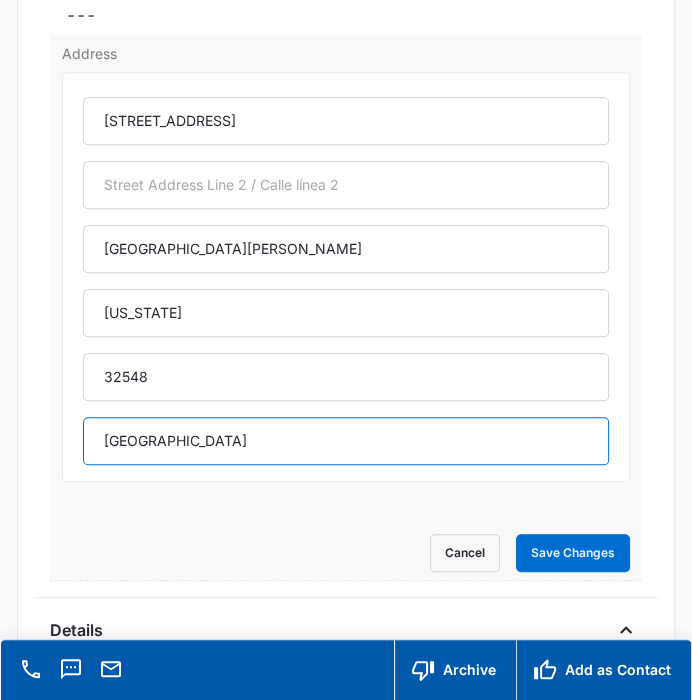 drag, startPoint x: 437, startPoint y: 453, endPoint x: 137, endPoint y: 447, distance: 300.06 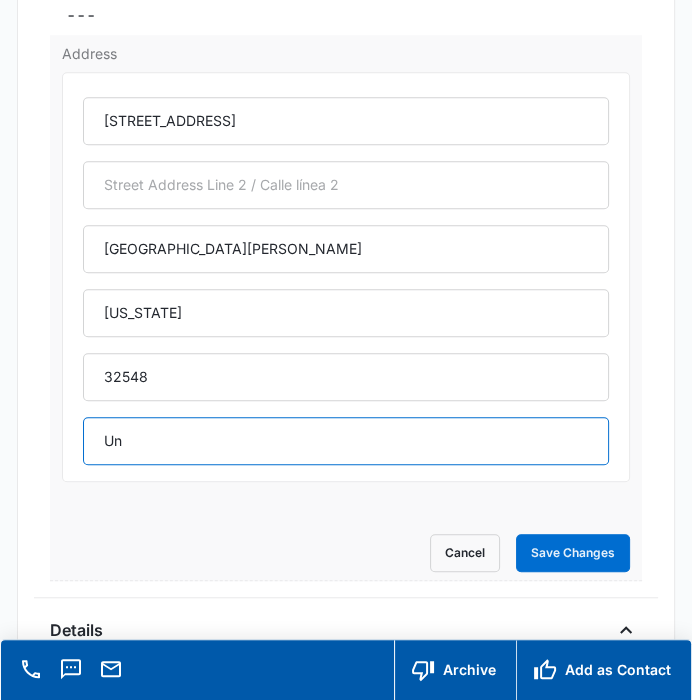 type on "U" 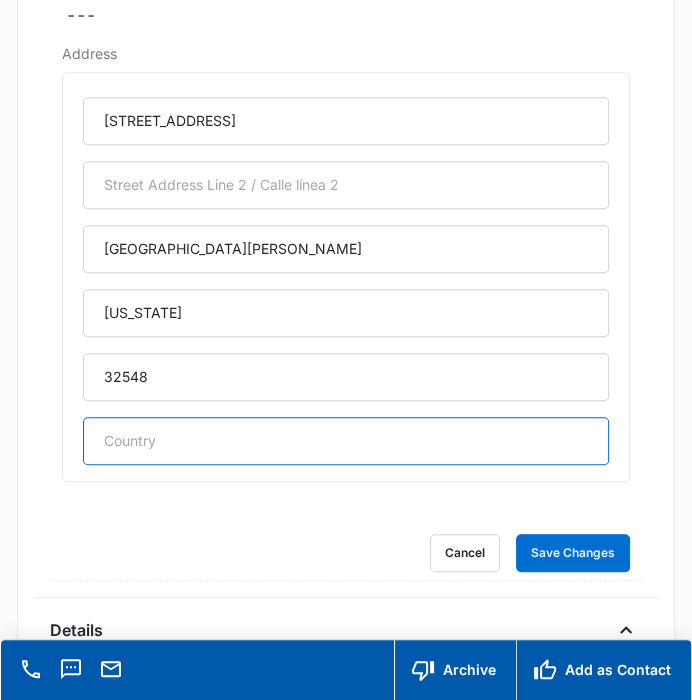 type 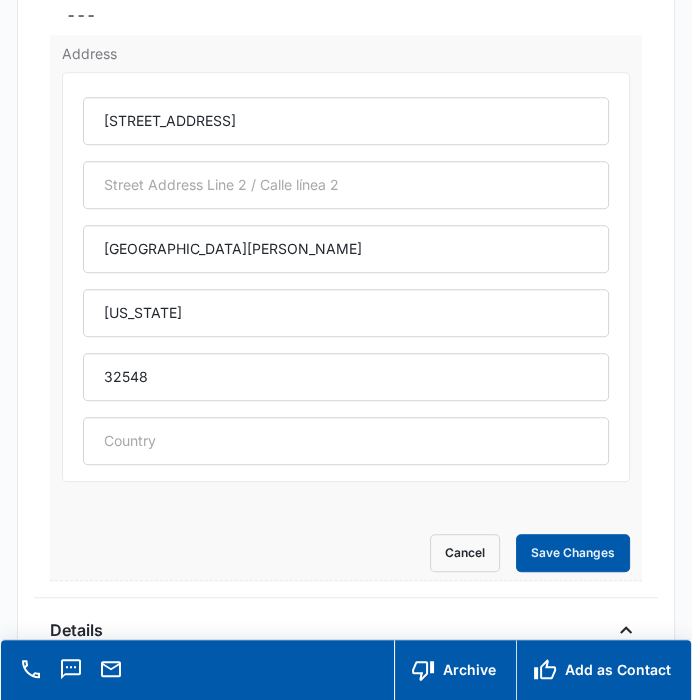 click on "Save Changes" at bounding box center (573, 553) 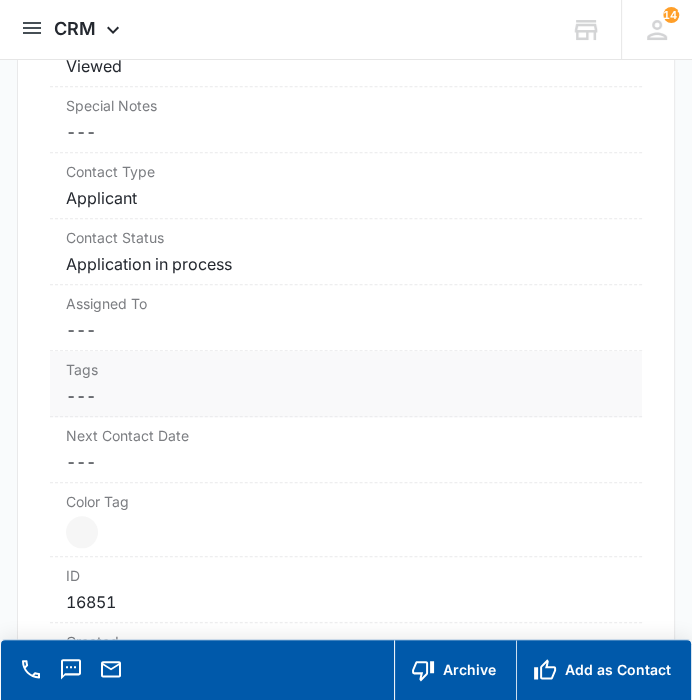 scroll, scrollTop: 1077, scrollLeft: 0, axis: vertical 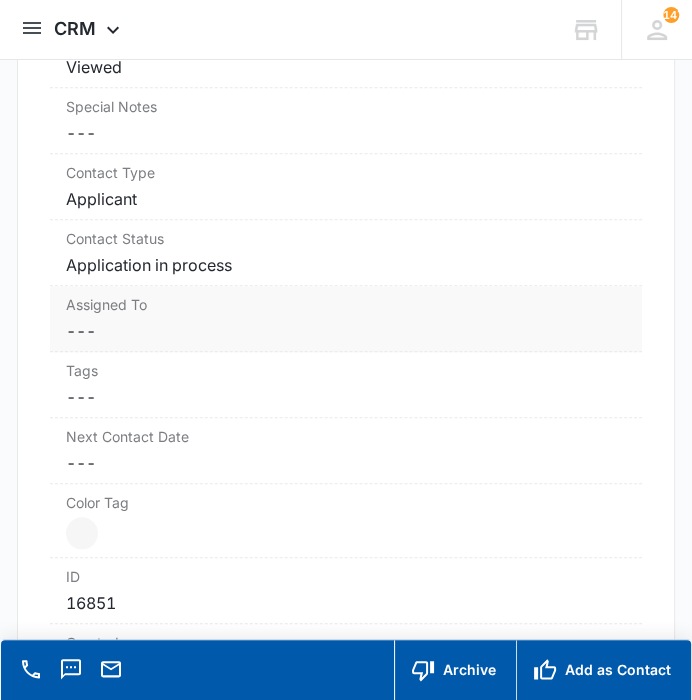 click on "Assigned To Cancel Save Changes ---" at bounding box center (345, 319) 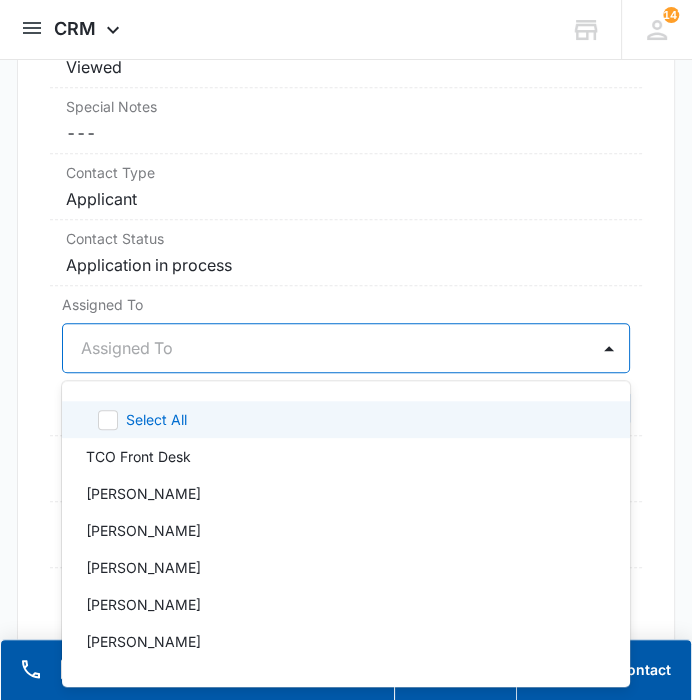 click at bounding box center [321, 348] 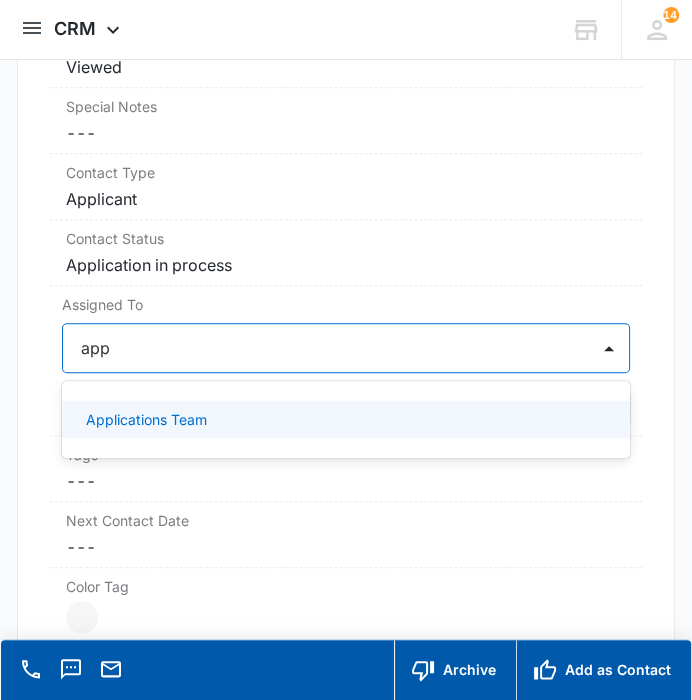 type on "appl" 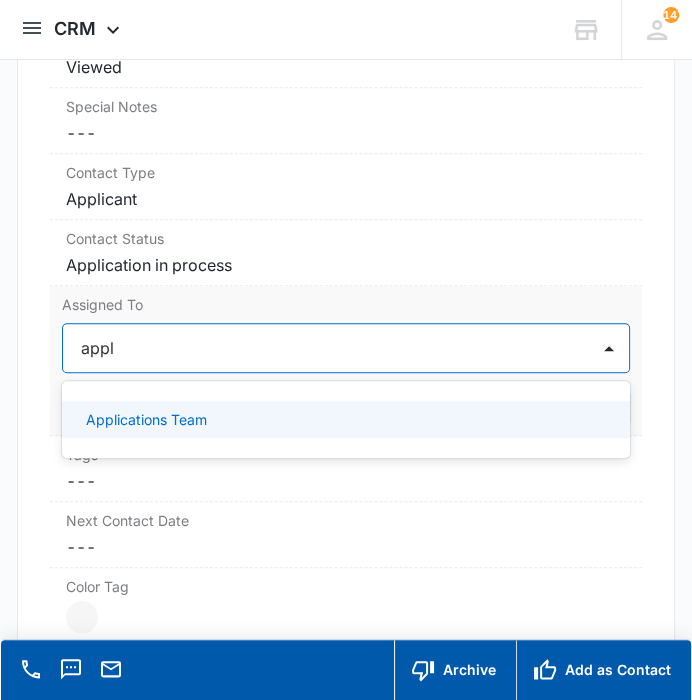 click on "Applications Team" at bounding box center (345, 419) 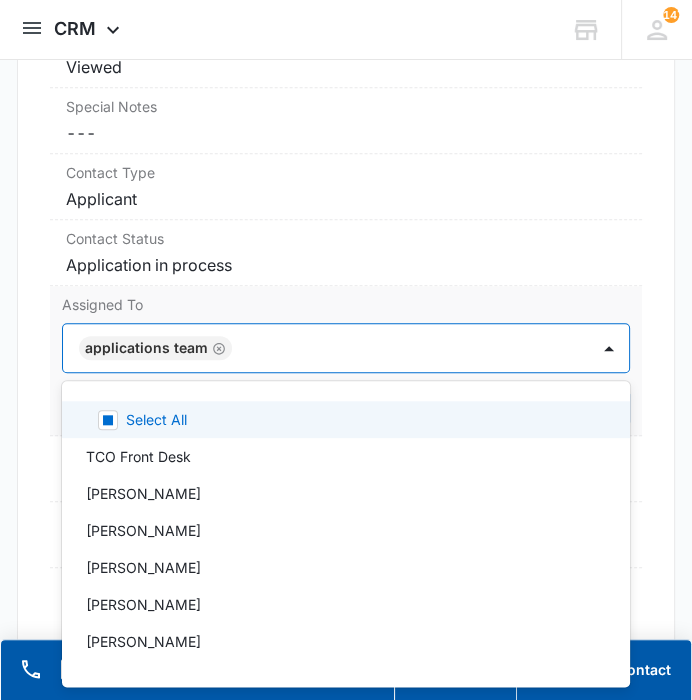 click on "Assigned To option Applications Team, selected. 47 results available. Use Up and Down to choose options, press Enter to select the currently focused option, press Escape to exit the menu, press Tab to select the option and exit the menu. Applications Team Select All TCO Front Desk Jennifer Taylor Chelsea Moerles Lauren Easden Makira Manns Kate Hoffman Reba Davis Carmella Palmer Sarah Wells Kathryn Coursey Faye Laherty Kesha Gibbs Kayle Simons Rachel Mol Britani Hampton Cheyenne Bridgeman Lauren Miranda Kerin Napoliello Meg Nikolaeva Katie Lohr Rebekah Woodruff Avery Edwards Kaitlyn Federwitz Sadie Cora Abigail Adams Sponsorship Committee Brian Lohr Karen Burkey Jessica Stone Dana Britt Josephine Lovejoy Sandra Bildstein Sarah Nay Applications Team Meaghan Beraha Zoë Hill Auriel Bentley TCO Donation Support Mariah Kaiser Breauna Adams Jen MacLean Jolene Olsen Shipping Coordinator Courtney Deats-Cascio Miranda Dalrymple Brianna Briggs Cancel Save Changes" at bounding box center [345, 361] 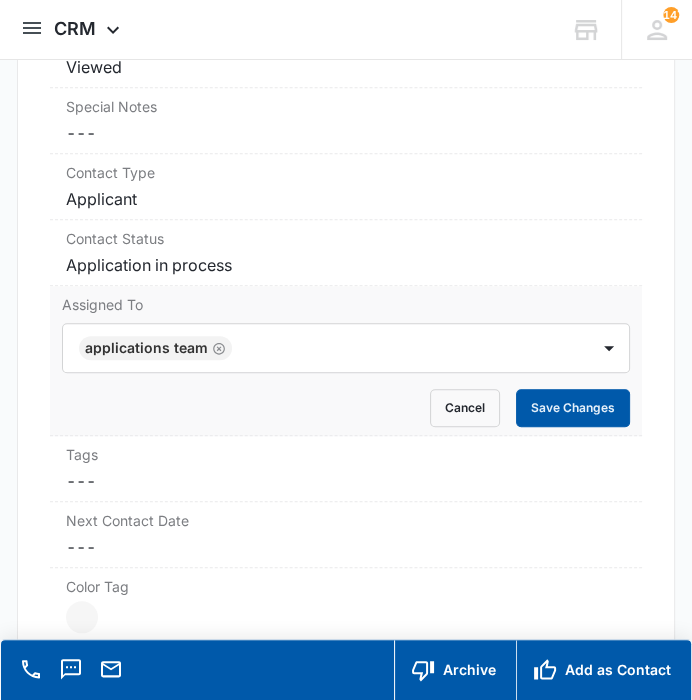 click on "Save Changes" at bounding box center [573, 408] 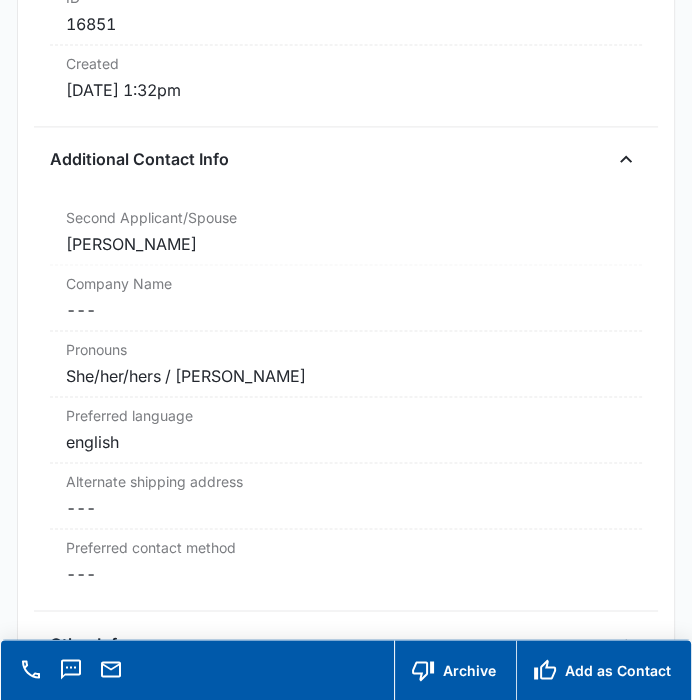 scroll, scrollTop: 1743, scrollLeft: 0, axis: vertical 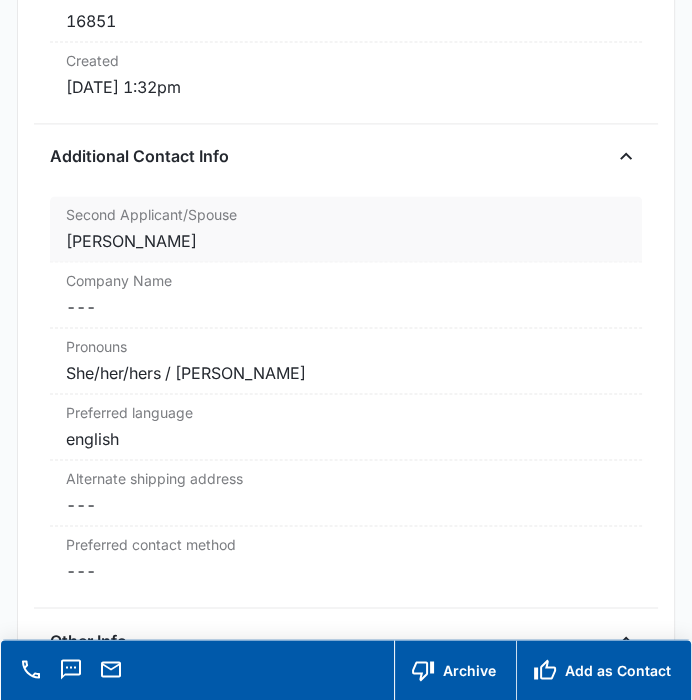 click on "[PERSON_NAME]" at bounding box center (345, 241) 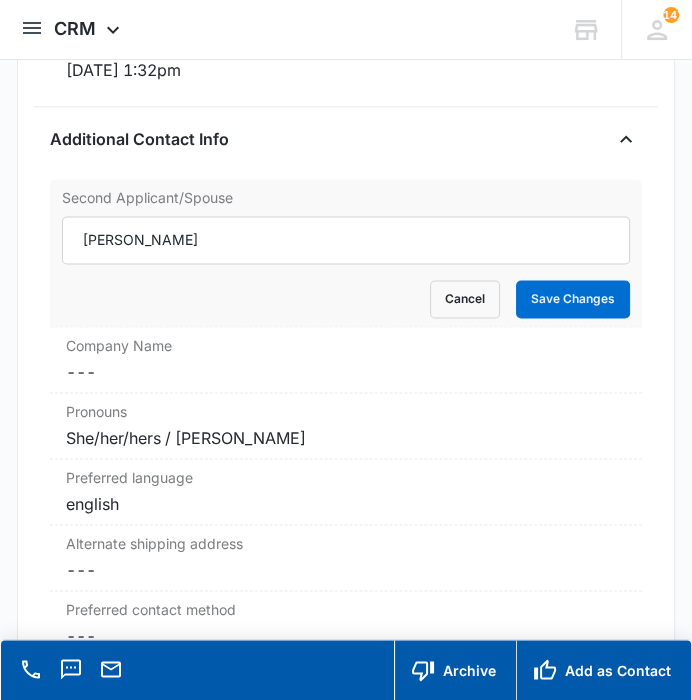 scroll, scrollTop: 1660, scrollLeft: 0, axis: vertical 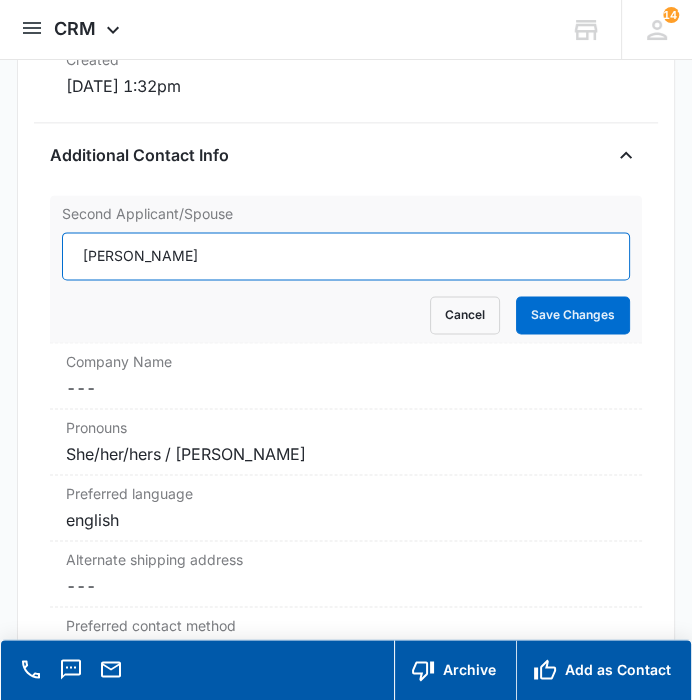 drag, startPoint x: 187, startPoint y: 246, endPoint x: 46, endPoint y: 240, distance: 141.12761 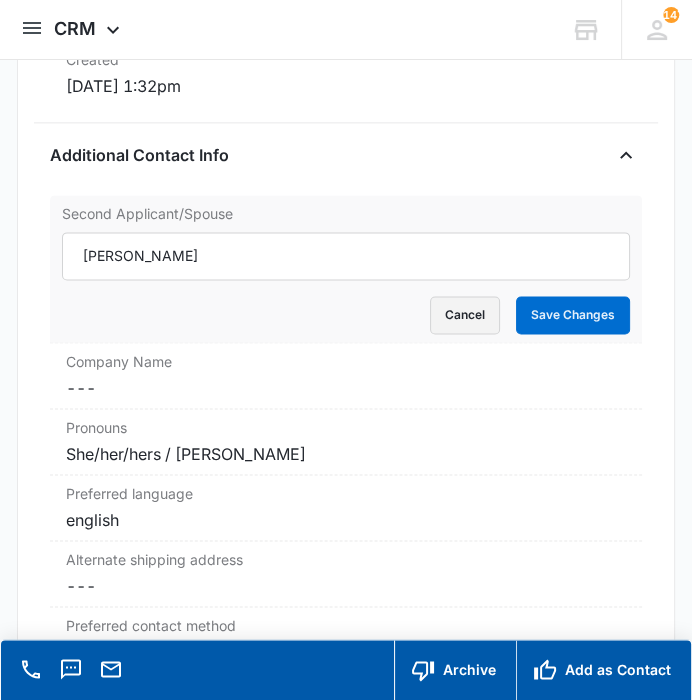 click on "Cancel" at bounding box center [465, 315] 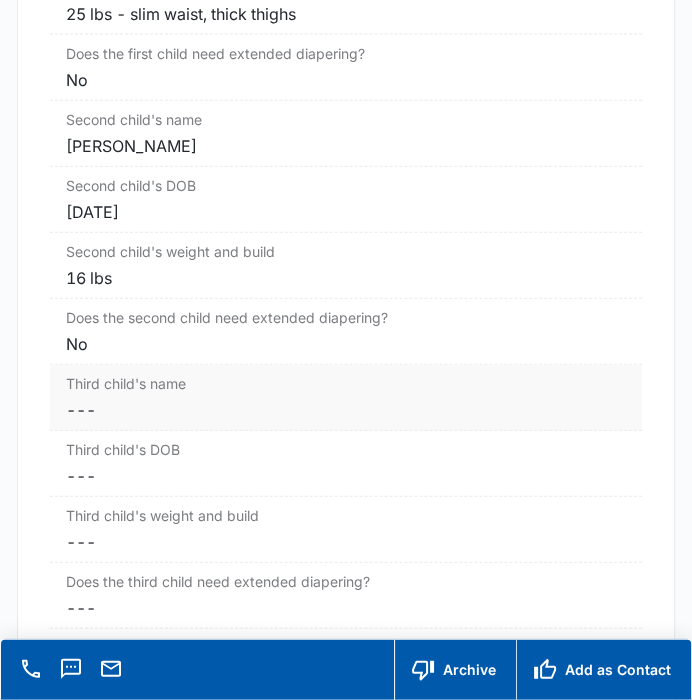 scroll, scrollTop: 2882, scrollLeft: 0, axis: vertical 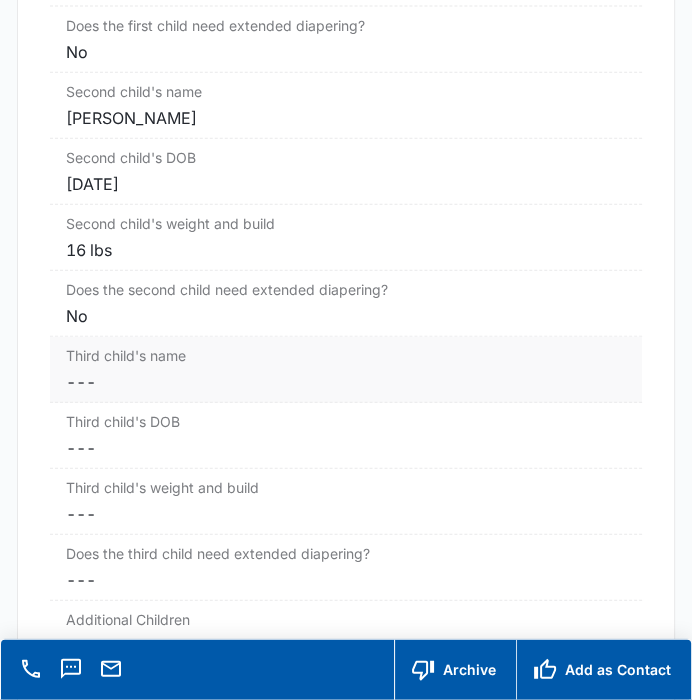 click on "Third child's name Cancel Save Changes ---" at bounding box center (345, 370) 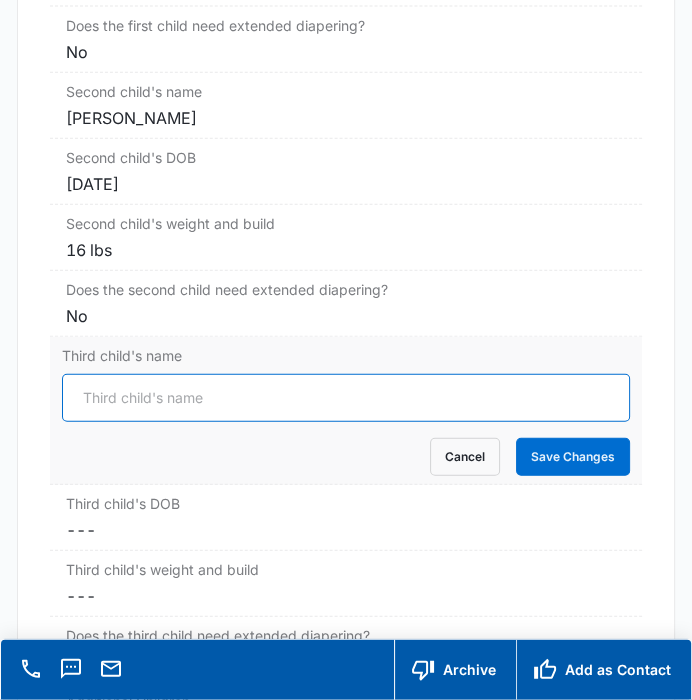 click on "Third child's name" at bounding box center [345, 398] 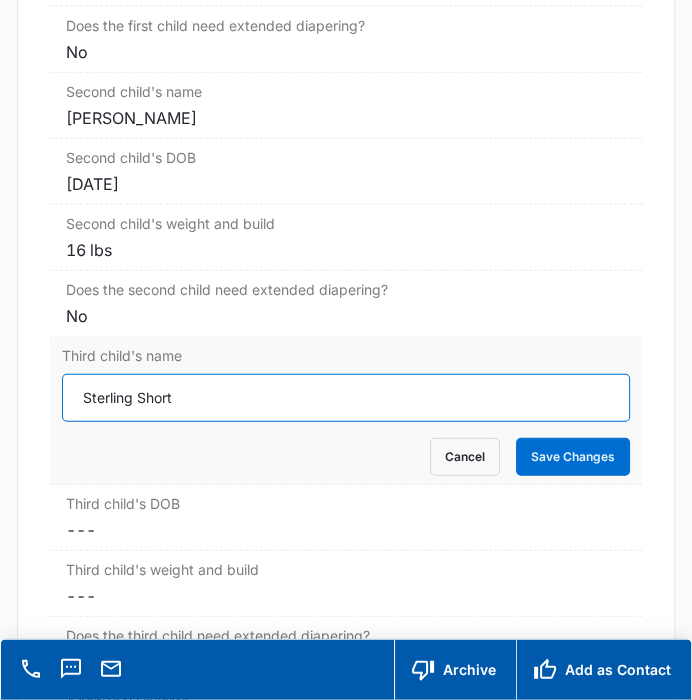 click on "Sterling Short" at bounding box center (345, 398) 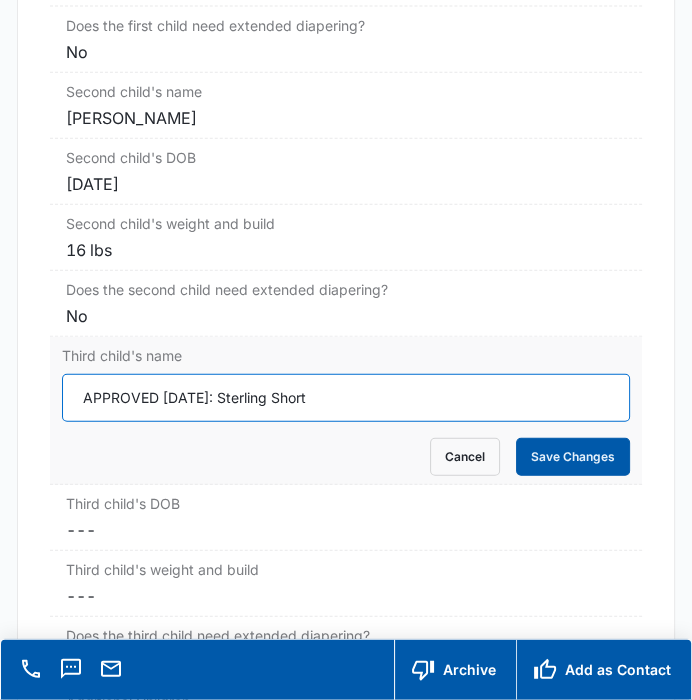 type on "APPROVED [DATE]: Sterling Short" 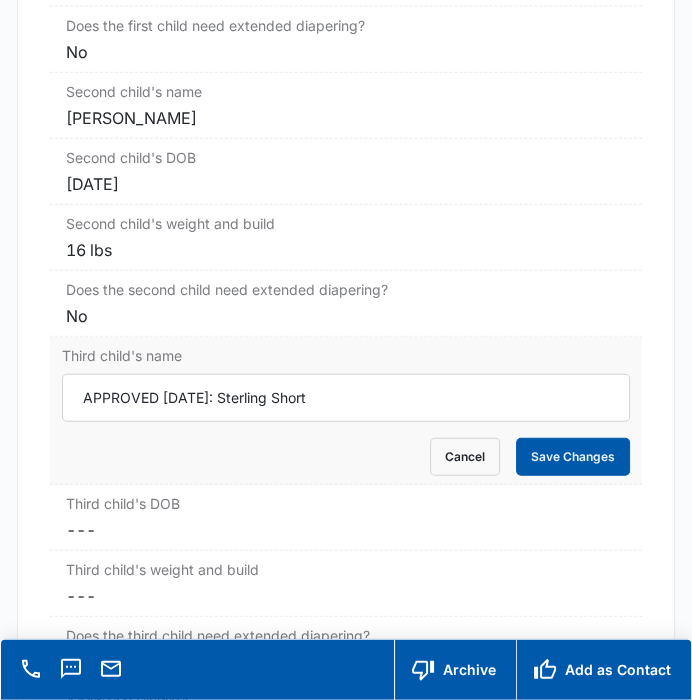 click on "Save Changes" at bounding box center [573, 457] 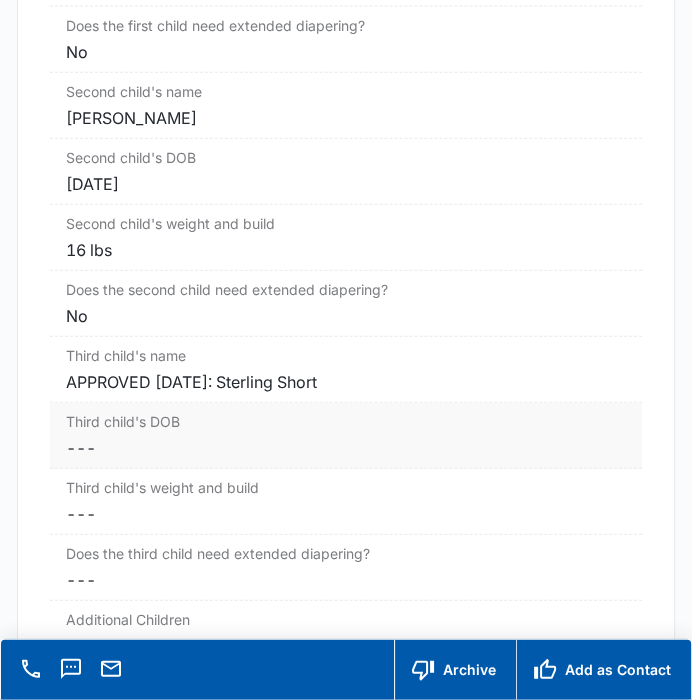 click on "Cancel Save Changes ---" at bounding box center (345, 448) 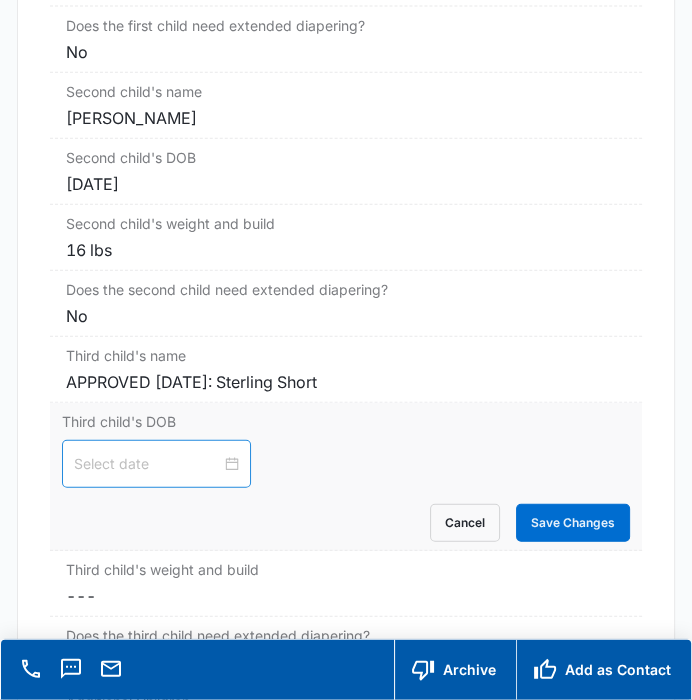 click at bounding box center [147, 464] 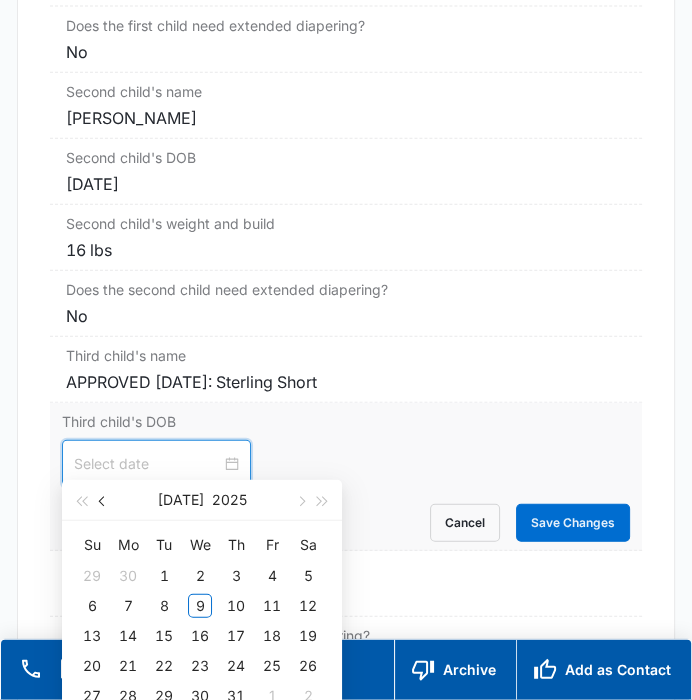 click at bounding box center [103, 500] 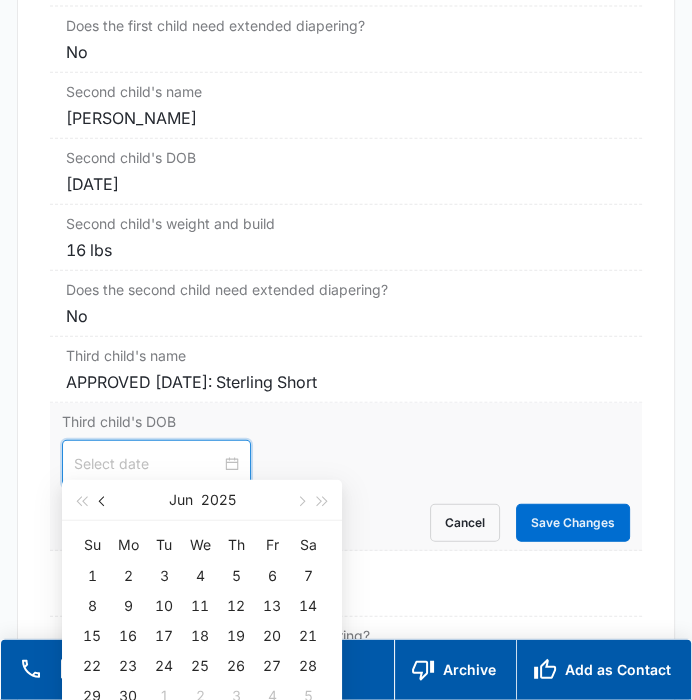click at bounding box center [103, 500] 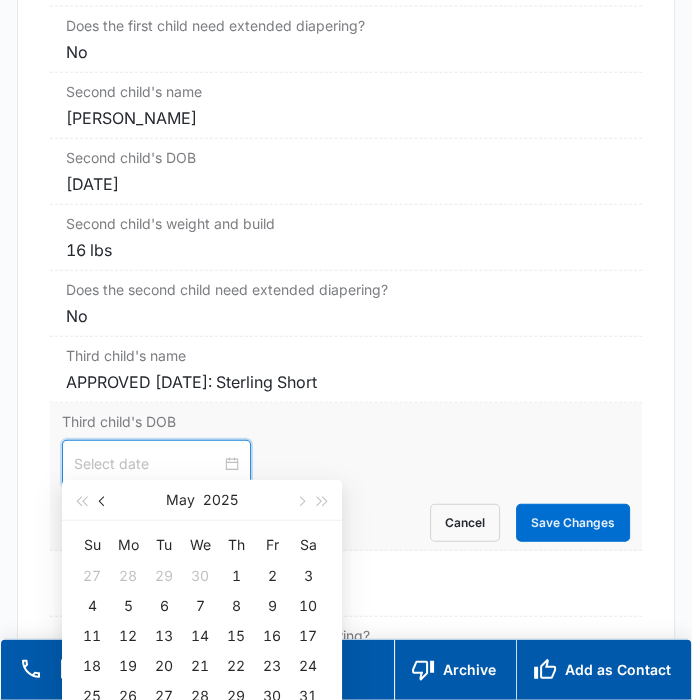 click at bounding box center (103, 500) 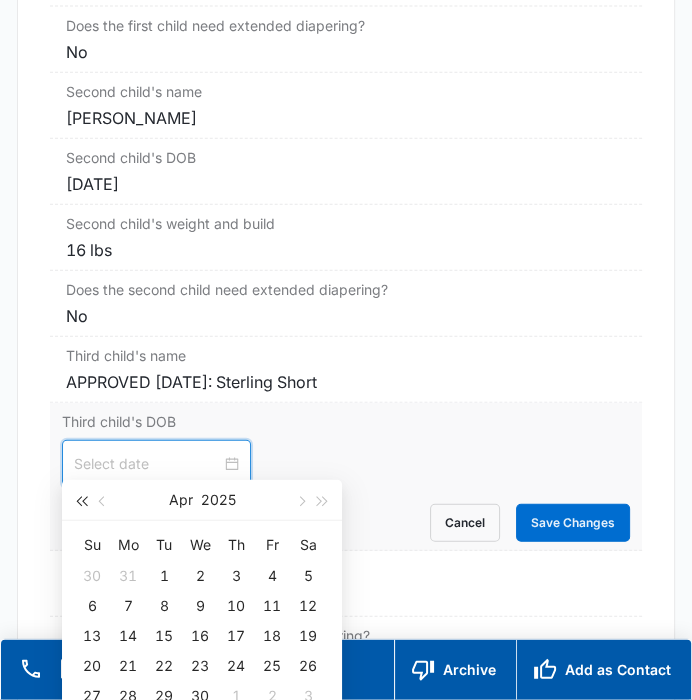 click at bounding box center (81, 500) 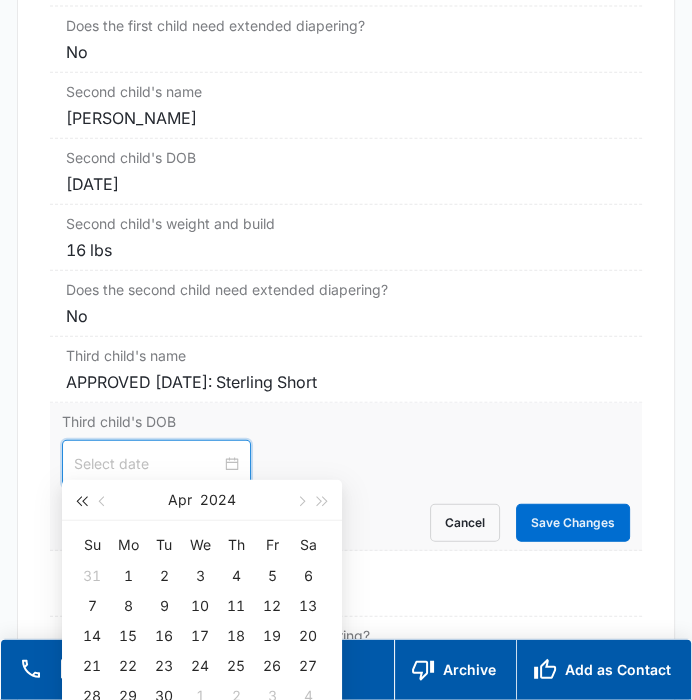 click at bounding box center (81, 502) 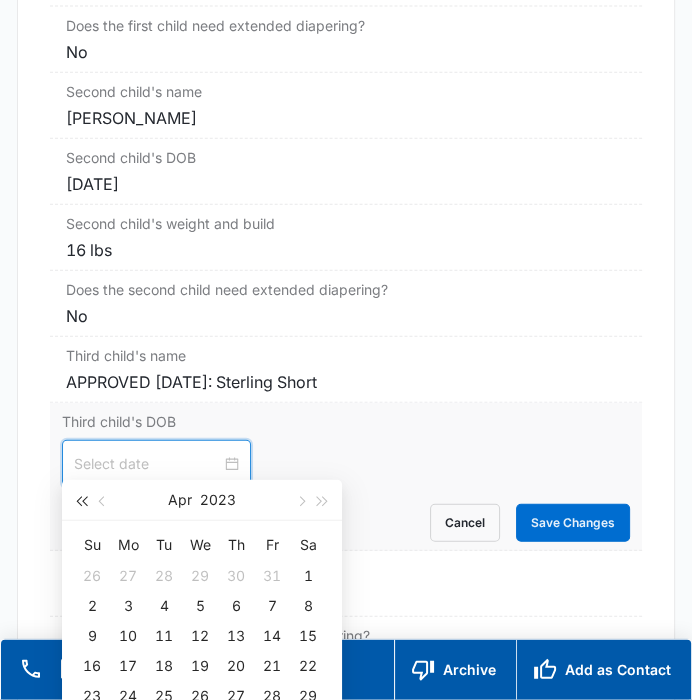 click at bounding box center (81, 502) 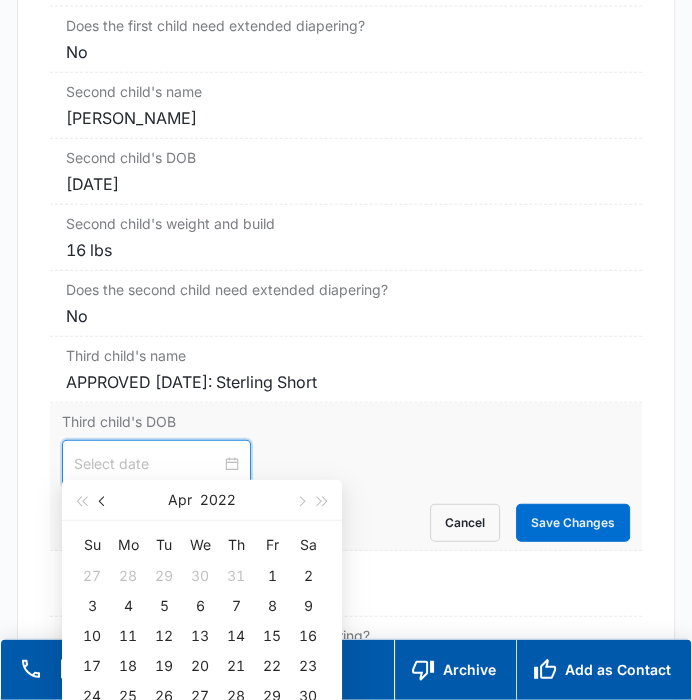 click at bounding box center [103, 500] 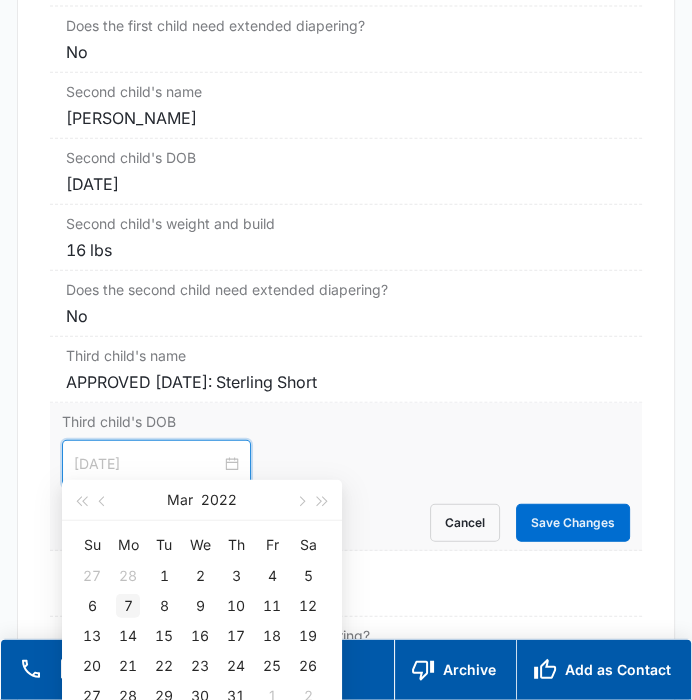 click on "7" at bounding box center (128, 606) 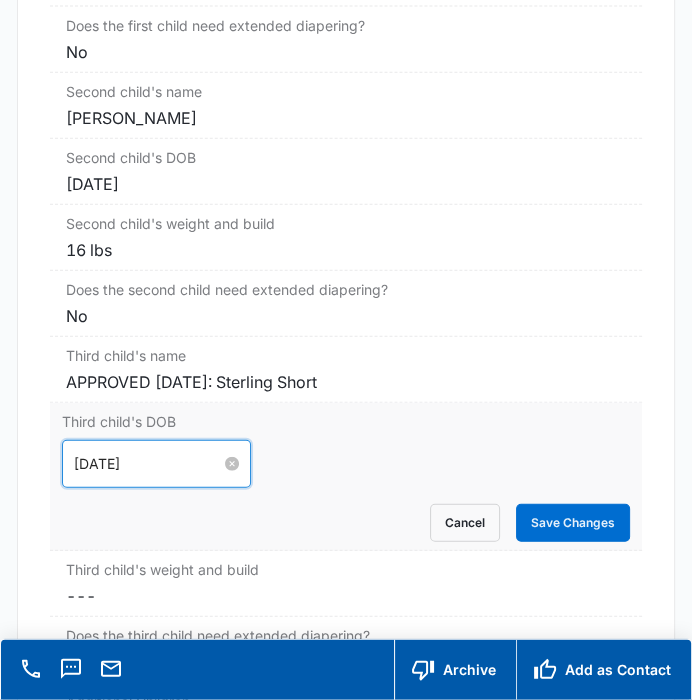 click on "Mar 8, 2022" at bounding box center [147, 464] 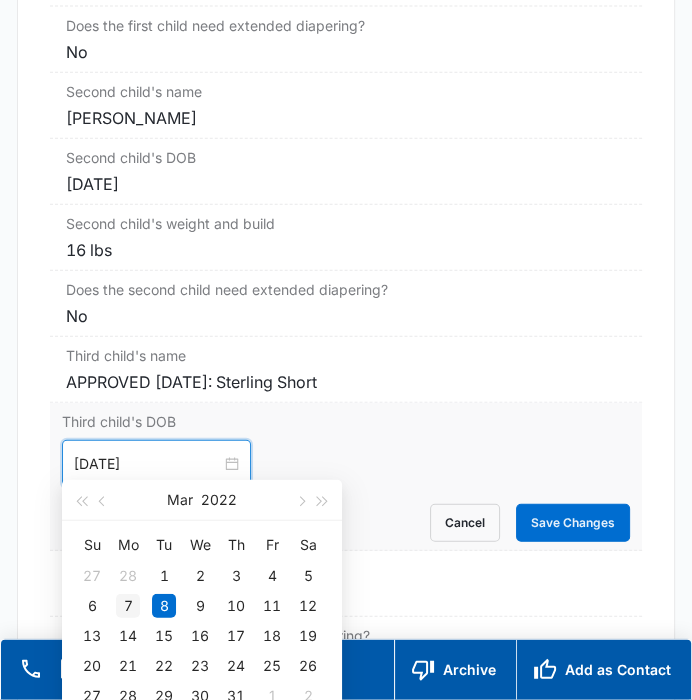 type on "[DATE]" 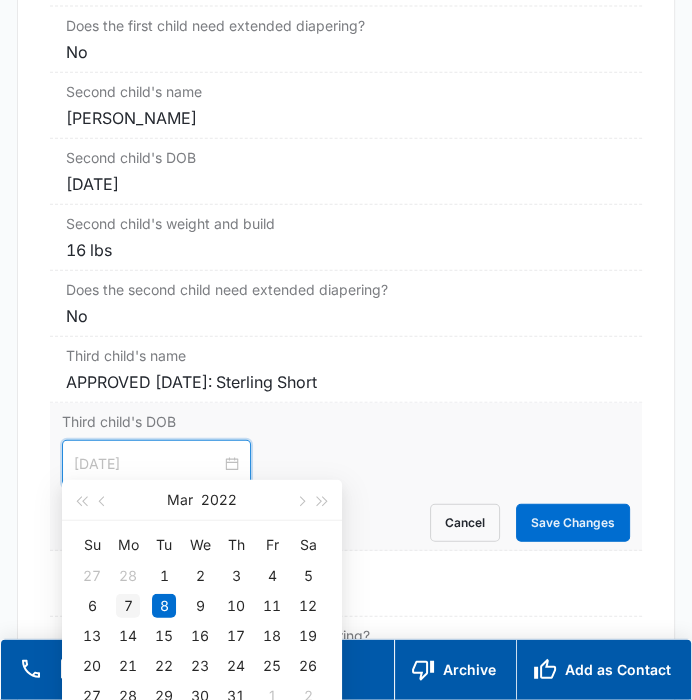 click on "7" at bounding box center (128, 606) 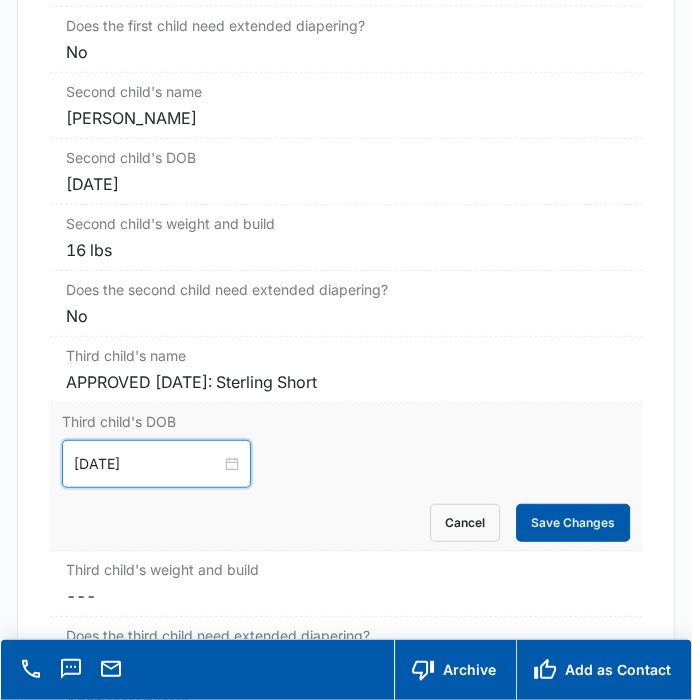drag, startPoint x: 543, startPoint y: 507, endPoint x: 513, endPoint y: 492, distance: 33.54102 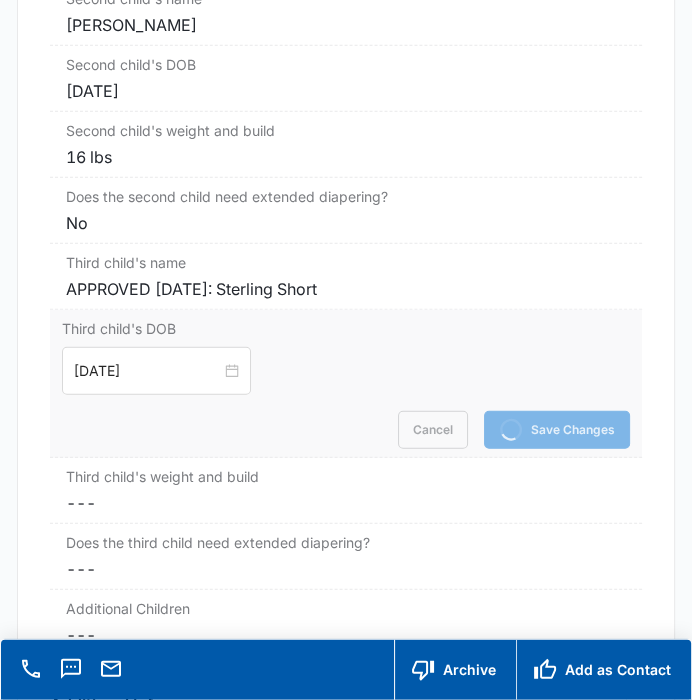 scroll, scrollTop: 3105, scrollLeft: 0, axis: vertical 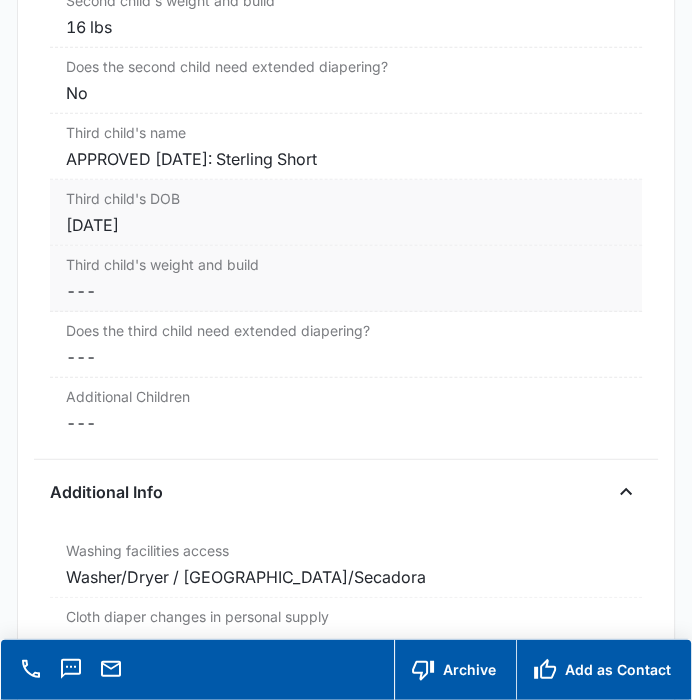 click on "Cancel Save Changes ---" at bounding box center [345, 291] 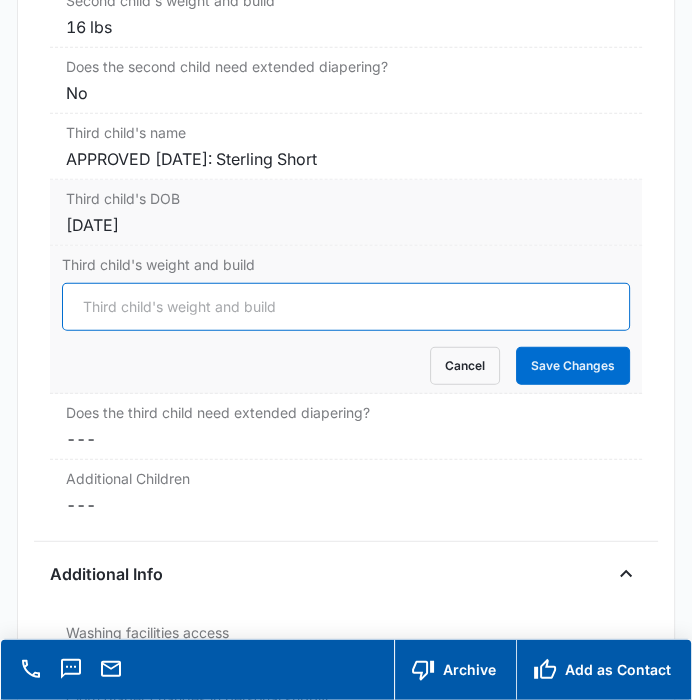 click on "Third child's weight and build" at bounding box center (345, 307) 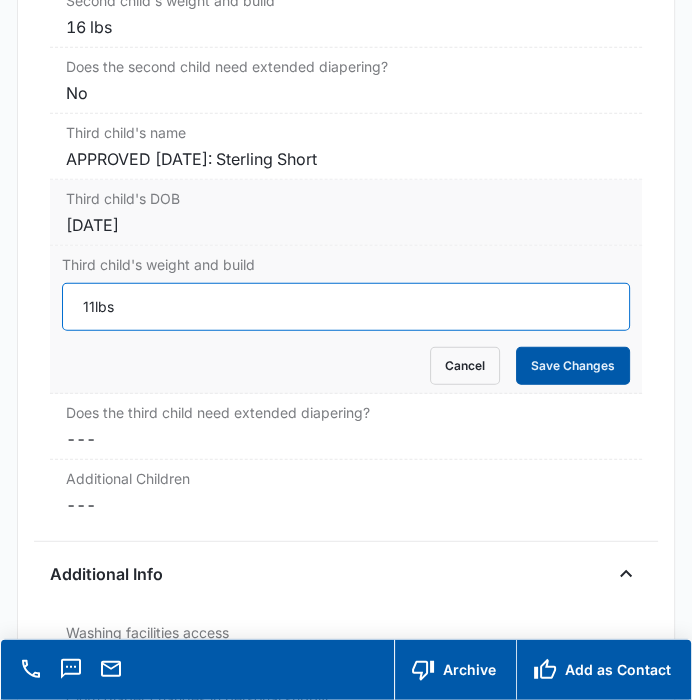 type on "11lbs" 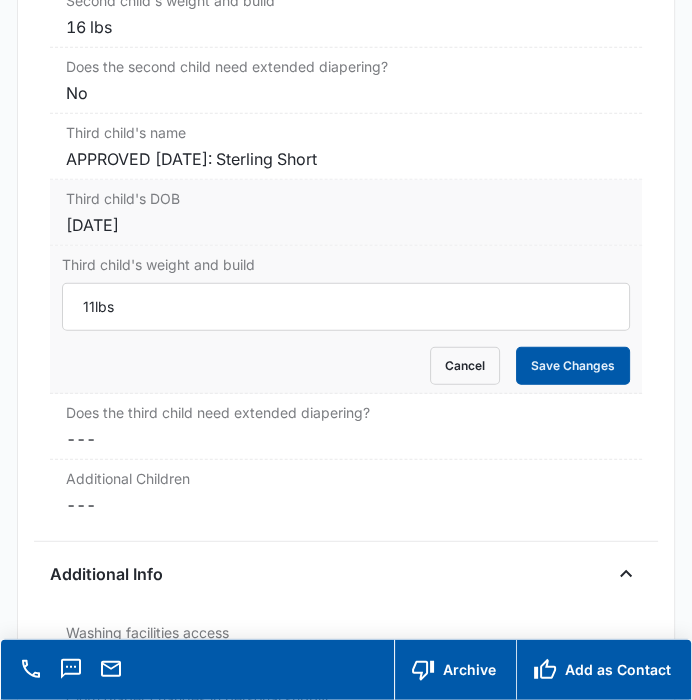 click on "Save Changes" at bounding box center [573, 366] 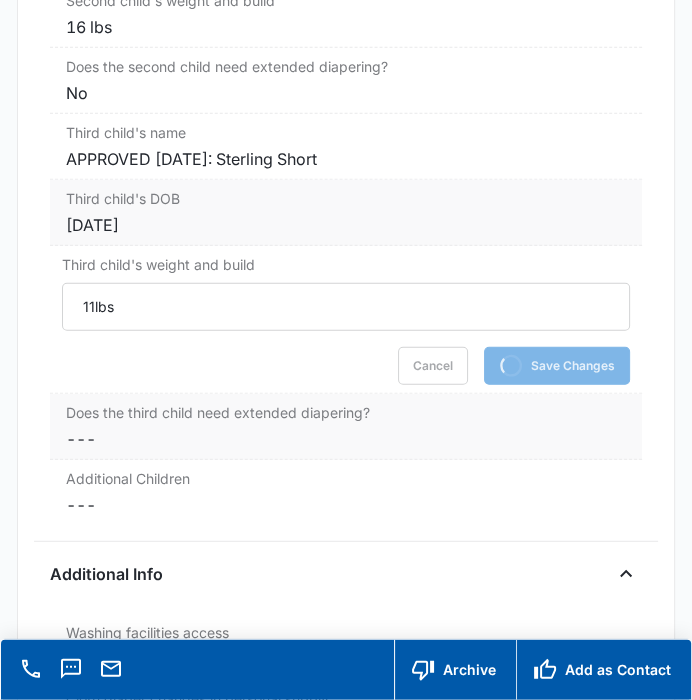 click on "Cancel Save Changes ---" at bounding box center [345, 439] 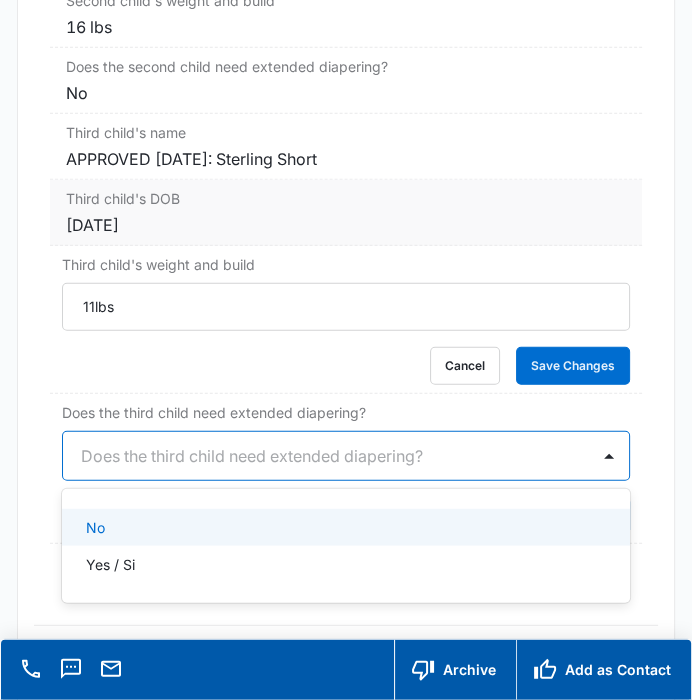 click on "Does the third child need extended diapering?" at bounding box center [325, 456] 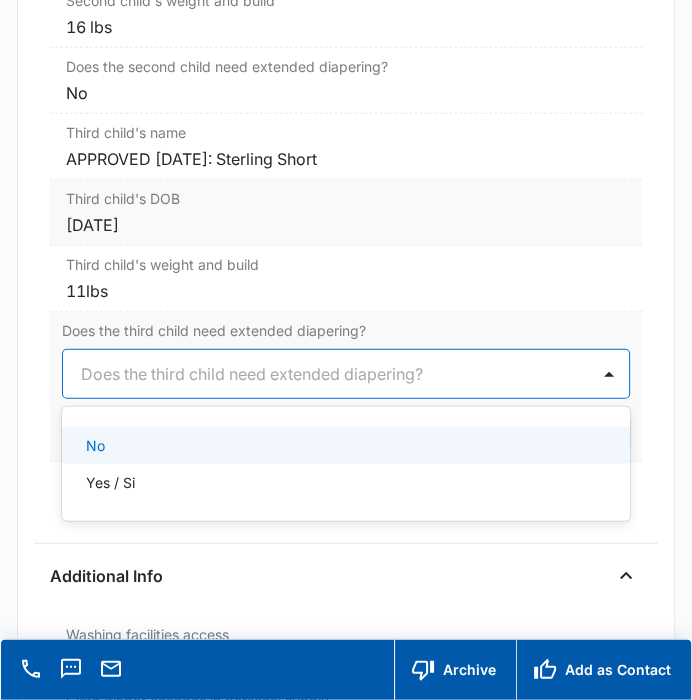 click on "No" at bounding box center [345, 445] 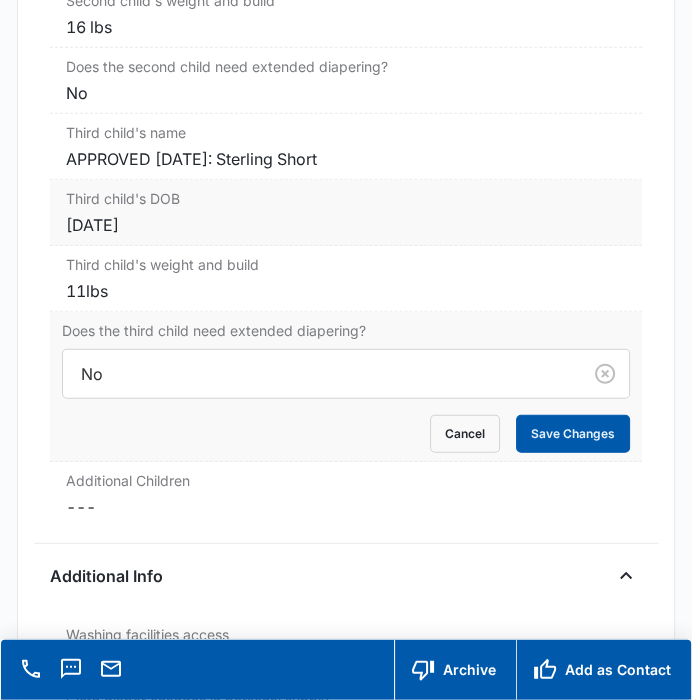 click on "Save Changes" at bounding box center (573, 434) 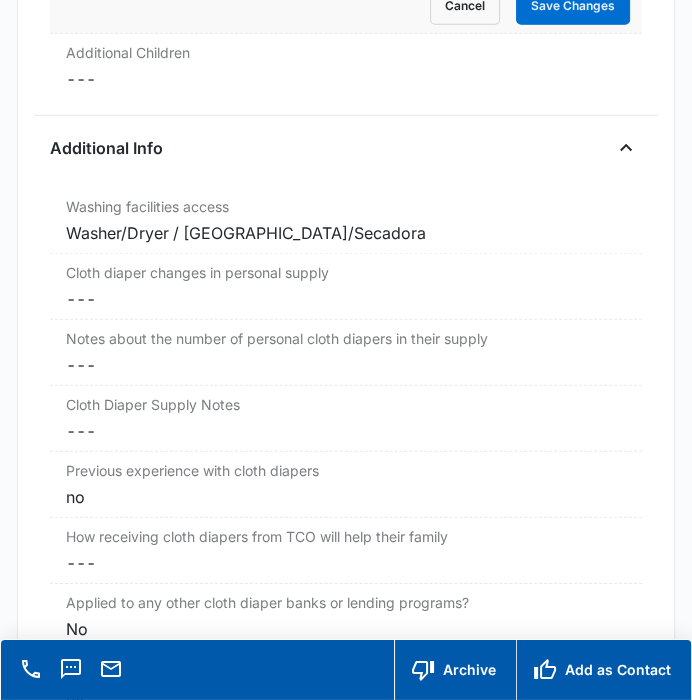 scroll, scrollTop: 3549, scrollLeft: 0, axis: vertical 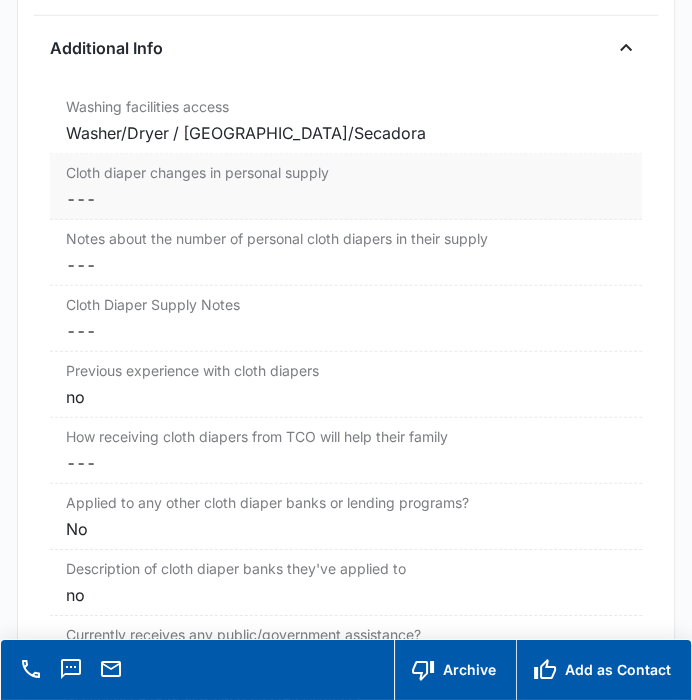click on "Cancel Save Changes ---" at bounding box center [345, 199] 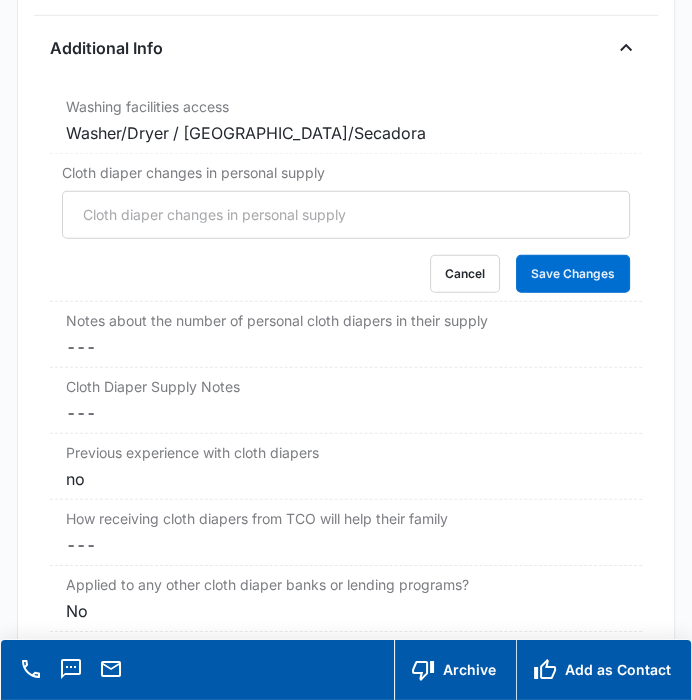 click on "Cloth diaper changes in personal supply" at bounding box center (345, 215) 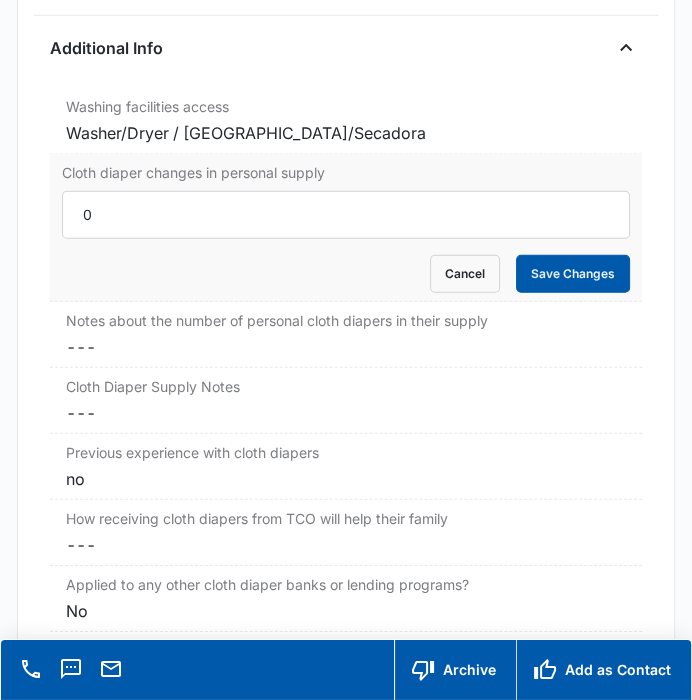type on "0" 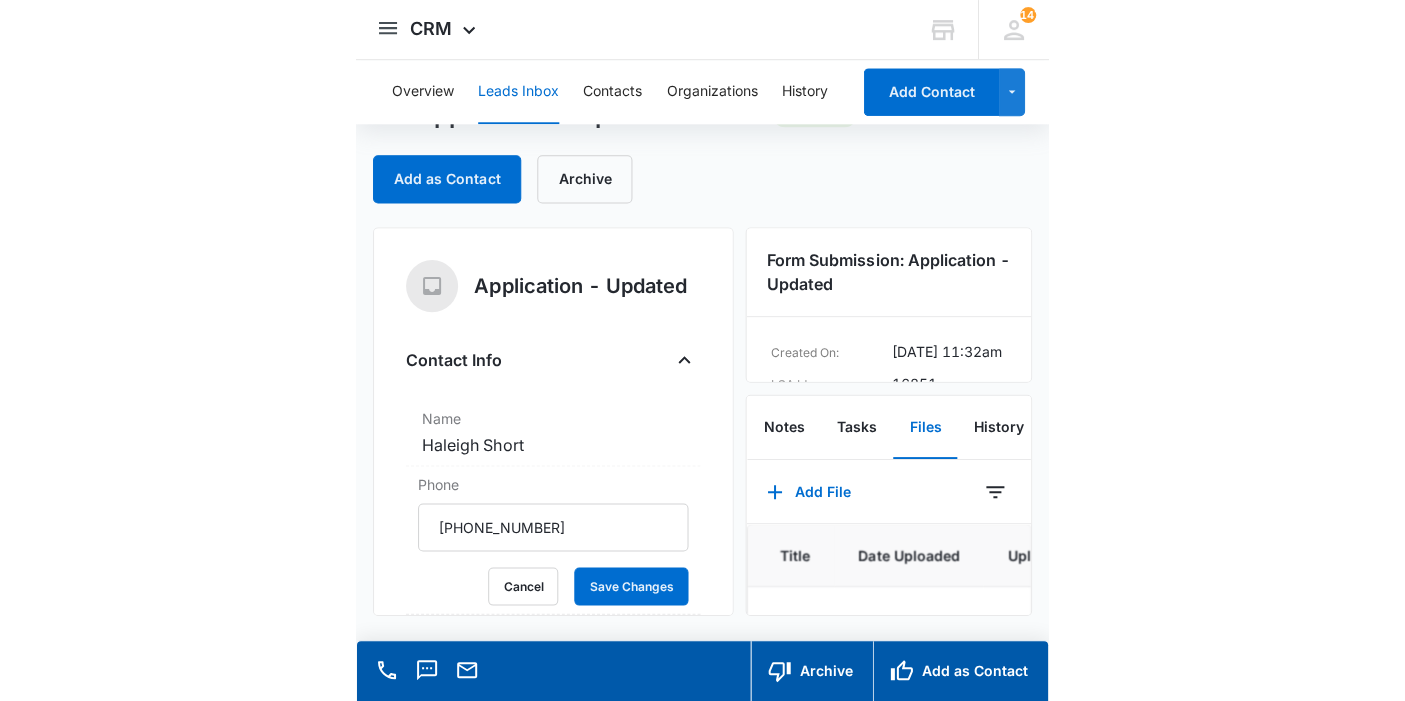 scroll, scrollTop: 0, scrollLeft: 0, axis: both 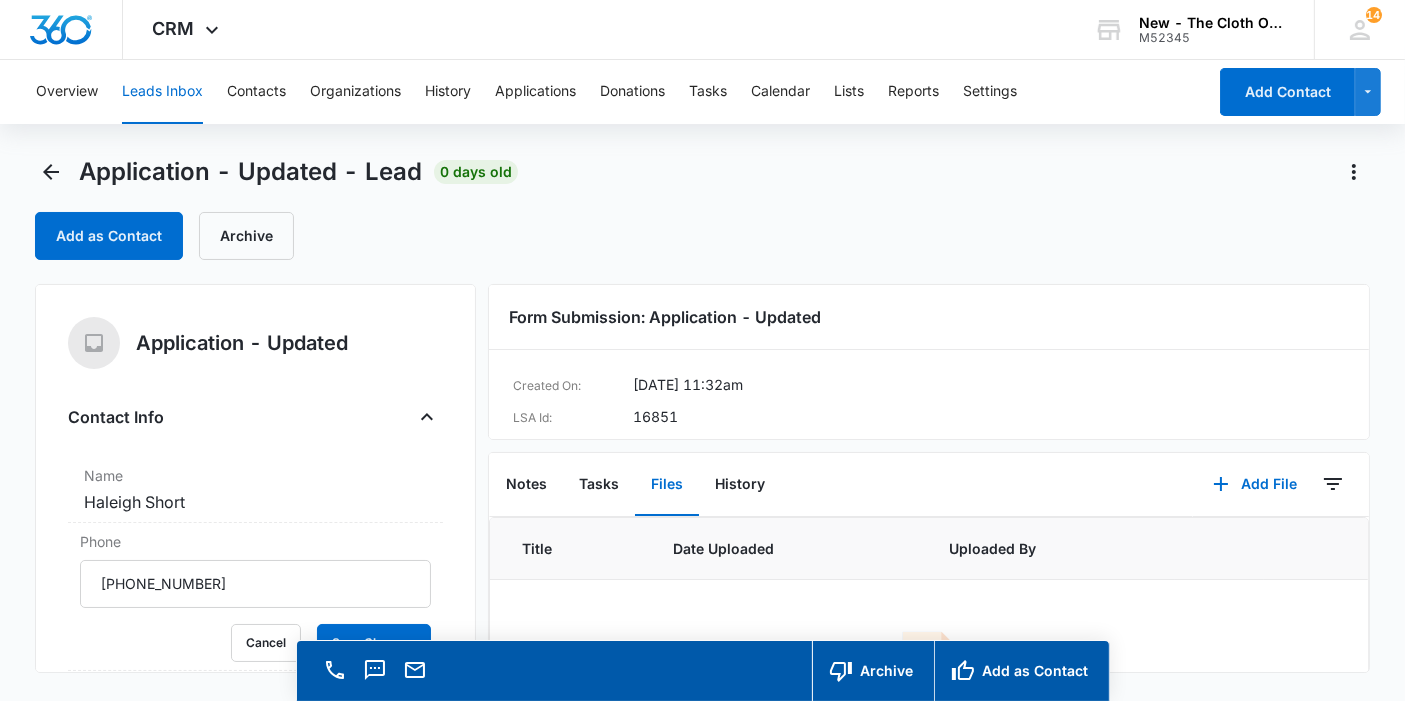 click on "Files" at bounding box center (667, 485) 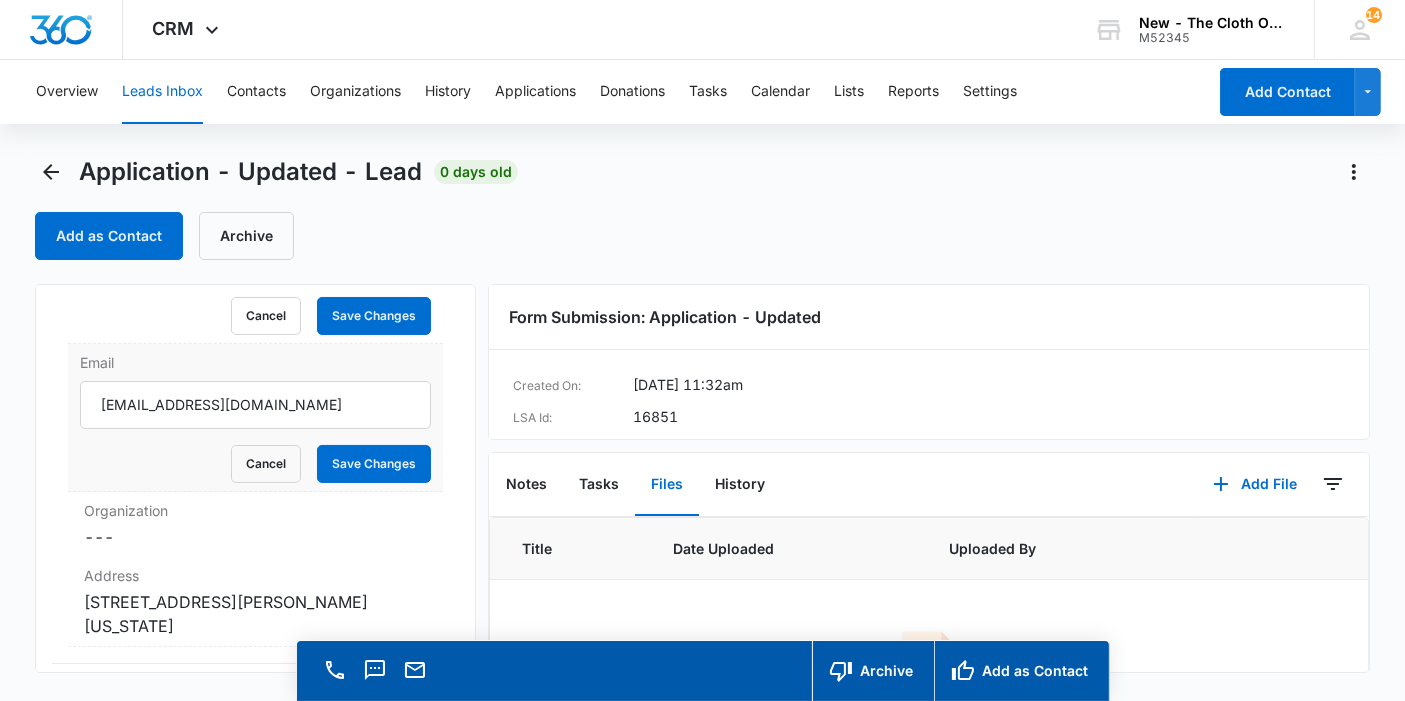 scroll, scrollTop: 333, scrollLeft: 0, axis: vertical 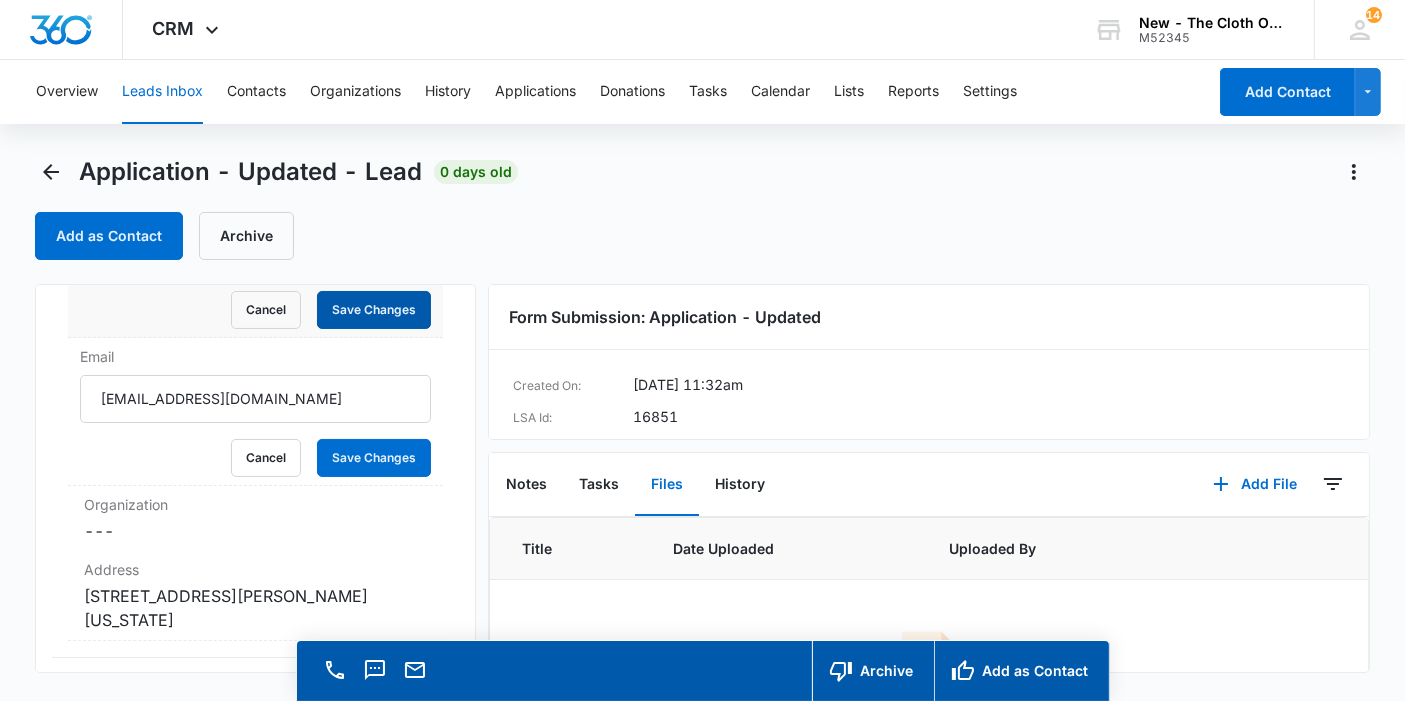click on "Save Changes" at bounding box center (374, 310) 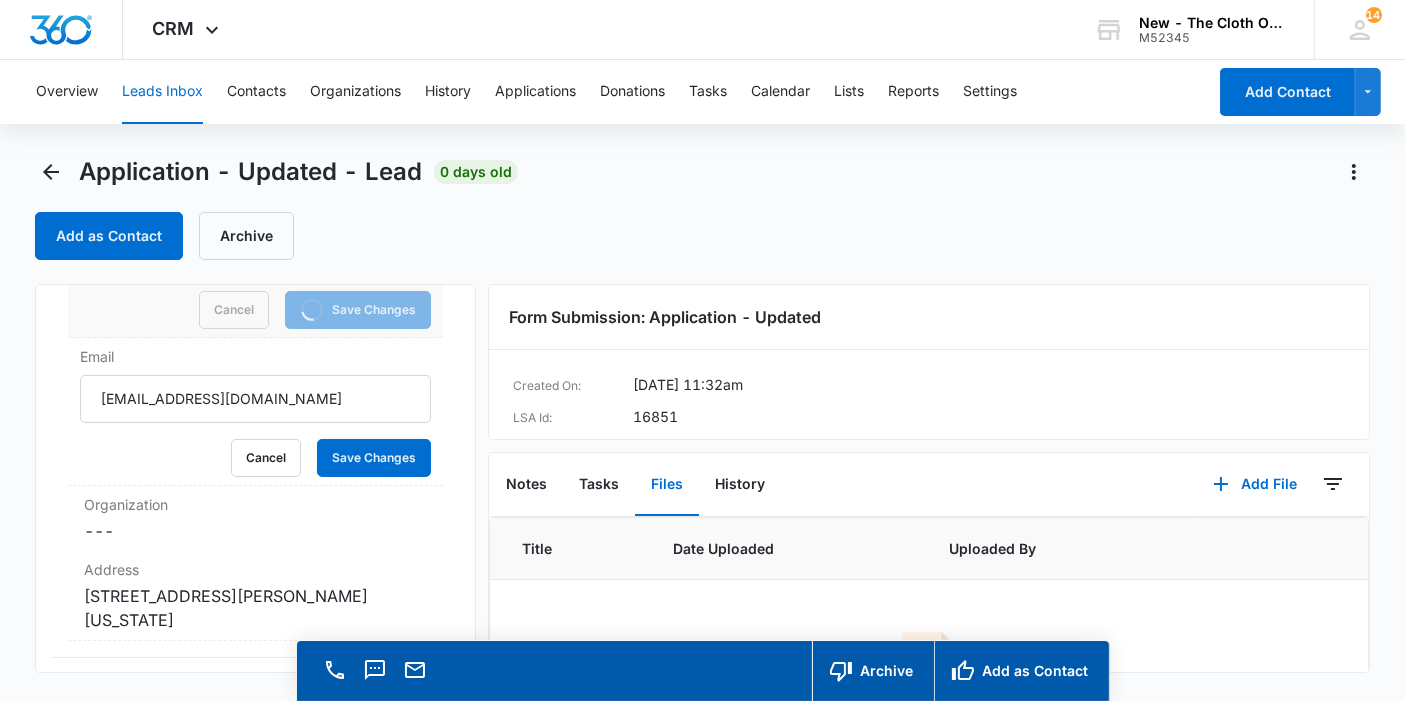 scroll, scrollTop: 444, scrollLeft: 0, axis: vertical 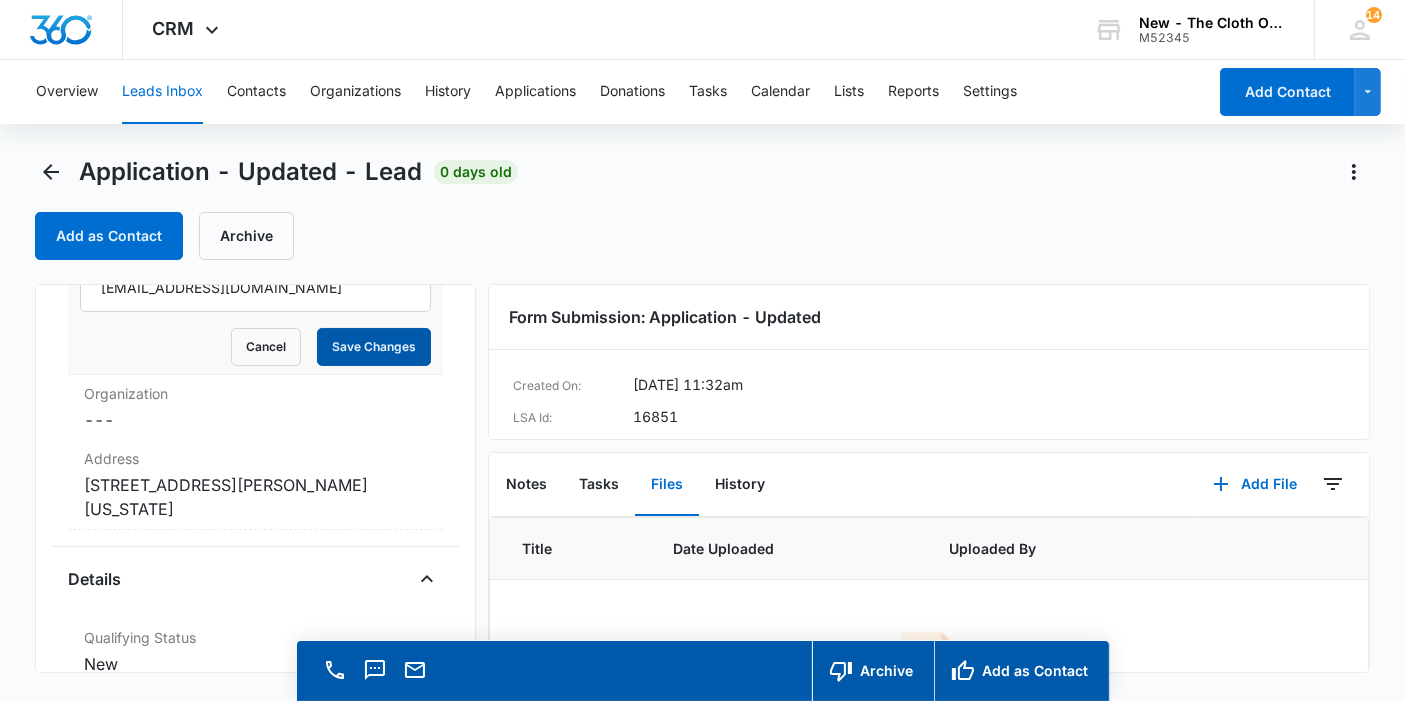 click on "Save Changes" at bounding box center (374, 347) 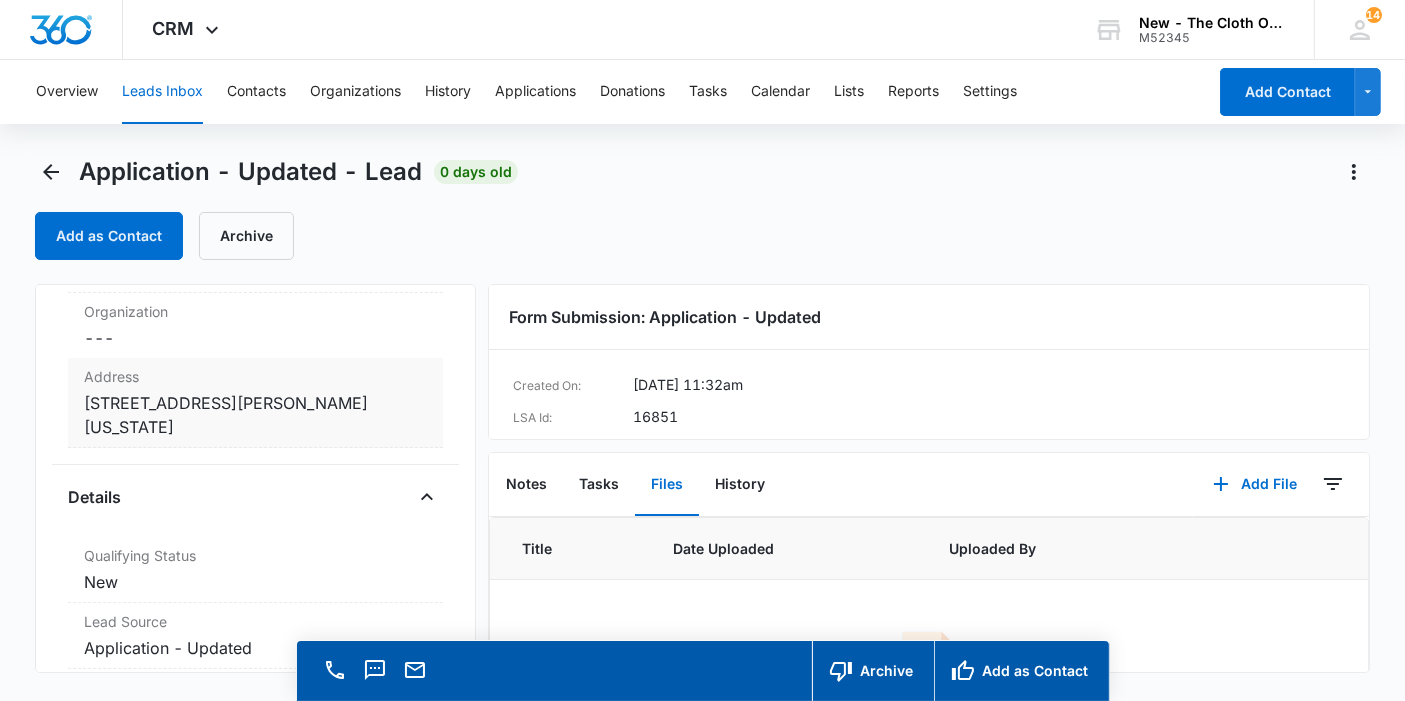 scroll, scrollTop: 345, scrollLeft: 0, axis: vertical 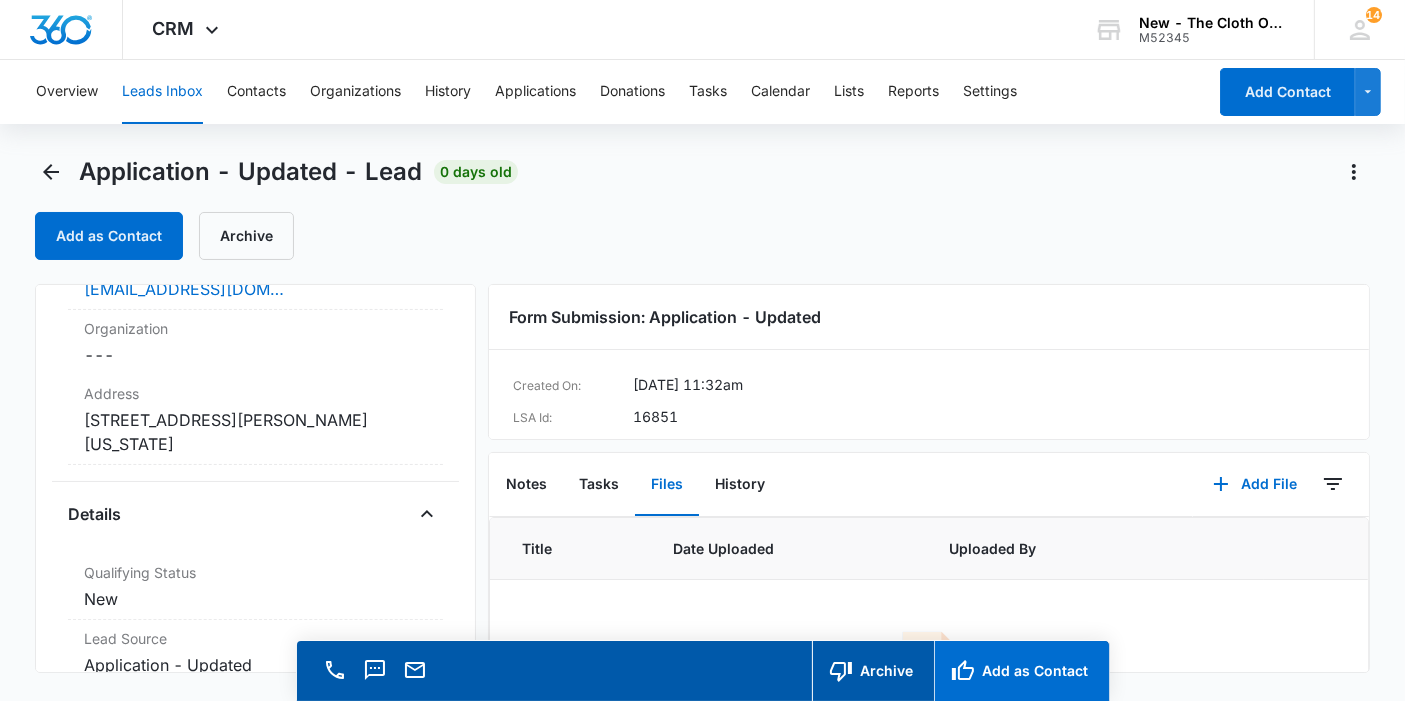 click on "Add as Contact" at bounding box center [1021, 671] 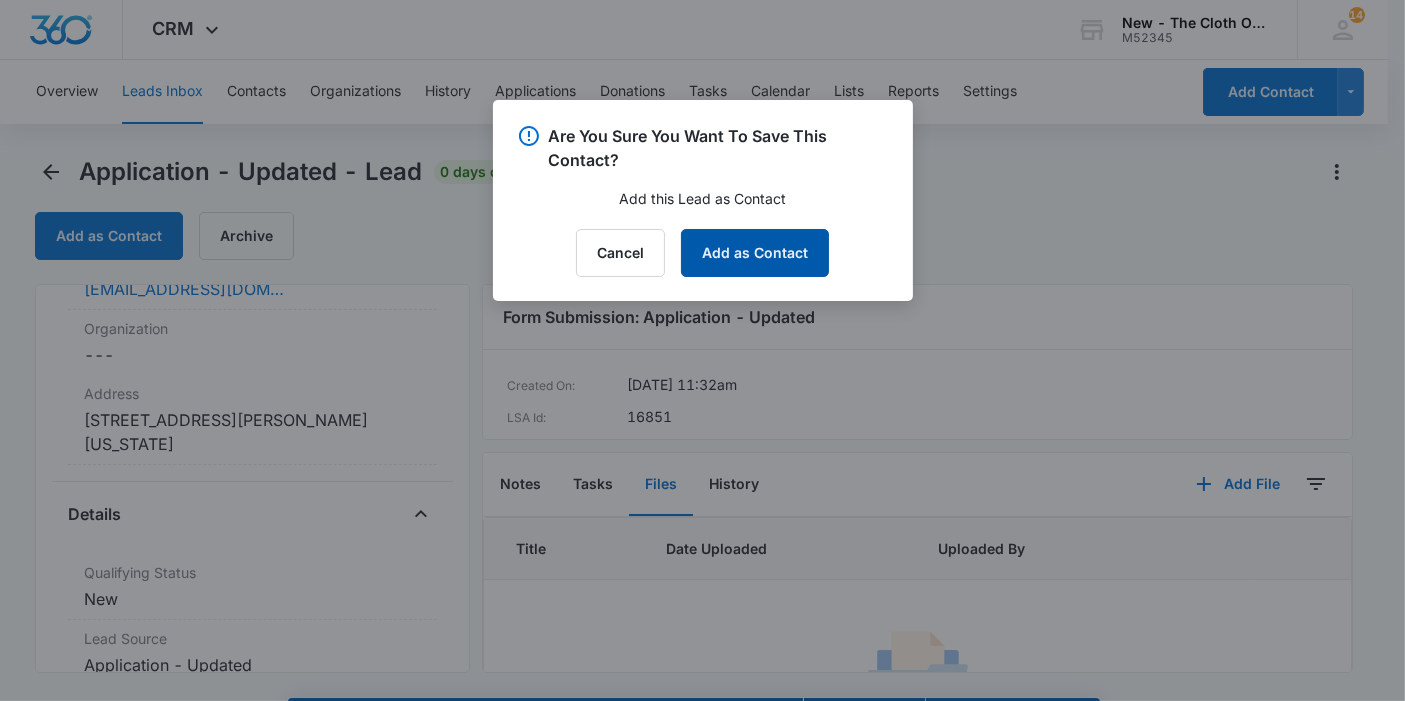 drag, startPoint x: 725, startPoint y: 250, endPoint x: 147, endPoint y: 123, distance: 591.78796 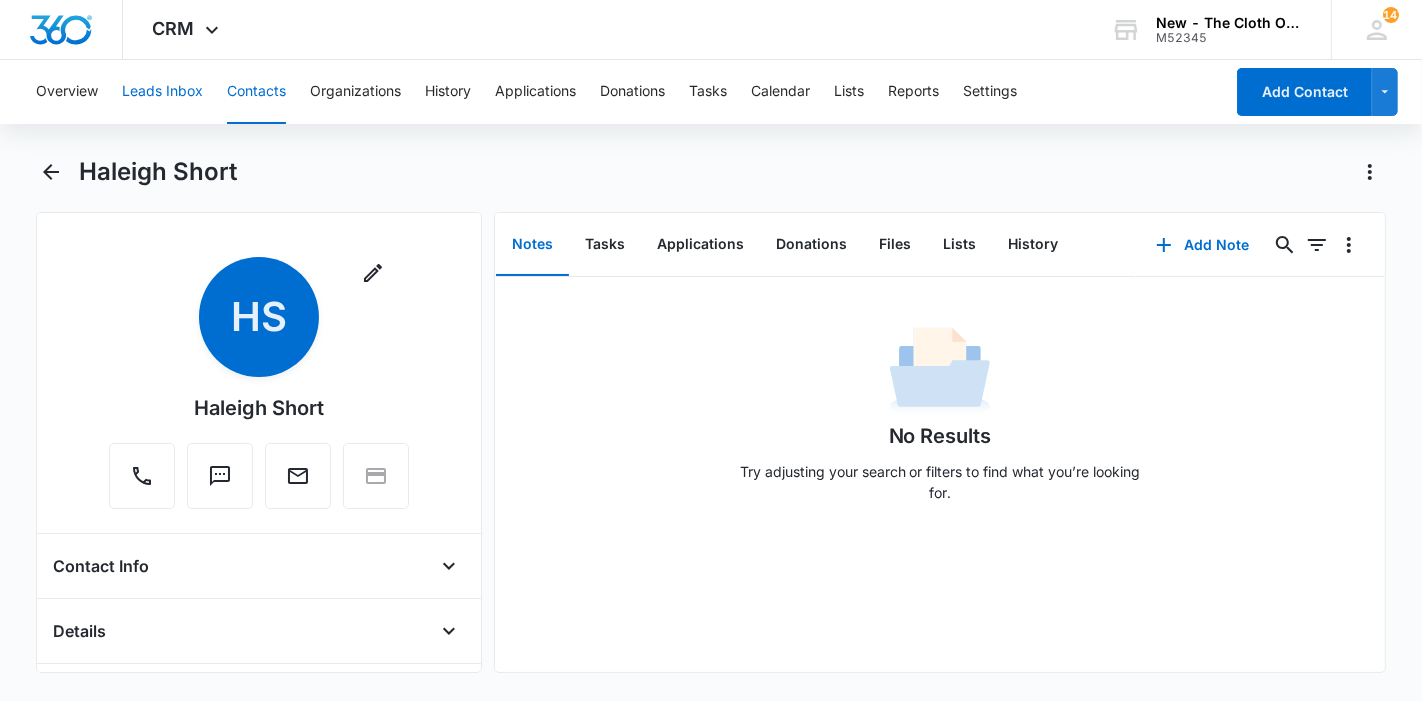 click on "Leads Inbox" at bounding box center (162, 92) 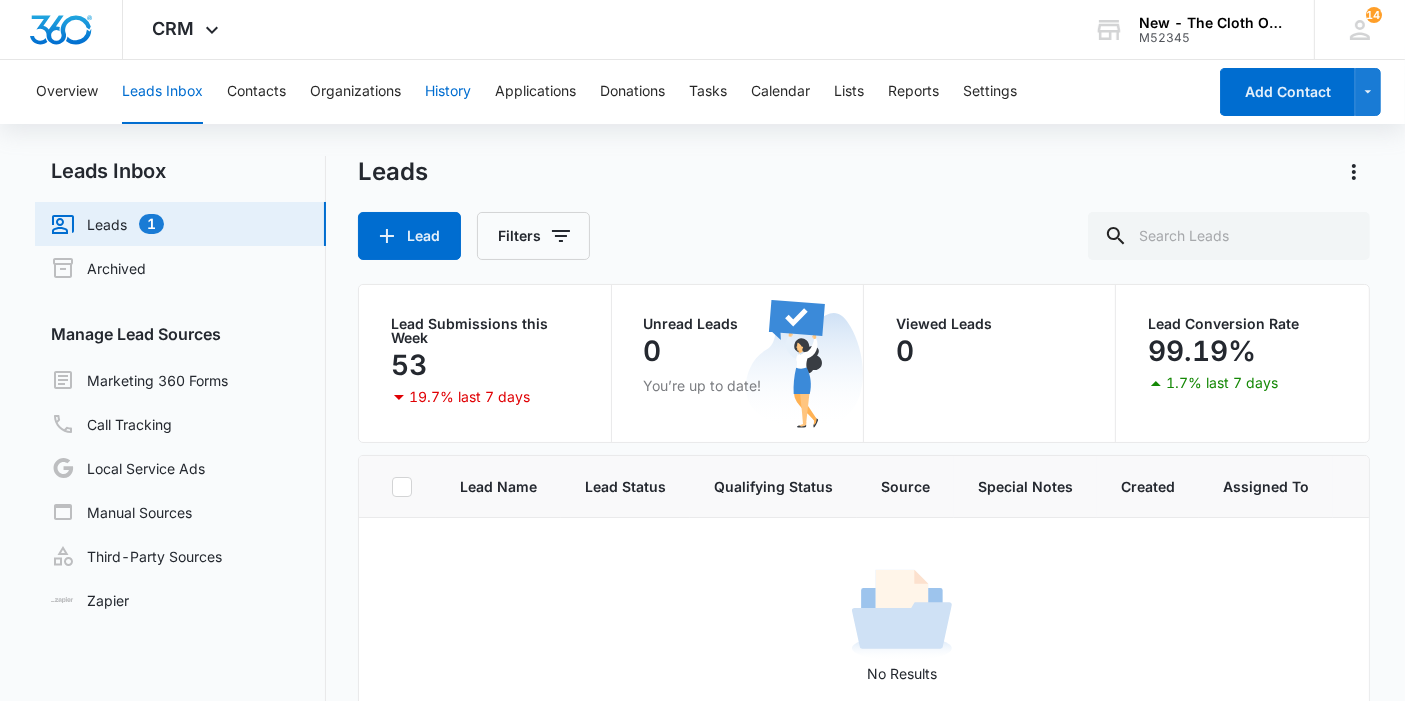 click on "History" at bounding box center [448, 92] 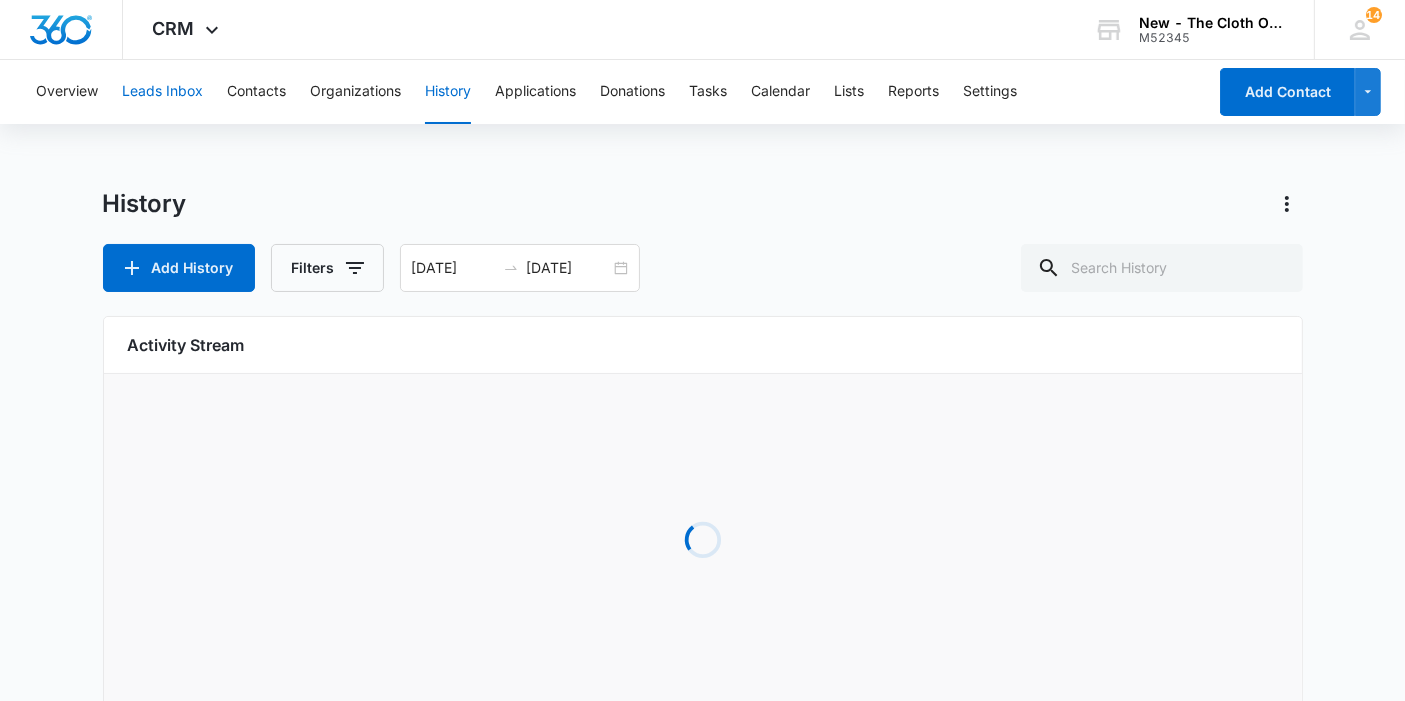 click on "Leads Inbox" at bounding box center [162, 92] 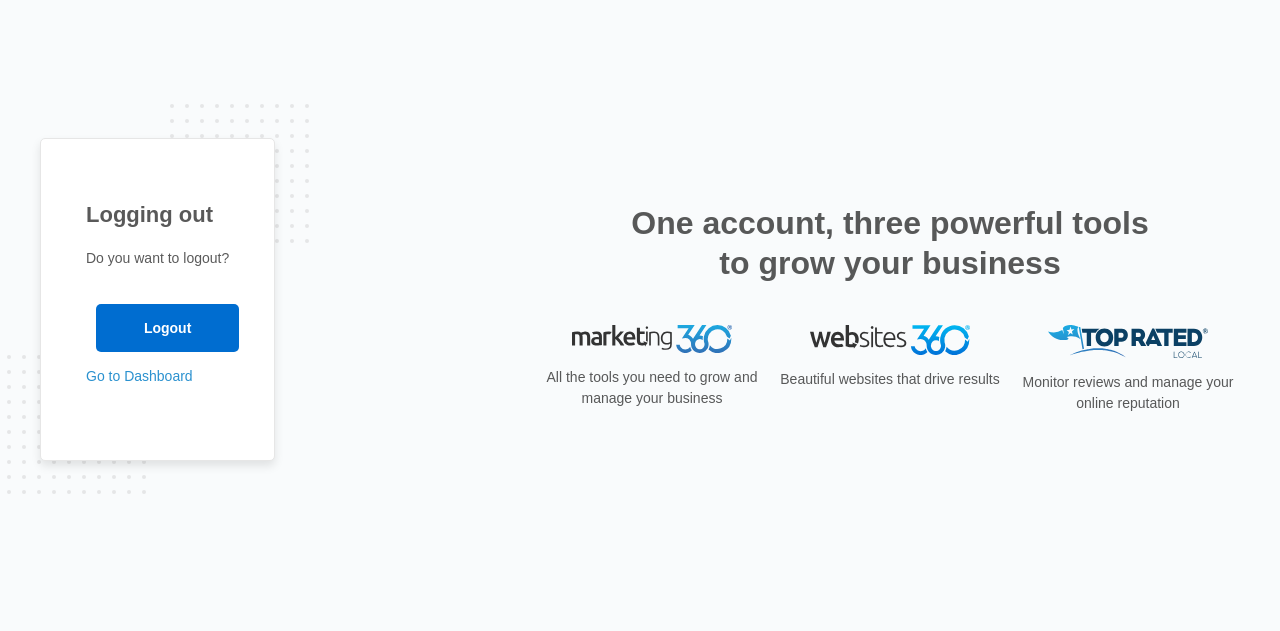 scroll, scrollTop: 0, scrollLeft: 0, axis: both 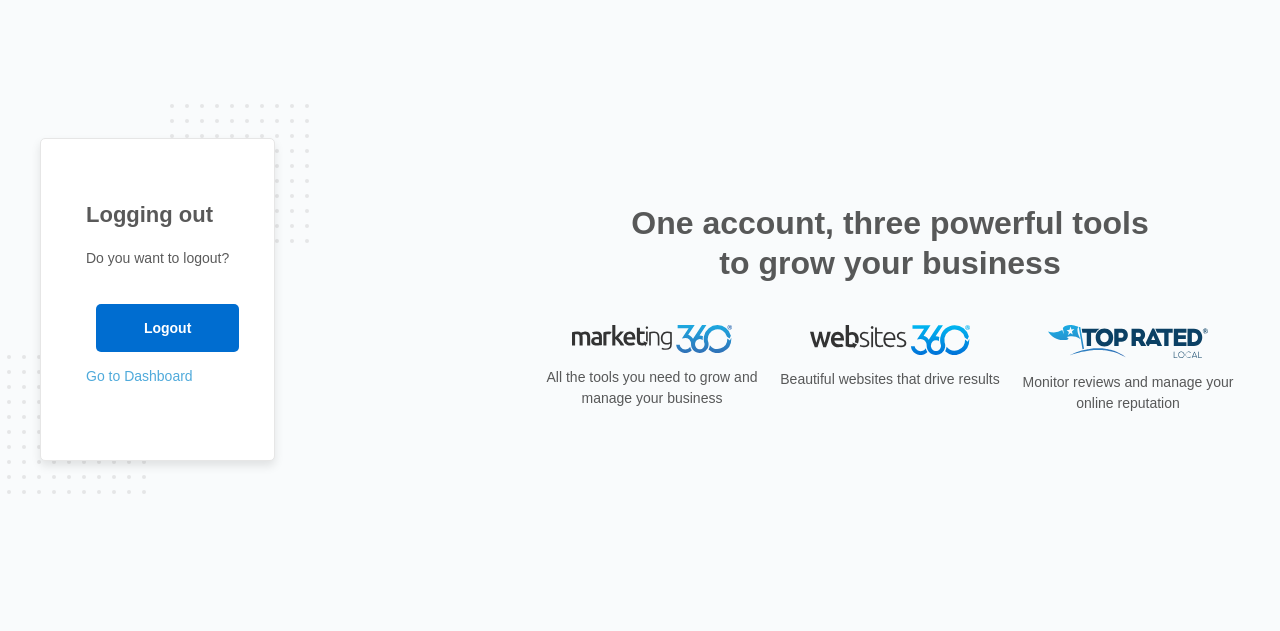 click on "Go to Dashboard" at bounding box center (139, 376) 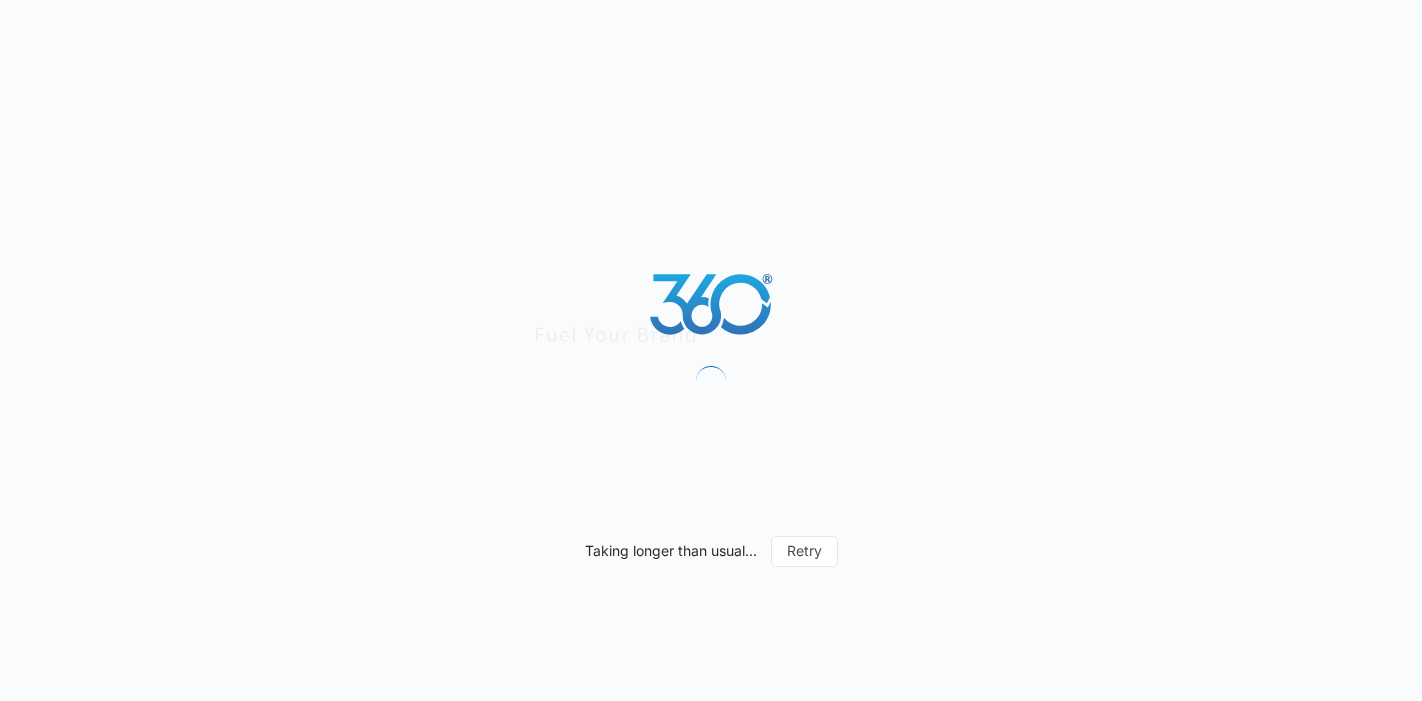 scroll, scrollTop: 0, scrollLeft: 0, axis: both 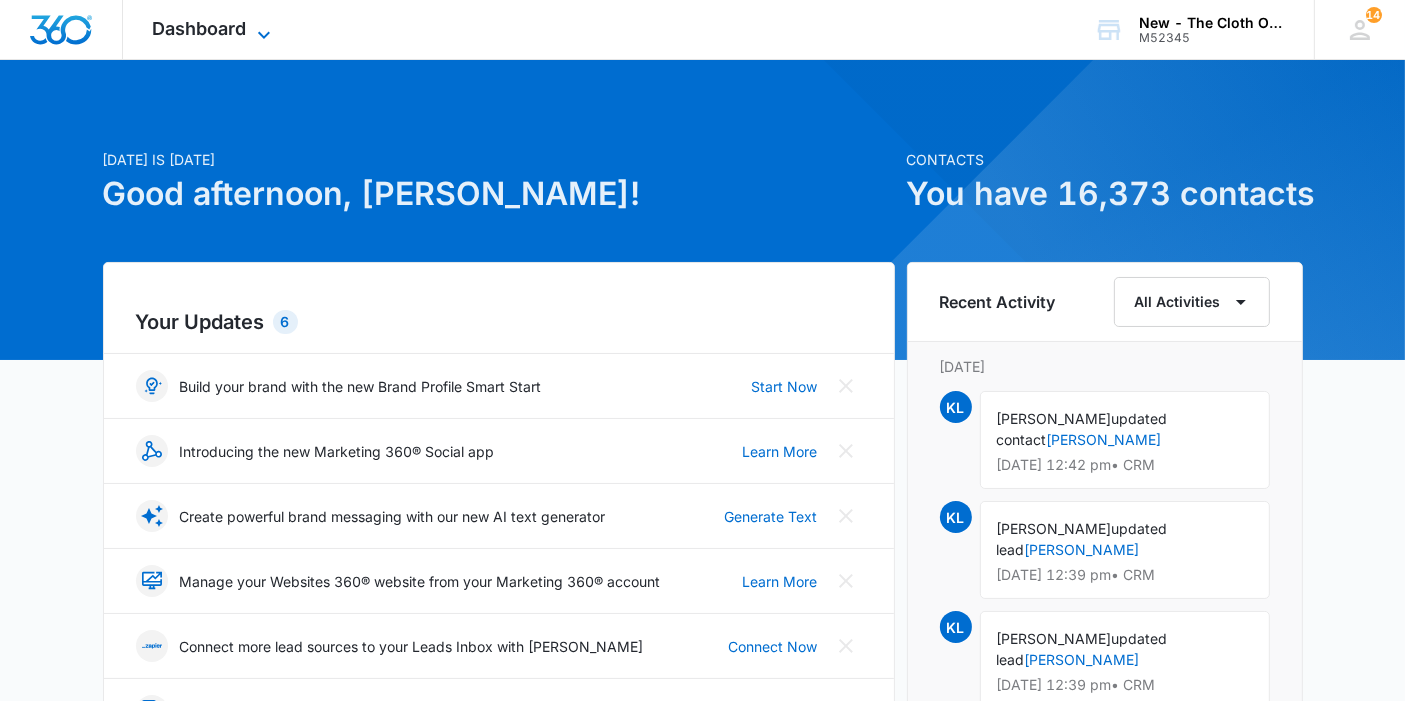 click 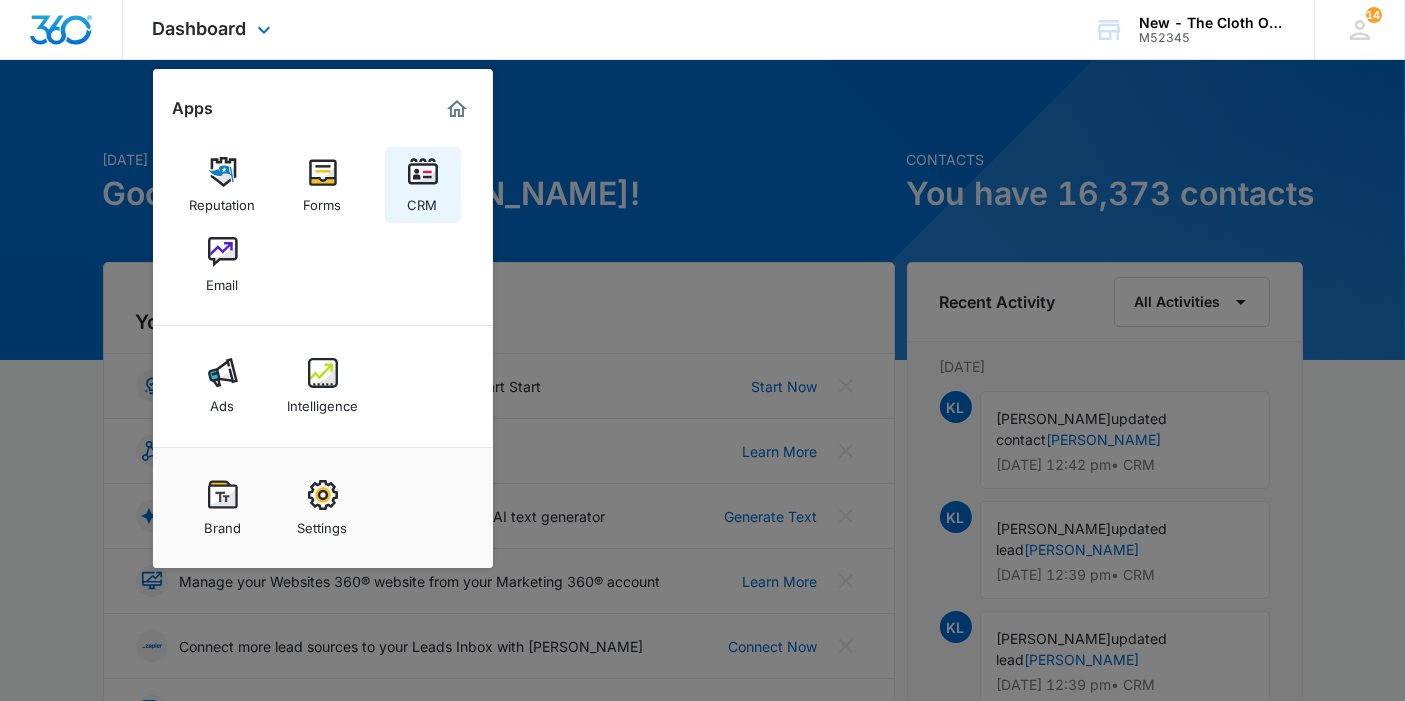 click at bounding box center (423, 172) 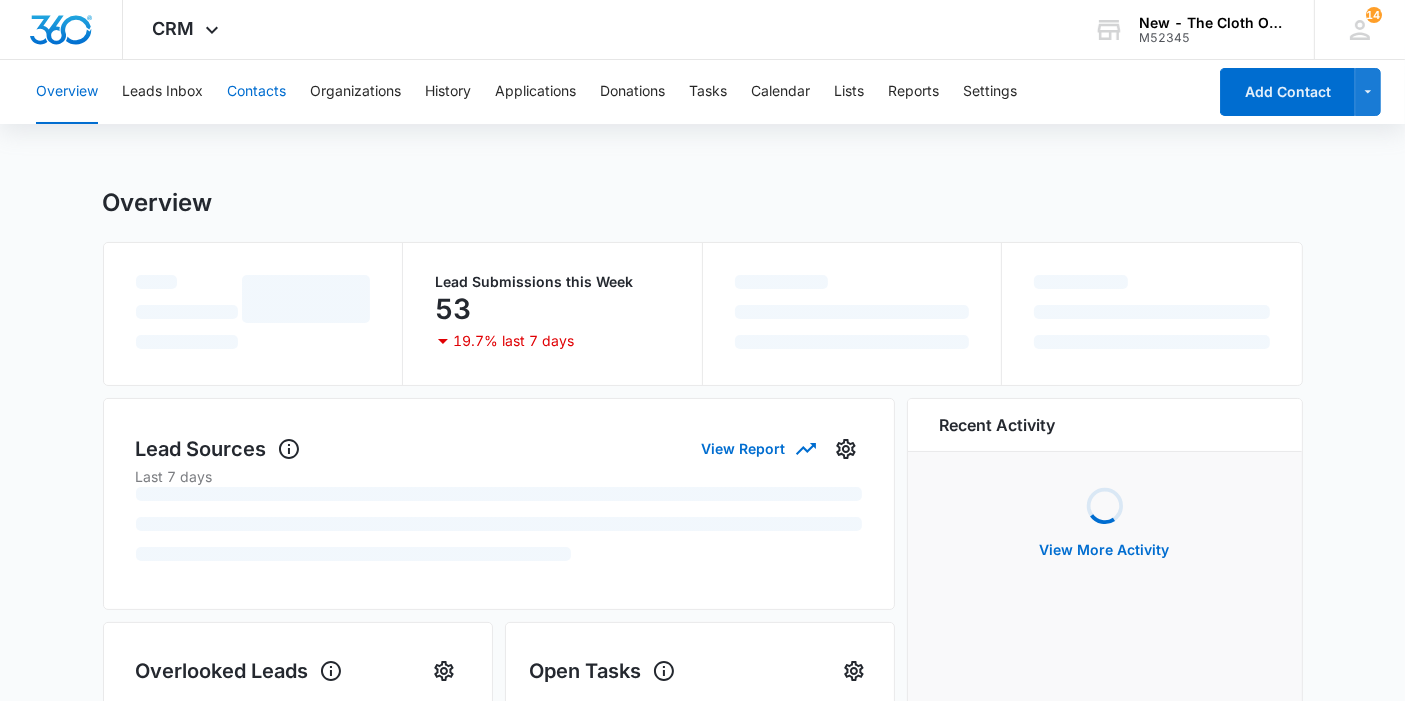 click on "Contacts" at bounding box center (256, 92) 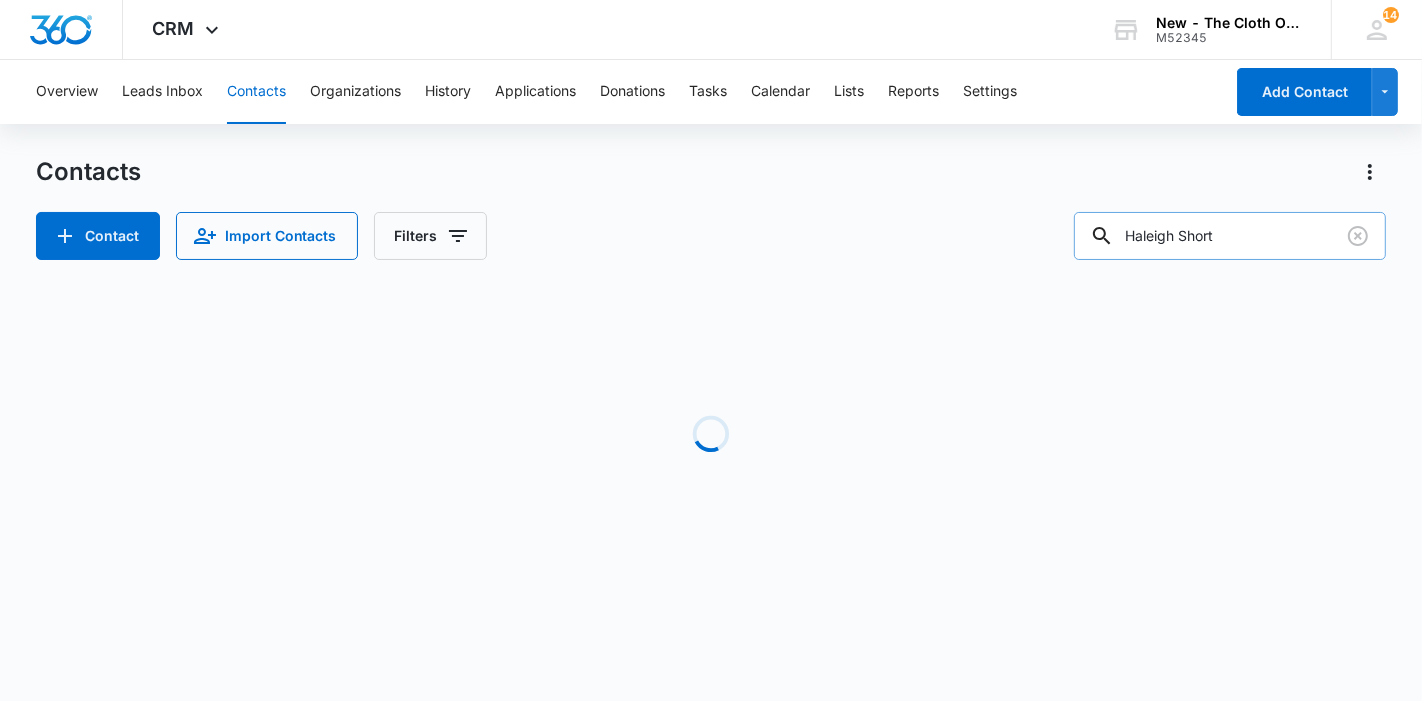 drag, startPoint x: 1273, startPoint y: 230, endPoint x: 1257, endPoint y: 230, distance: 16 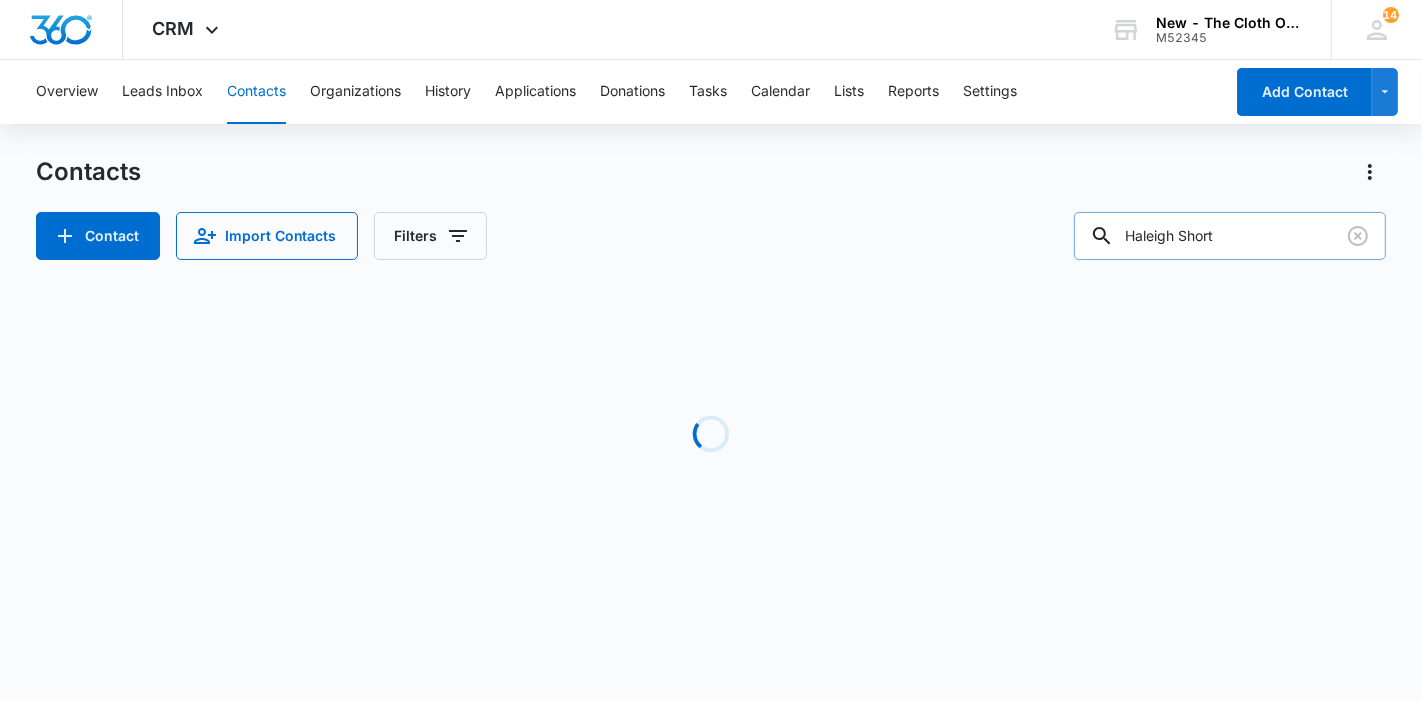 click on "Haleigh Short" at bounding box center [1230, 236] 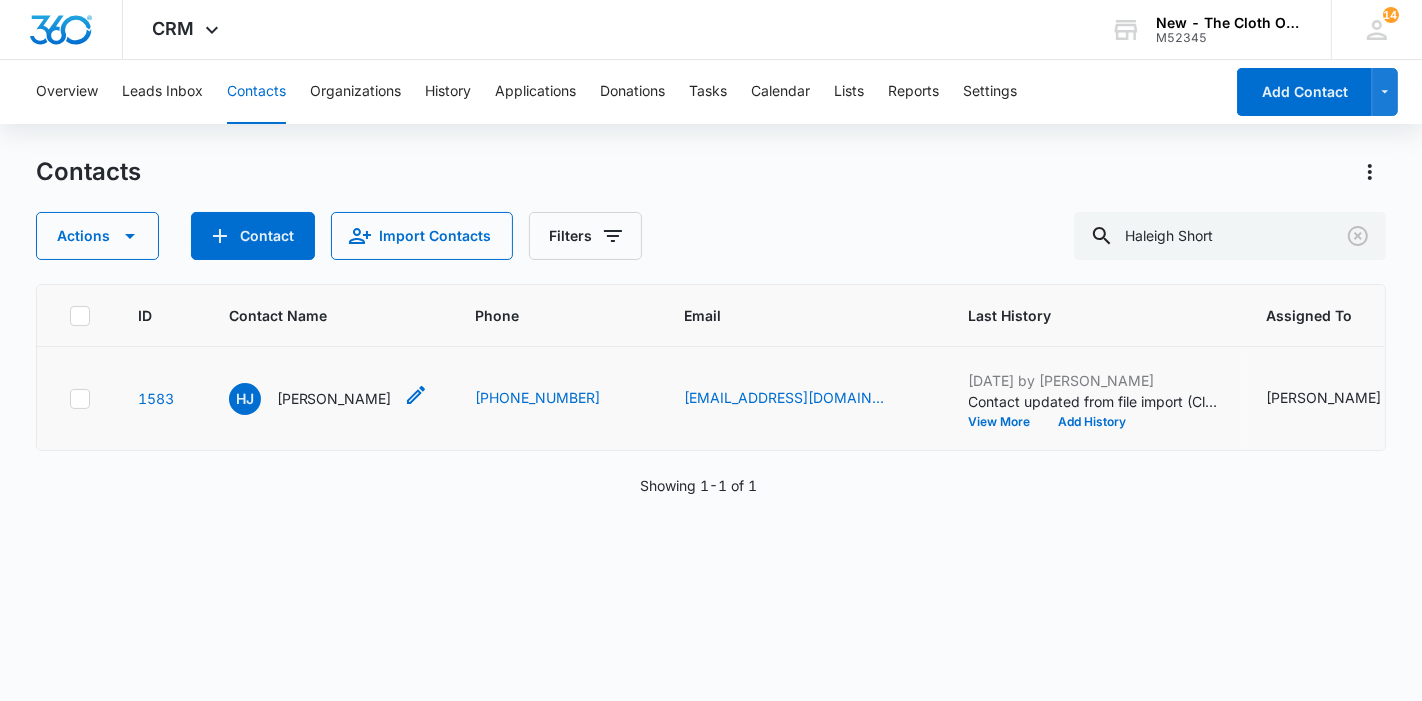 click on "[PERSON_NAME]" at bounding box center (334, 398) 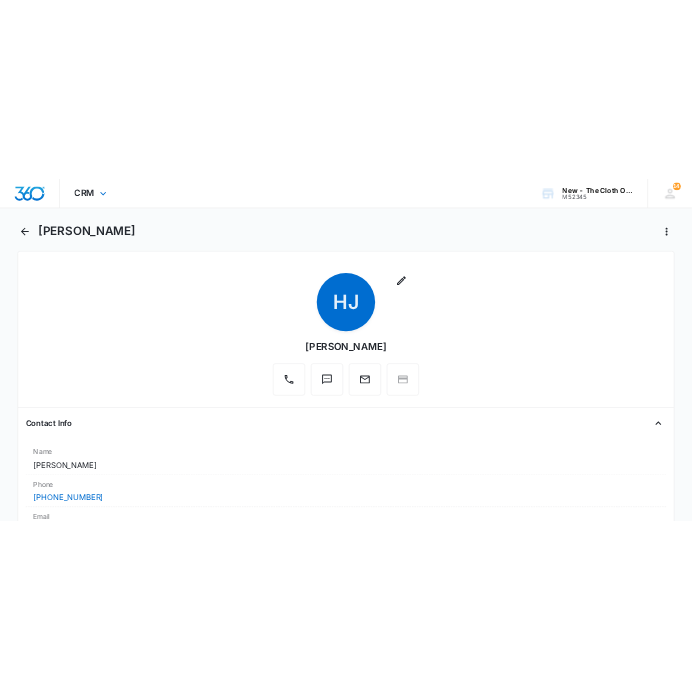 scroll, scrollTop: 0, scrollLeft: 0, axis: both 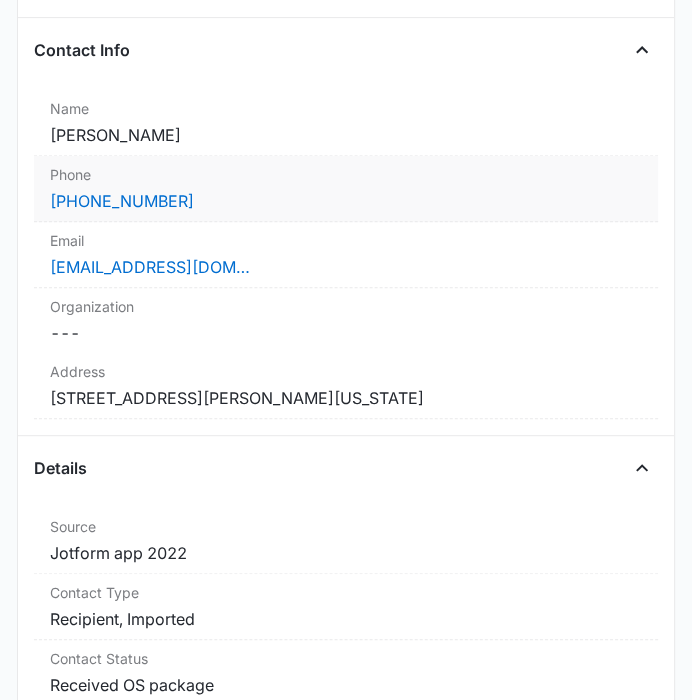 click on "[PHONE_NUMBER]" at bounding box center [345, 201] 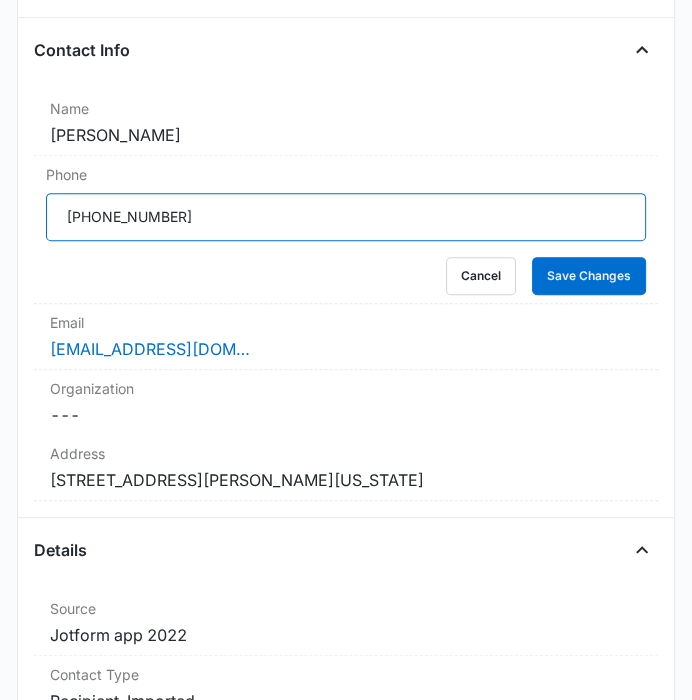 drag, startPoint x: 219, startPoint y: 213, endPoint x: 20, endPoint y: 204, distance: 199.20341 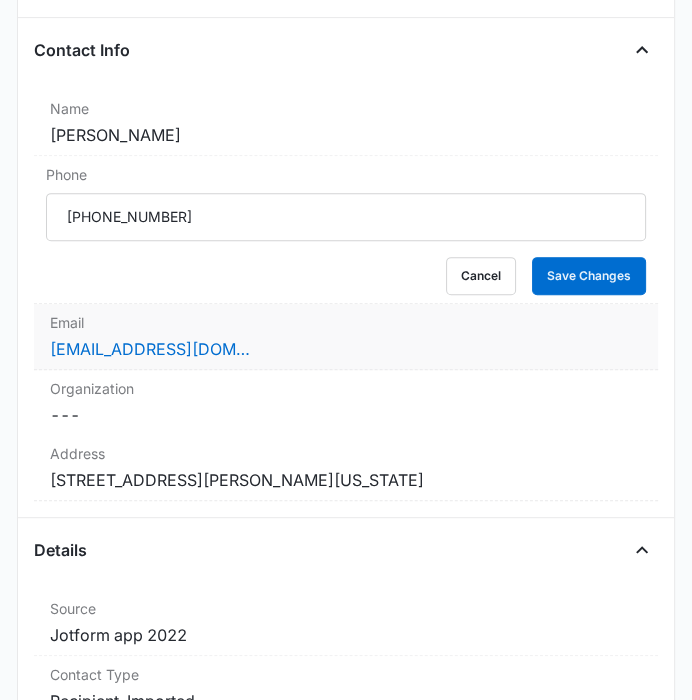 click on "[EMAIL_ADDRESS][DOMAIN_NAME]" at bounding box center (345, 349) 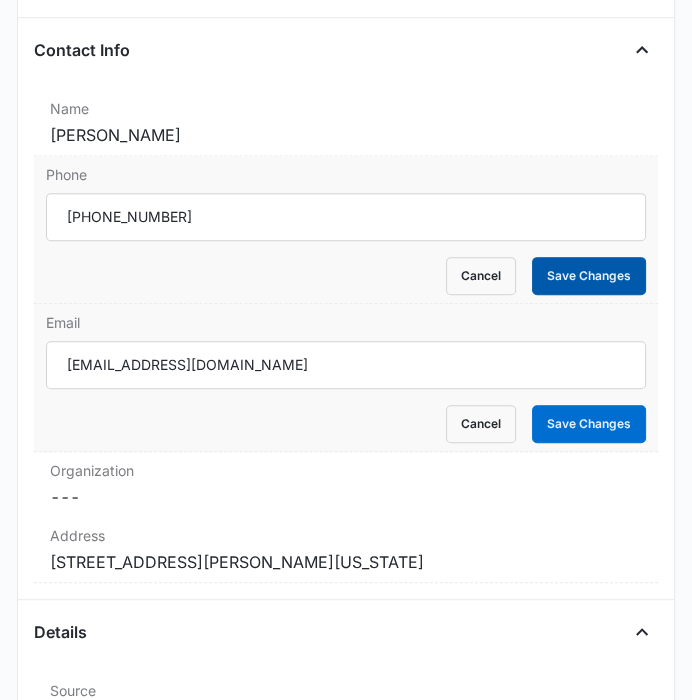 click on "Save Changes" at bounding box center (589, 276) 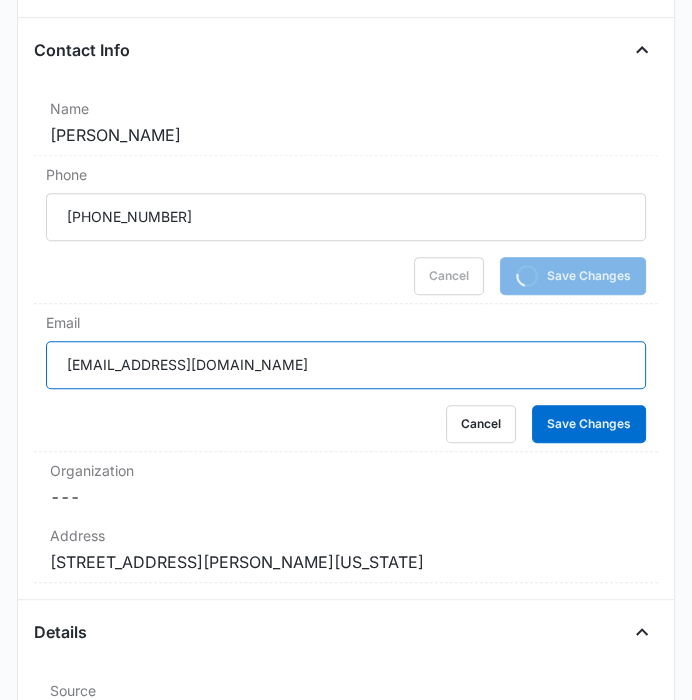drag, startPoint x: 230, startPoint y: 363, endPoint x: 10, endPoint y: 377, distance: 220.445 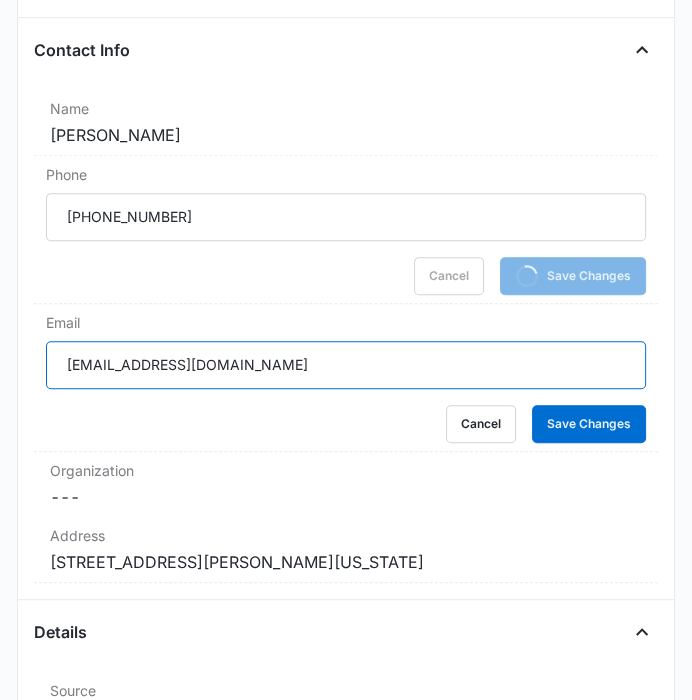 click on "[PERSON_NAME] Remove [PERSON_NAME] [PERSON_NAME] Contact Info Name Cancel Save Changes [PERSON_NAME] Phone Cancel Loading Save Changes Email [EMAIL_ADDRESS][DOMAIN_NAME] Cancel Save Changes Organization Cancel Save Changes --- Address Cancel Save Changes [STREET_ADDRESS][PERSON_NAME][US_STATE] Details Source Cancel Save Changes Jotform app 2022 Contact Type Cancel Save Changes Recipient, Imported Contact Status Cancel Save Changes Received OS package Assigned To Cancel Save Changes [PERSON_NAME] Tags Cancel Save Changes --- Next Contact Date Cancel Save Changes --- Color Tag Current Color: Cancel Save Changes Payments ID ID 1583 Created [DATE] 2:39pm Additional Contact Info Second Applicant/Spouse Cancel Save Changes --- Company Name Cancel Save Changes --- Pronouns Cancel Save Changes She/her/hers / [PERSON_NAME] Preferred language Cancel Save Changes --- Alternate shipping address Cancel Save Changes --- Preferred contact method Cancel Save Changes --- Other Info Special Notes Cancel Save Changes --- Cancel 1 1" at bounding box center (346, 3060) 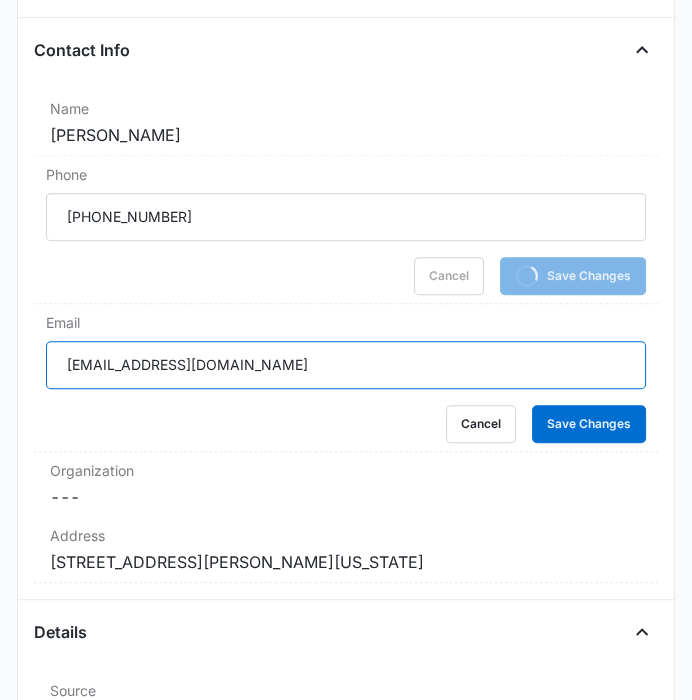 paste on "leighkallen" 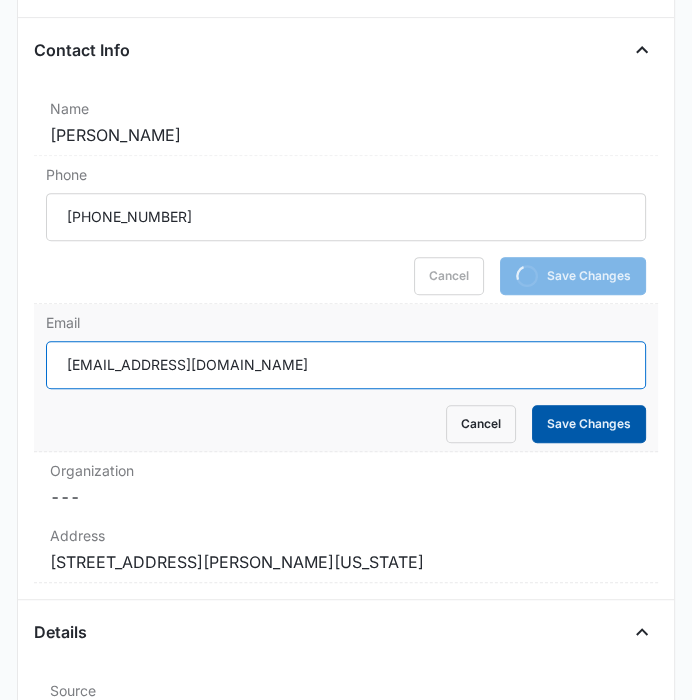 type on "[EMAIL_ADDRESS][DOMAIN_NAME]" 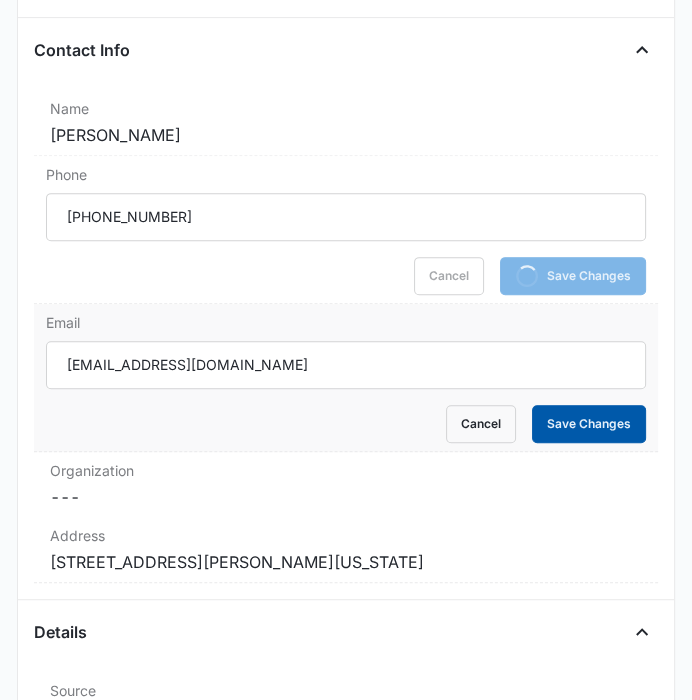 click on "Save Changes" at bounding box center [589, 424] 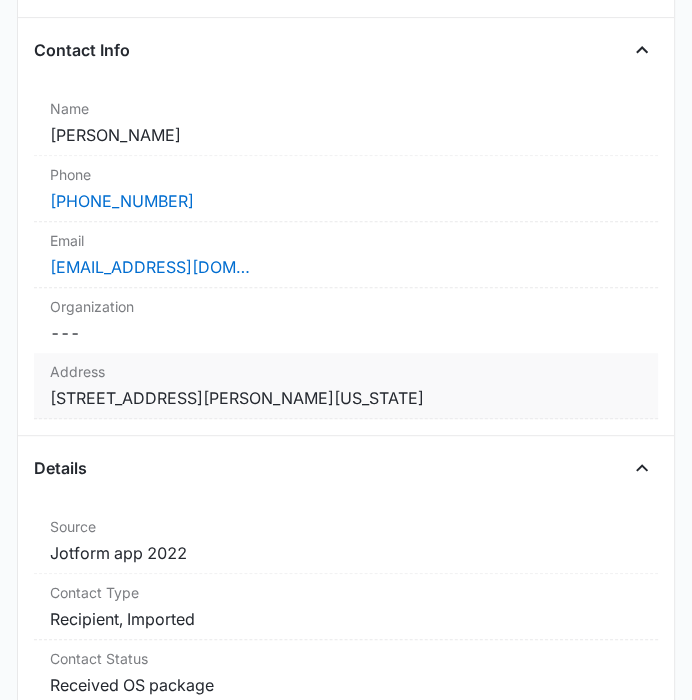 click on "Cancel Save Changes [STREET_ADDRESS][PERSON_NAME][US_STATE]" at bounding box center (345, 398) 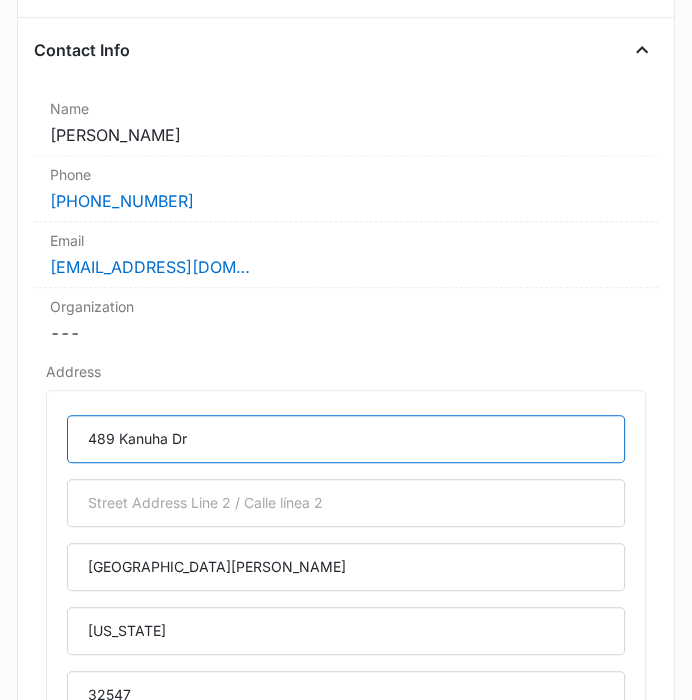 drag, startPoint x: 258, startPoint y: 414, endPoint x: 27, endPoint y: 453, distance: 234.26907 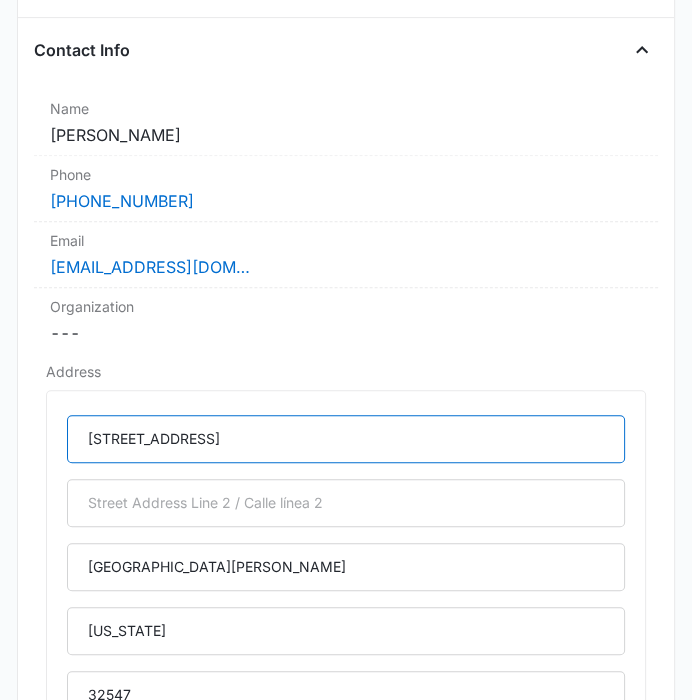 type on "[STREET_ADDRESS]" 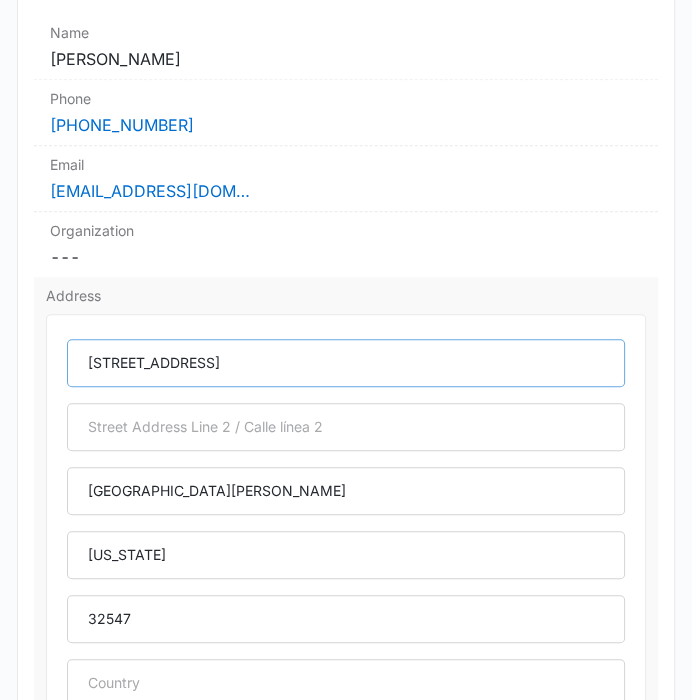 scroll, scrollTop: 555, scrollLeft: 0, axis: vertical 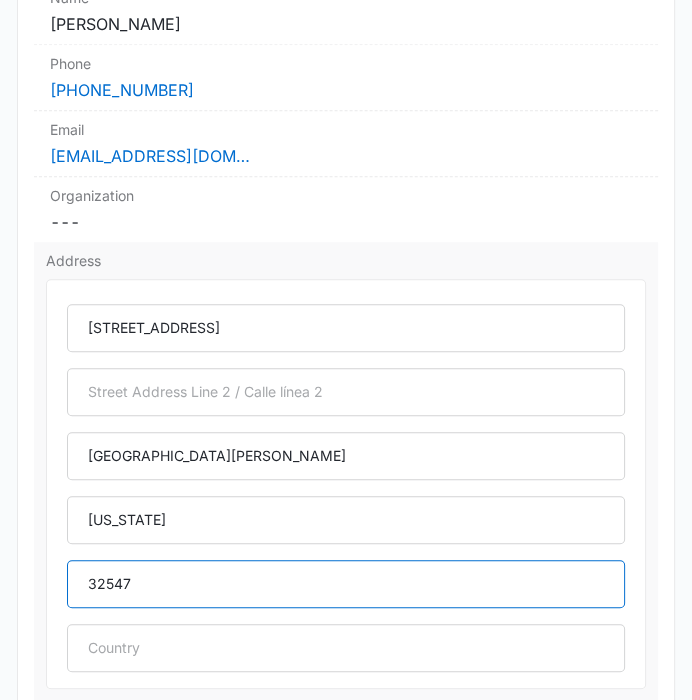 click on "32547" at bounding box center [345, 584] 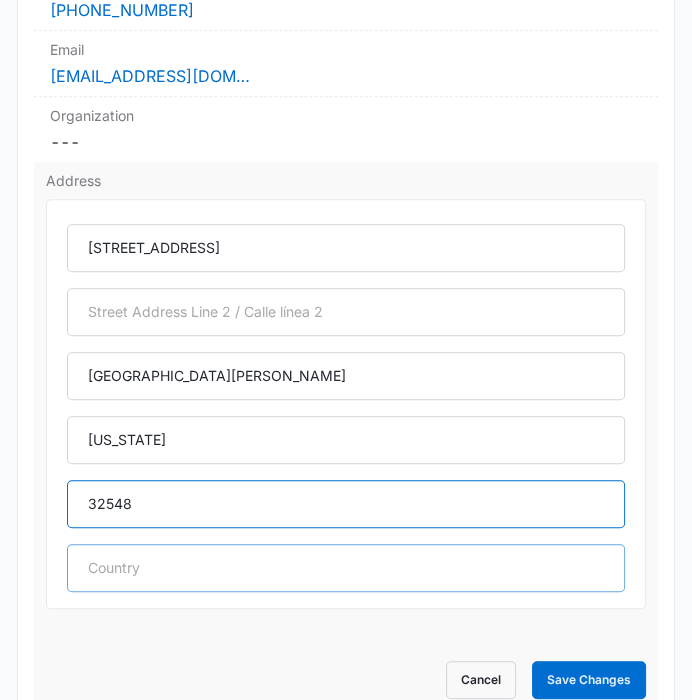 scroll, scrollTop: 777, scrollLeft: 0, axis: vertical 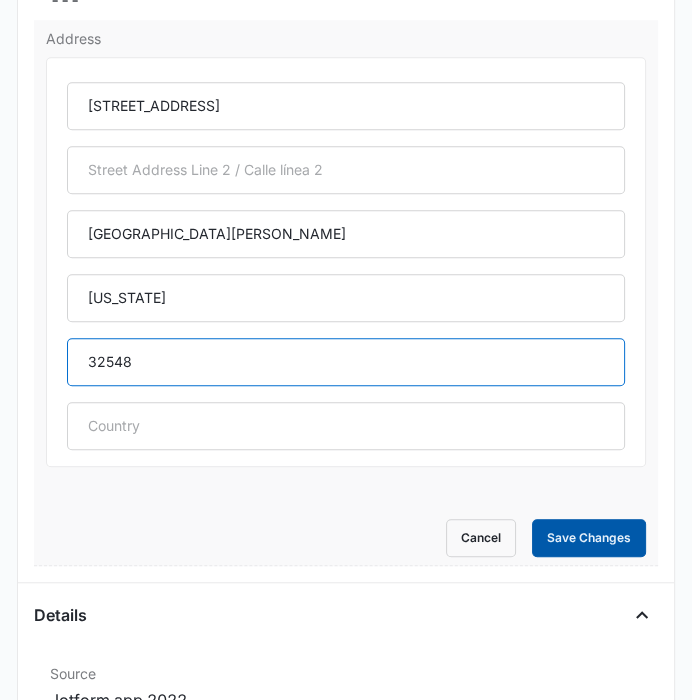 type on "32548" 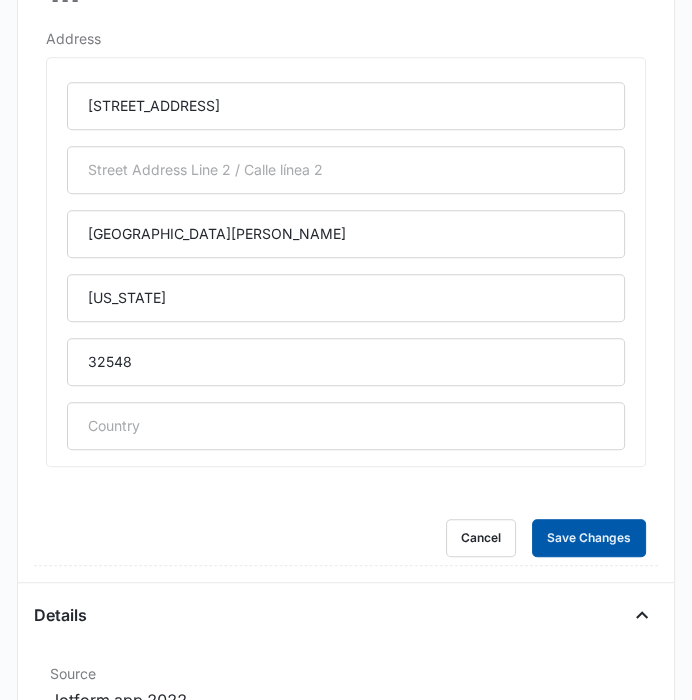drag, startPoint x: 606, startPoint y: 535, endPoint x: 0, endPoint y: 526, distance: 606.06683 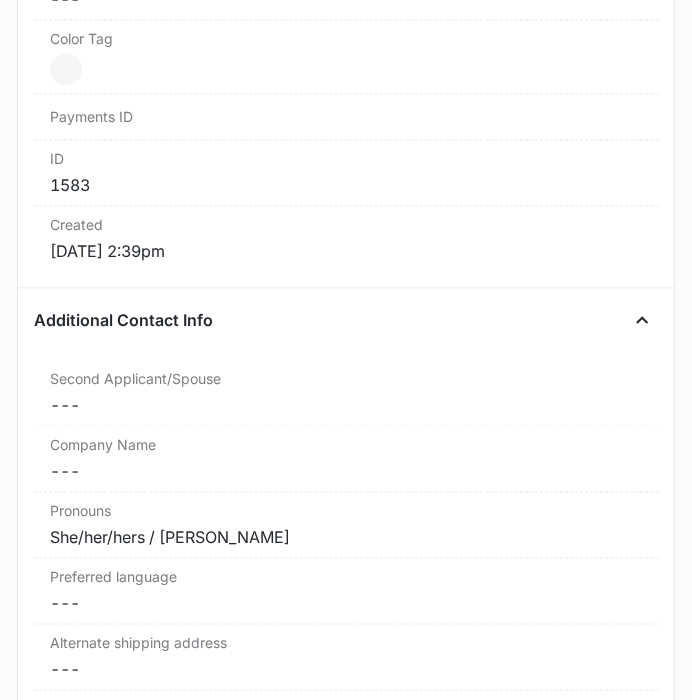 scroll, scrollTop: 1333, scrollLeft: 0, axis: vertical 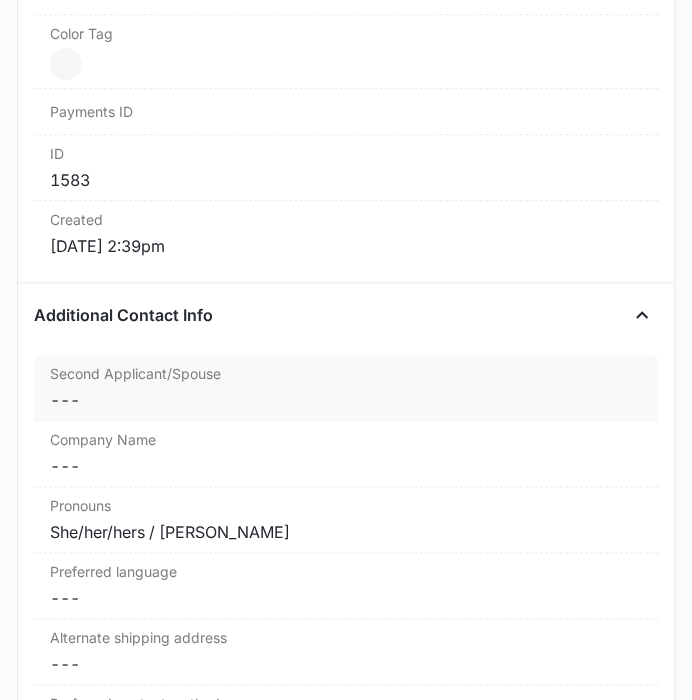 click on "Second Applicant/Spouse" at bounding box center (345, 373) 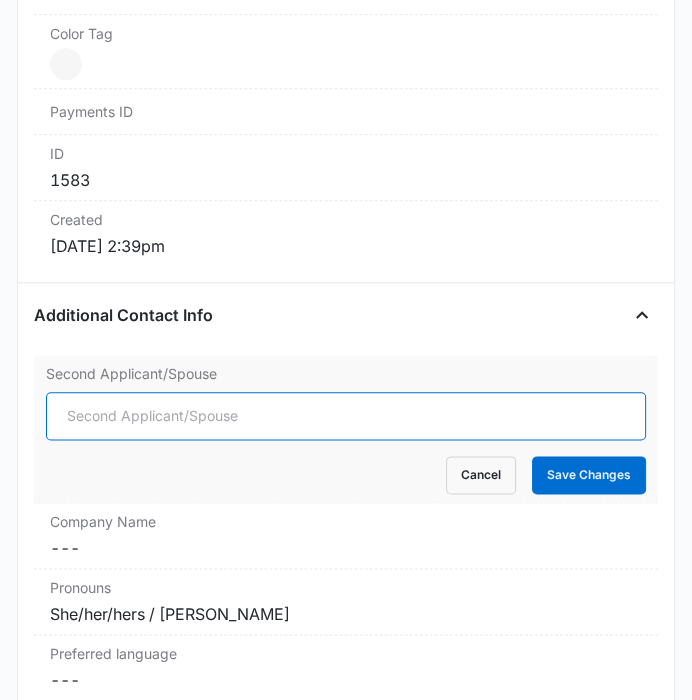 drag, startPoint x: 88, startPoint y: 384, endPoint x: 93, endPoint y: 416, distance: 32.38827 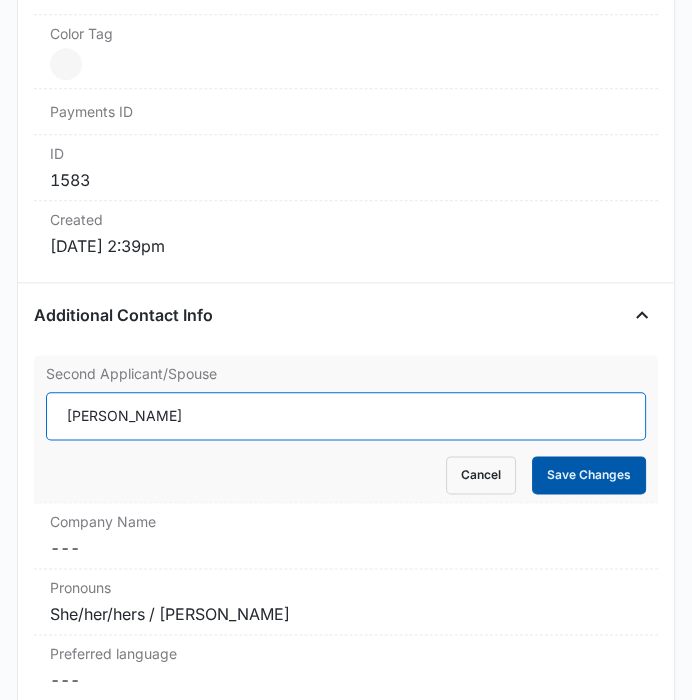 type on "[PERSON_NAME]" 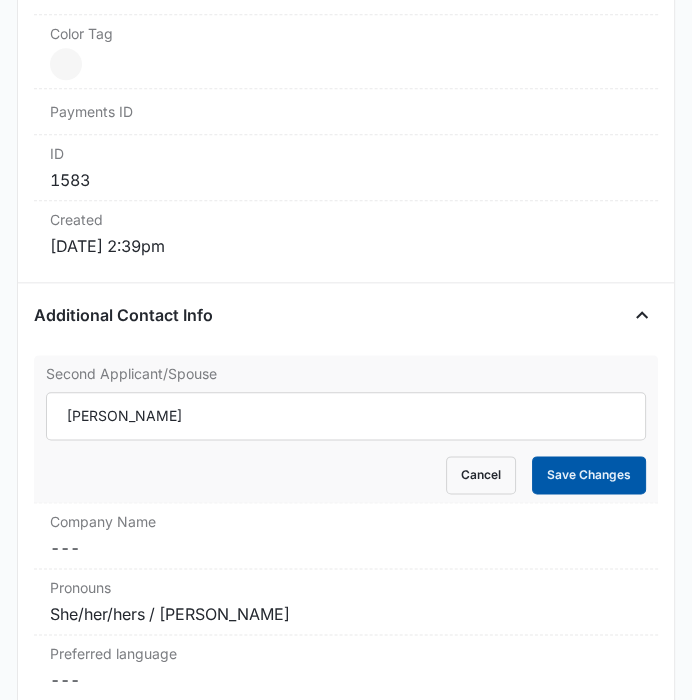 click on "Save Changes" at bounding box center [589, 475] 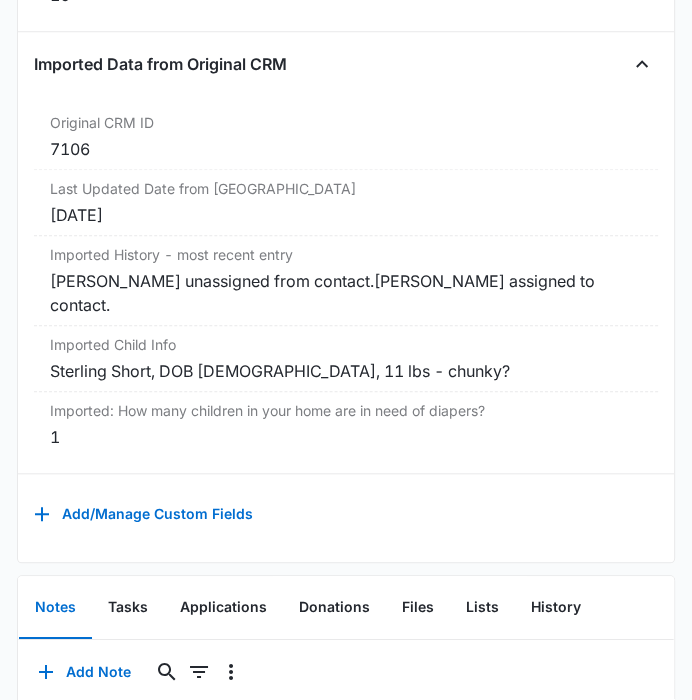 scroll, scrollTop: 5888, scrollLeft: 0, axis: vertical 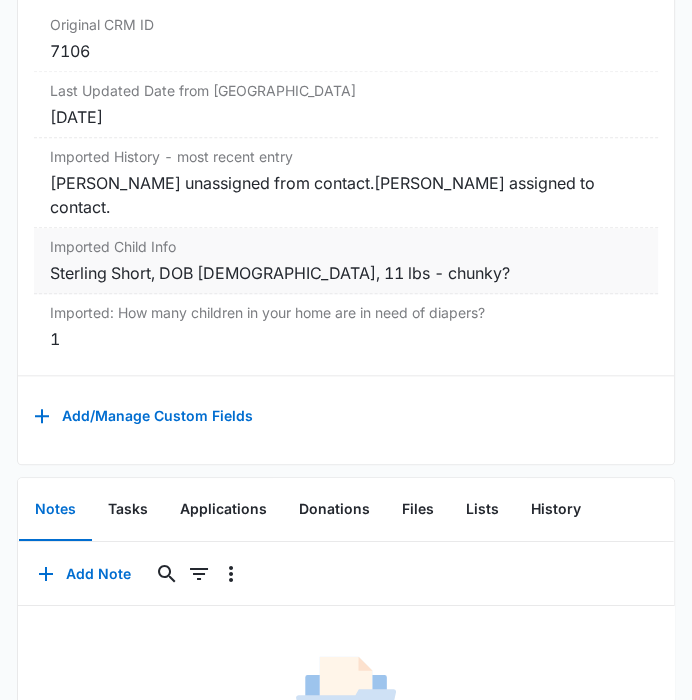 click on "Sterling Short, DOB [DEMOGRAPHIC_DATA], 11 lbs - chunky?" at bounding box center [345, 273] 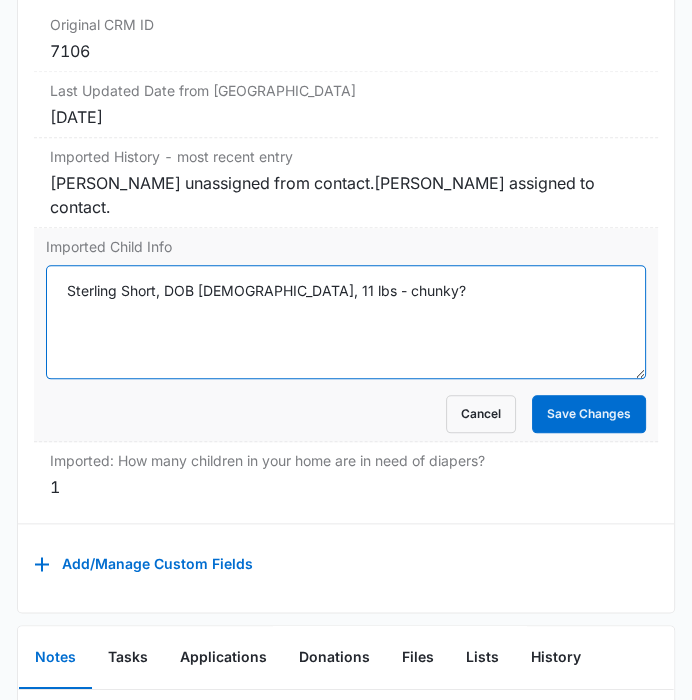 drag, startPoint x: 156, startPoint y: 267, endPoint x: 37, endPoint y: 273, distance: 119.15116 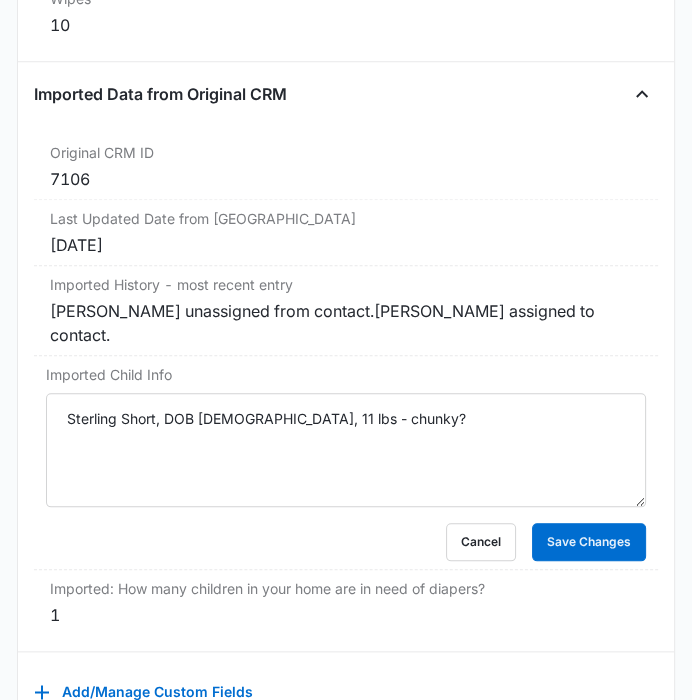 scroll, scrollTop: 5777, scrollLeft: 0, axis: vertical 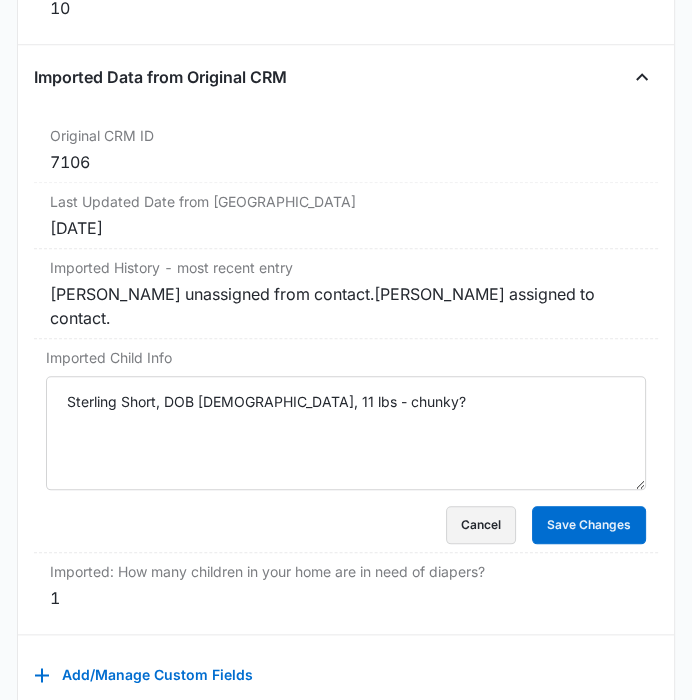click on "Cancel" at bounding box center (481, 525) 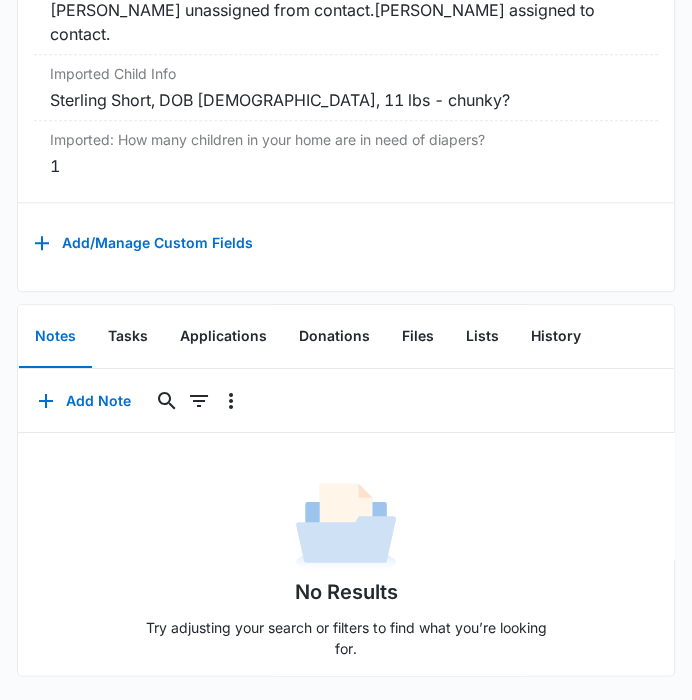 scroll, scrollTop: 6072, scrollLeft: 0, axis: vertical 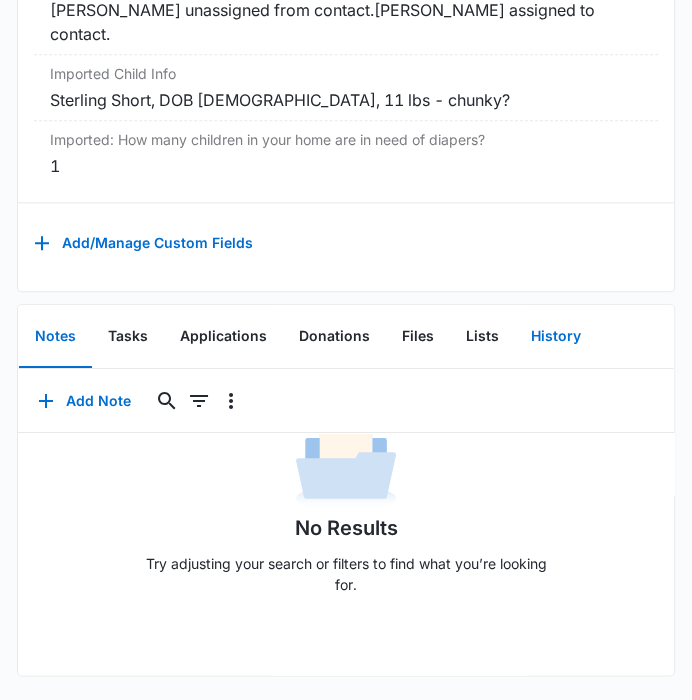 click on "History" at bounding box center [556, 337] 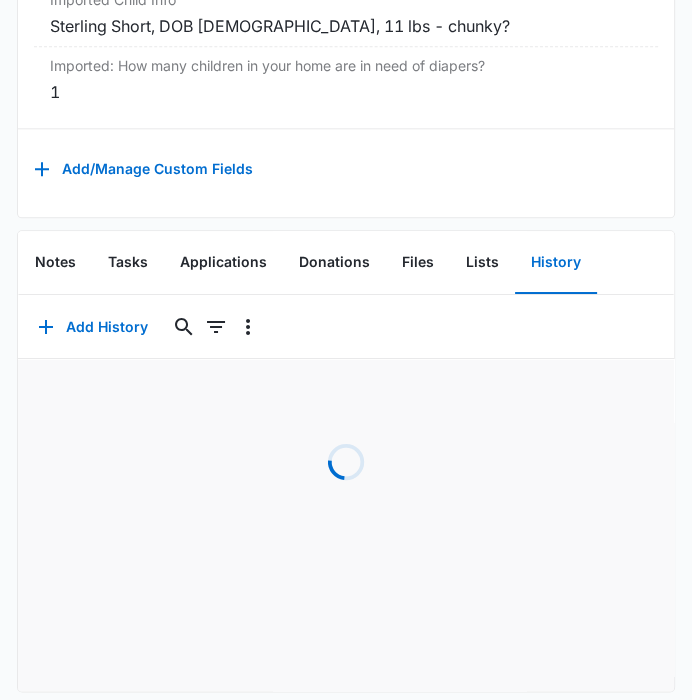 scroll, scrollTop: 6162, scrollLeft: 0, axis: vertical 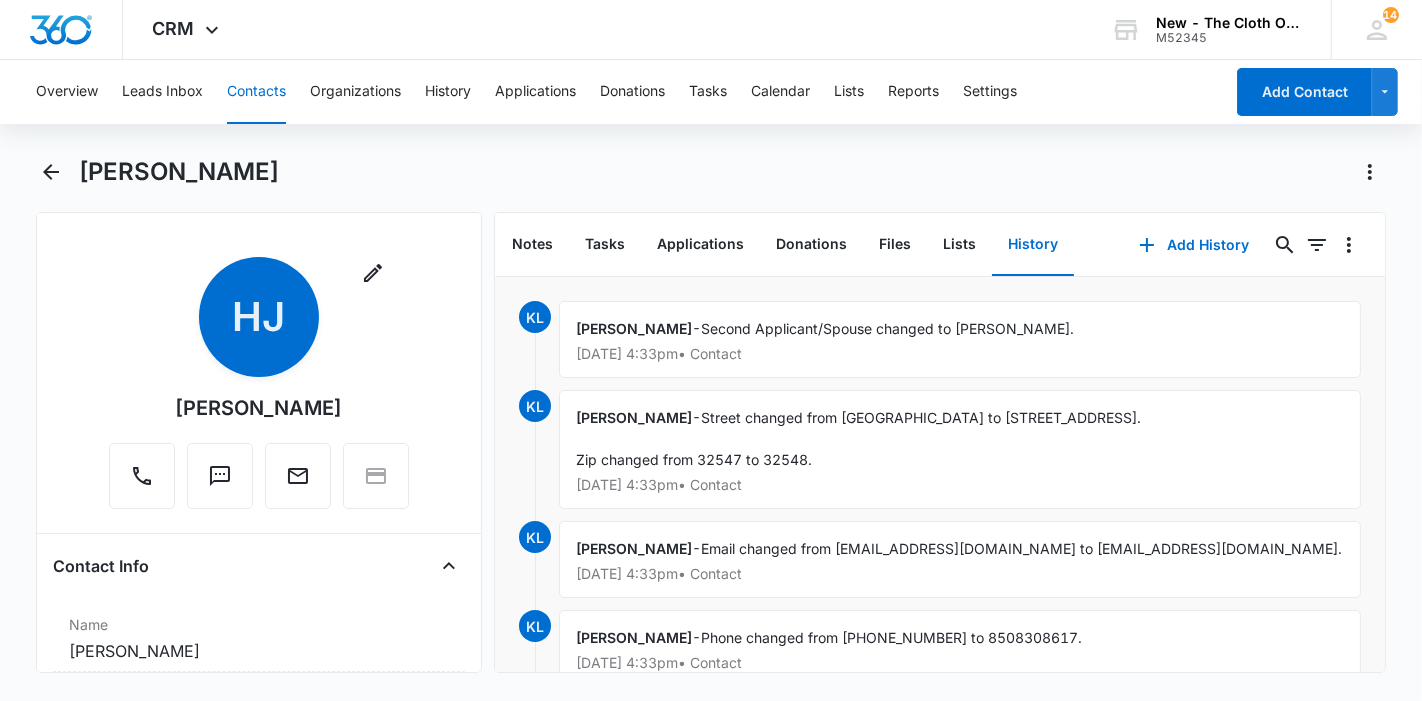 click on "Overview Leads Inbox Contacts Organizations History Applications Donations Tasks Calendar Lists Reports Settings" at bounding box center [623, 92] 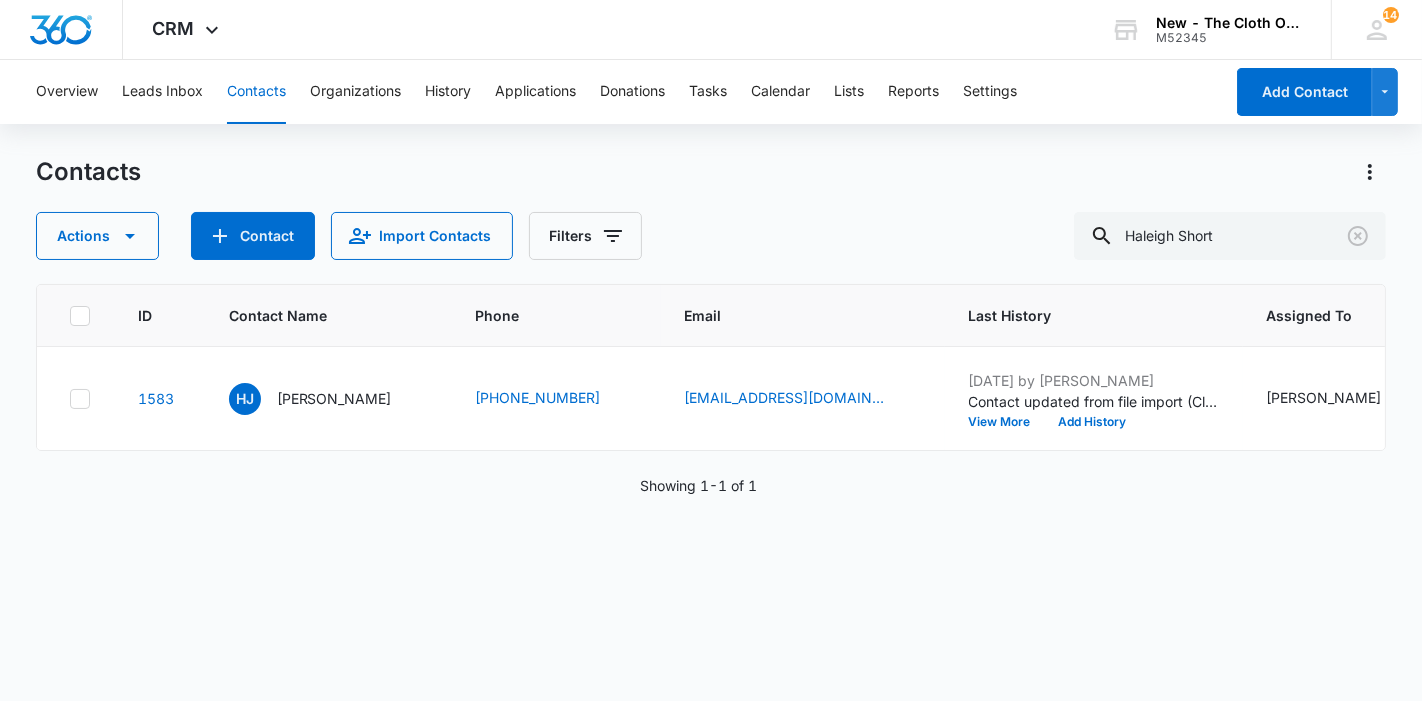 click on "Contacts" at bounding box center [256, 92] 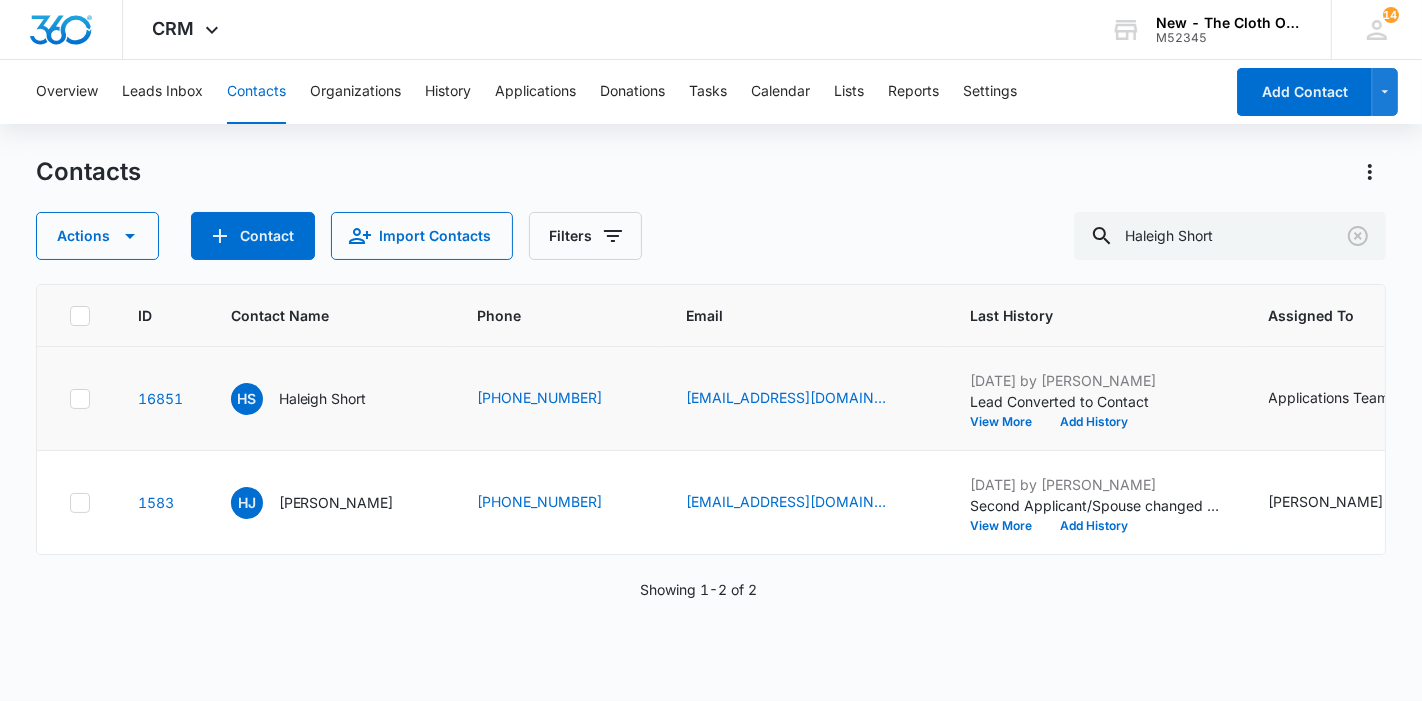 scroll, scrollTop: 111, scrollLeft: 0, axis: vertical 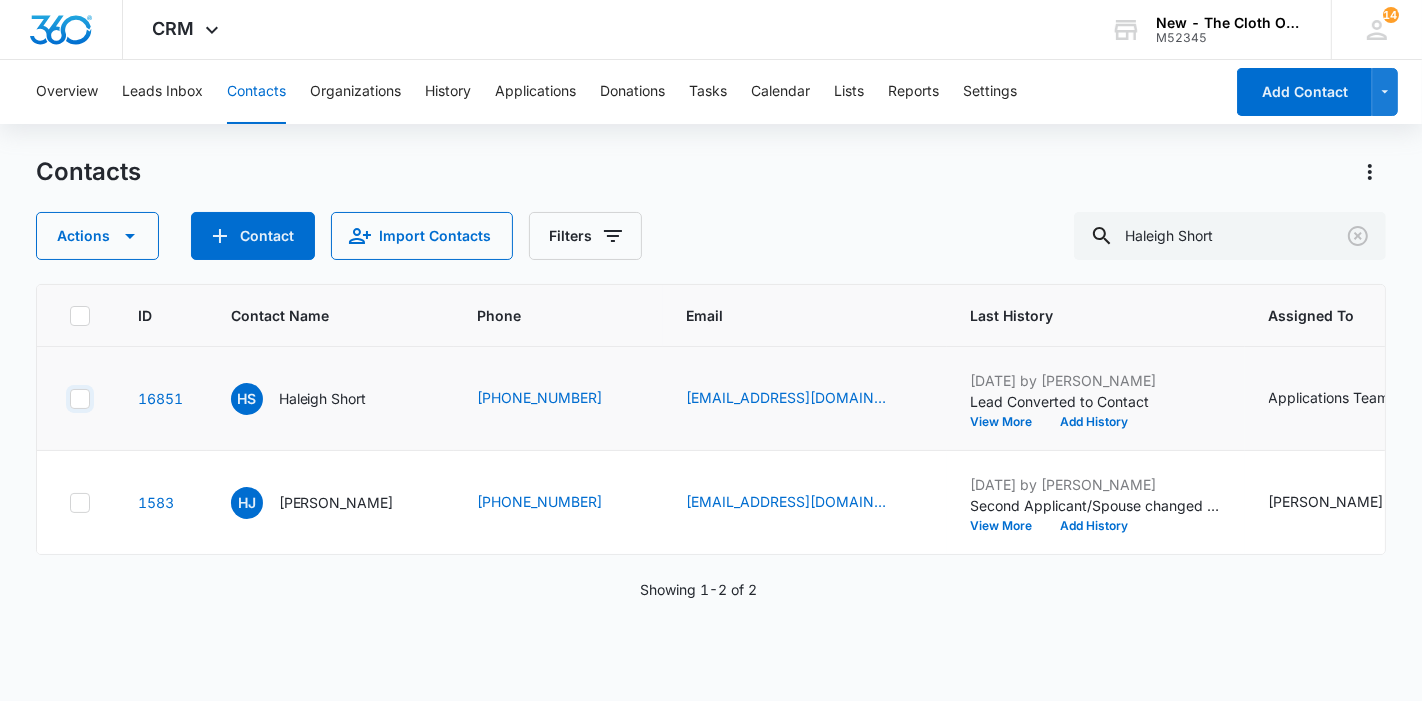 click at bounding box center [69, 398] 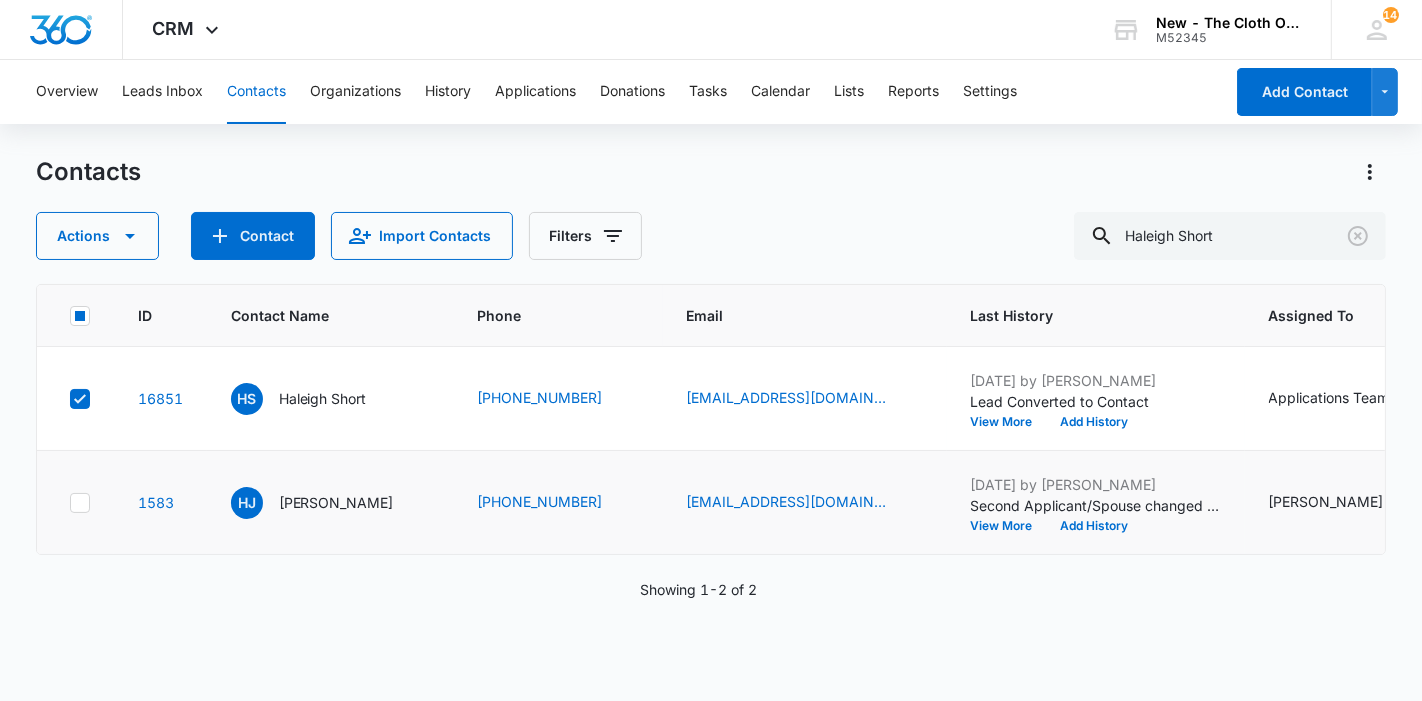 click 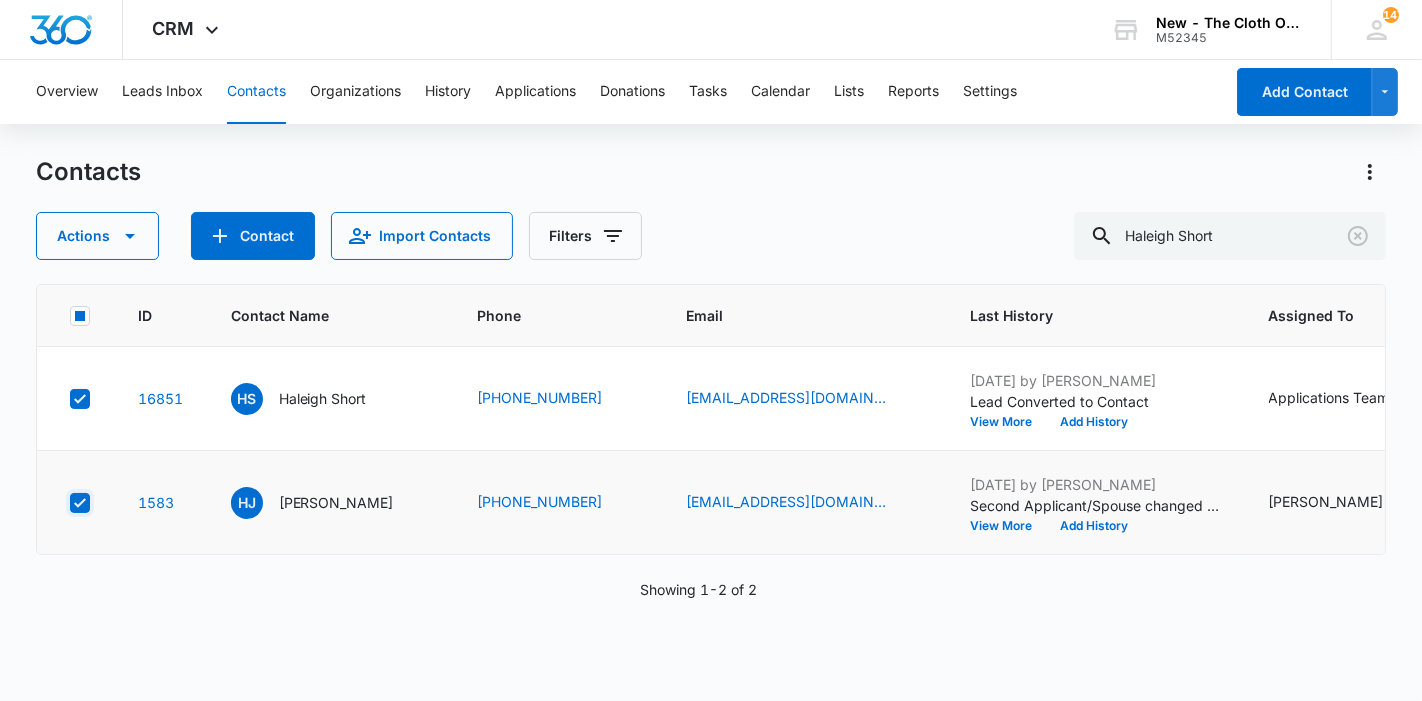 checkbox on "true" 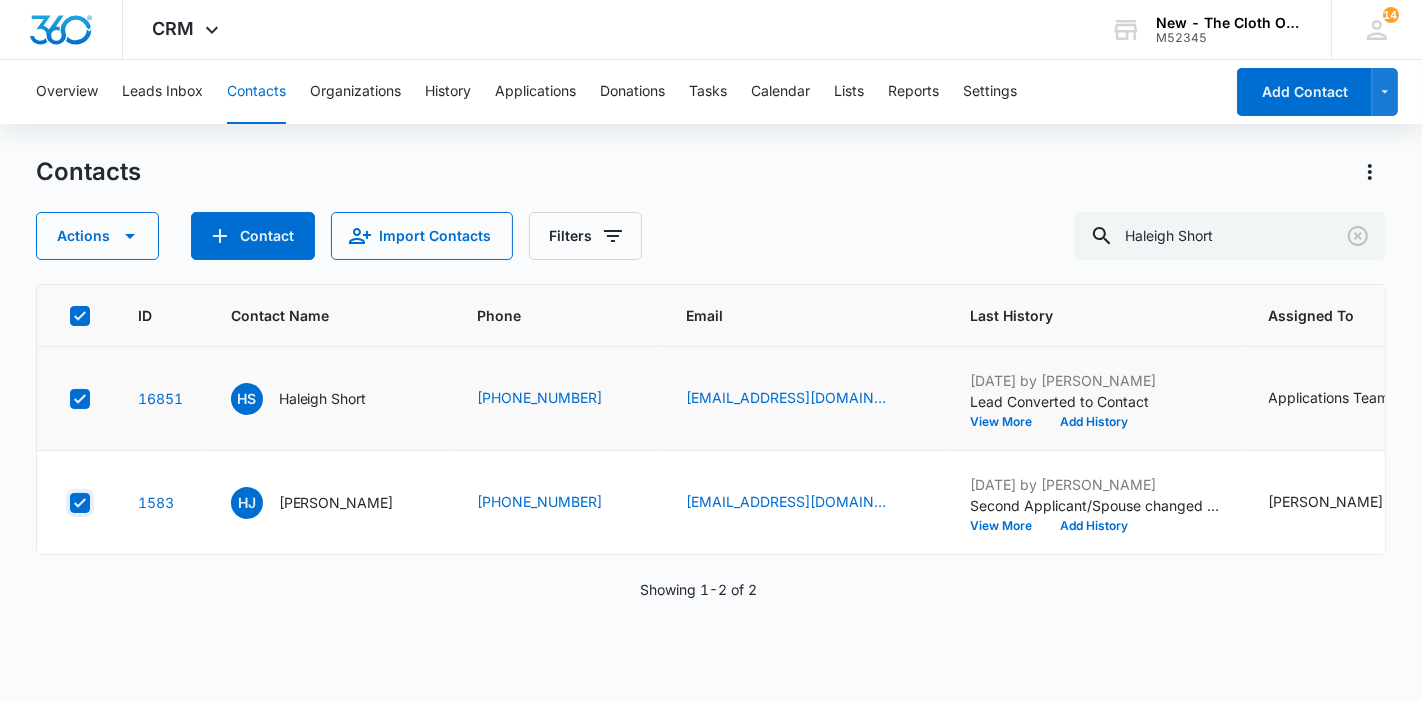 scroll, scrollTop: 0, scrollLeft: 0, axis: both 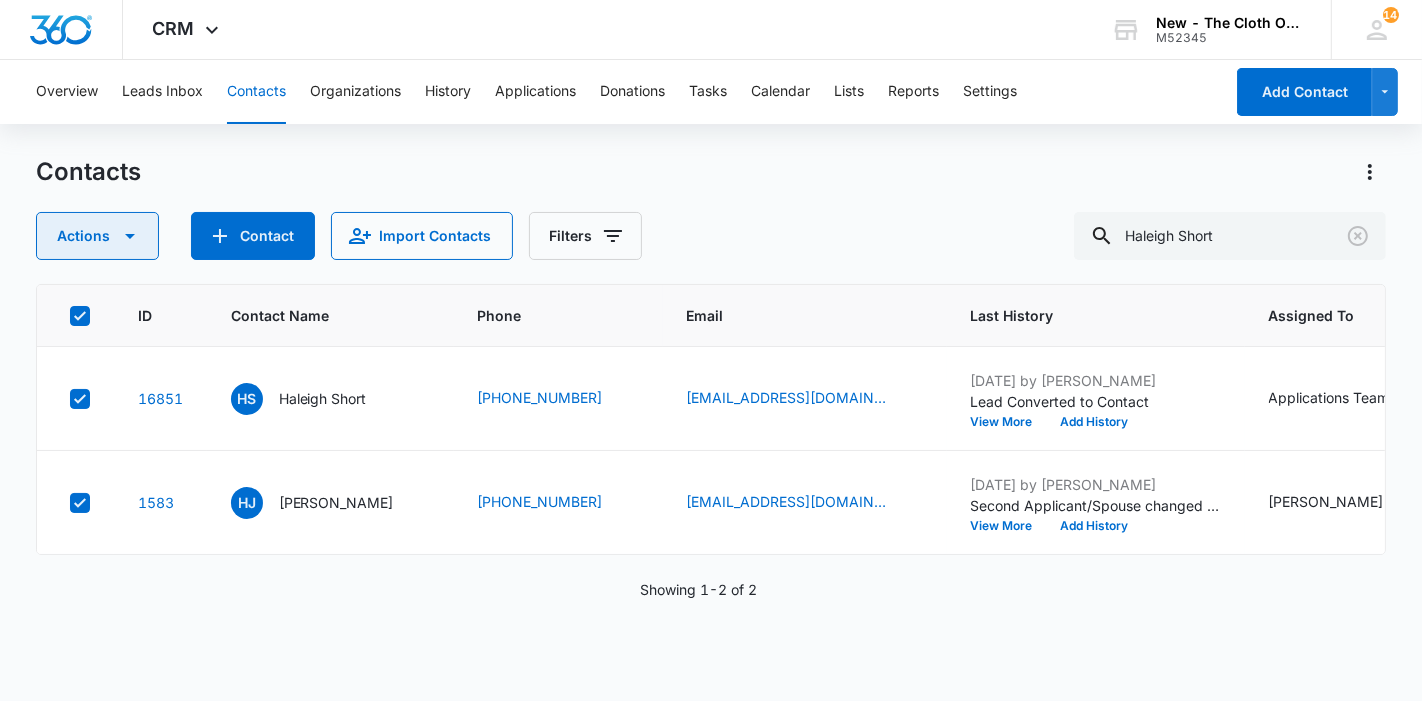 click on "Actions" at bounding box center (97, 236) 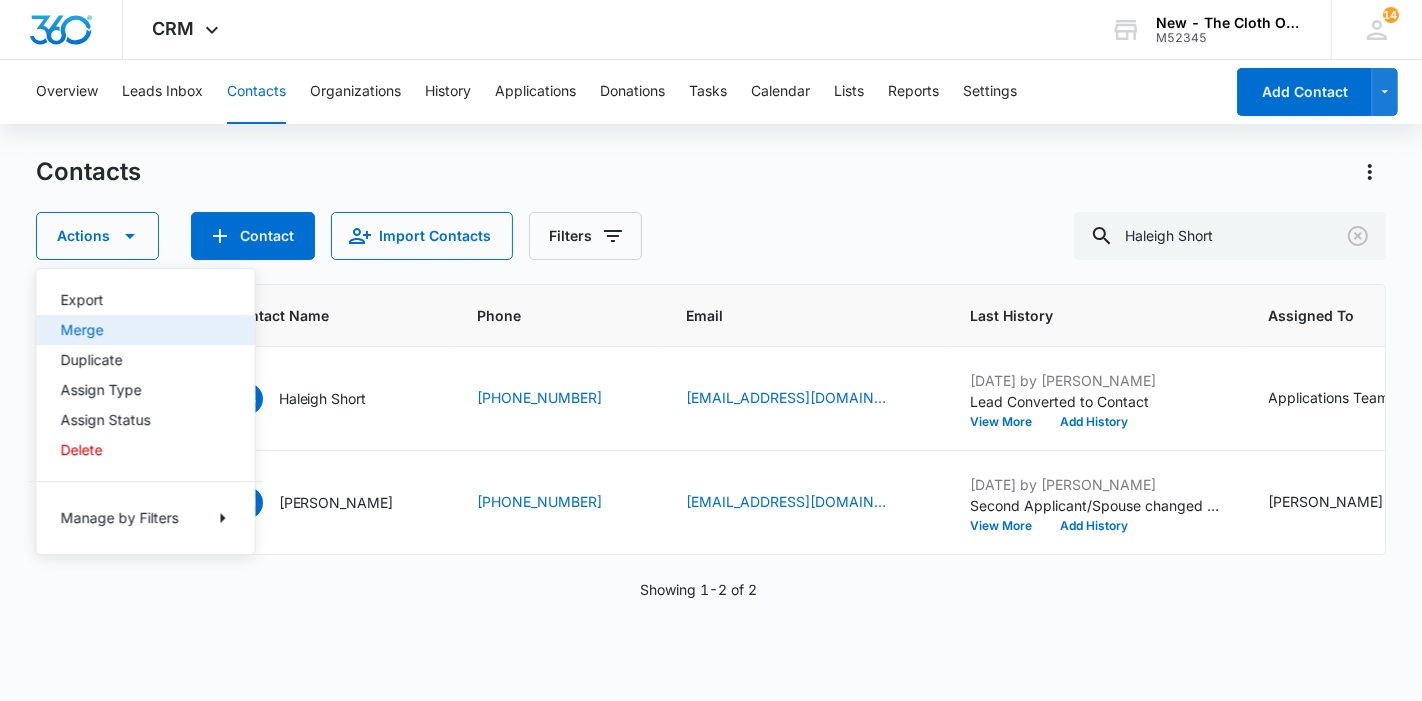 click on "Merge" at bounding box center [146, 330] 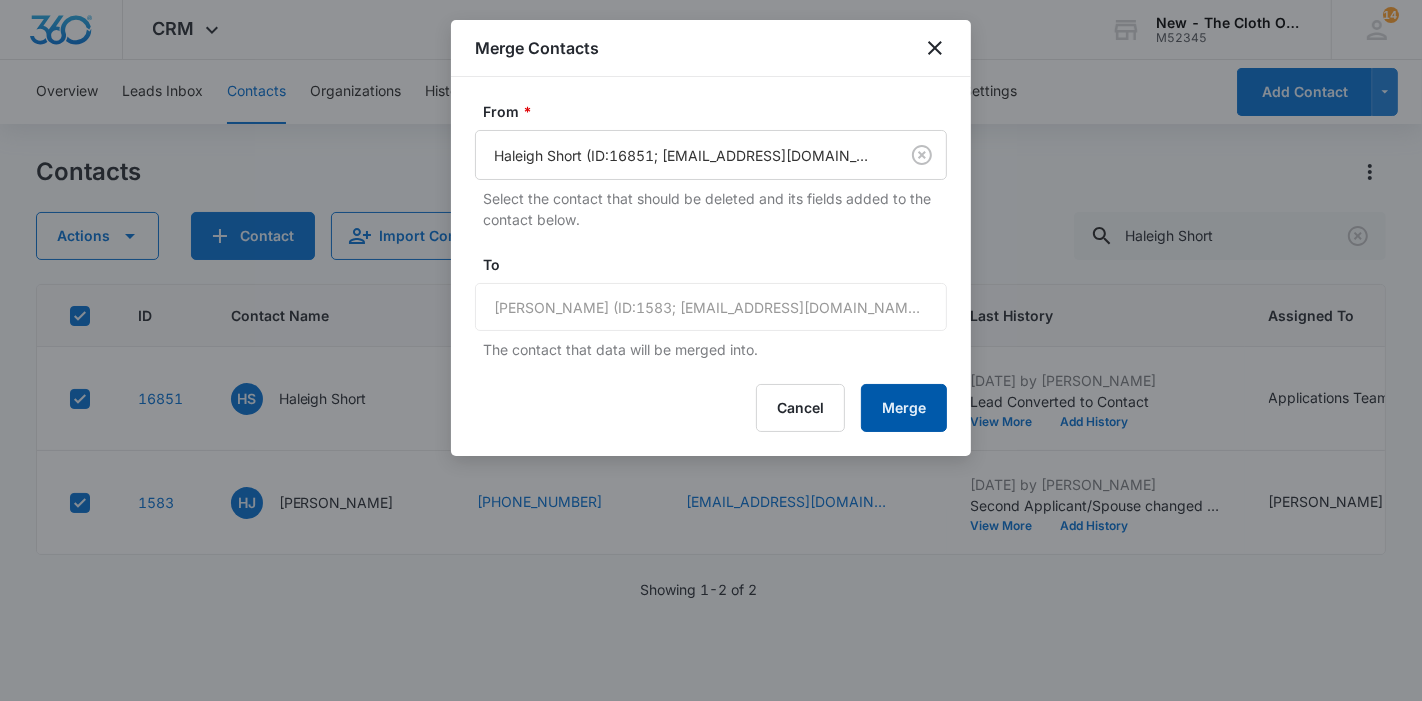 click on "Merge" at bounding box center (904, 408) 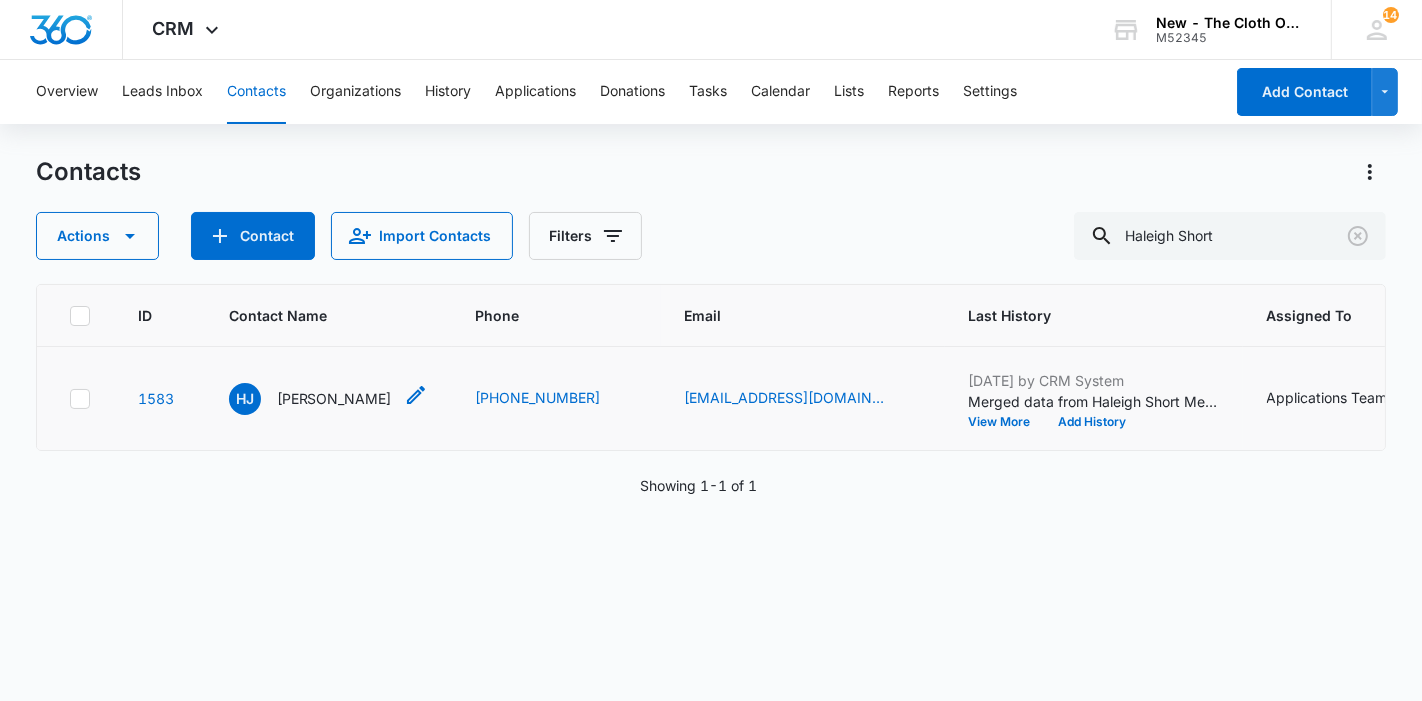 click on "[PERSON_NAME]" at bounding box center [334, 398] 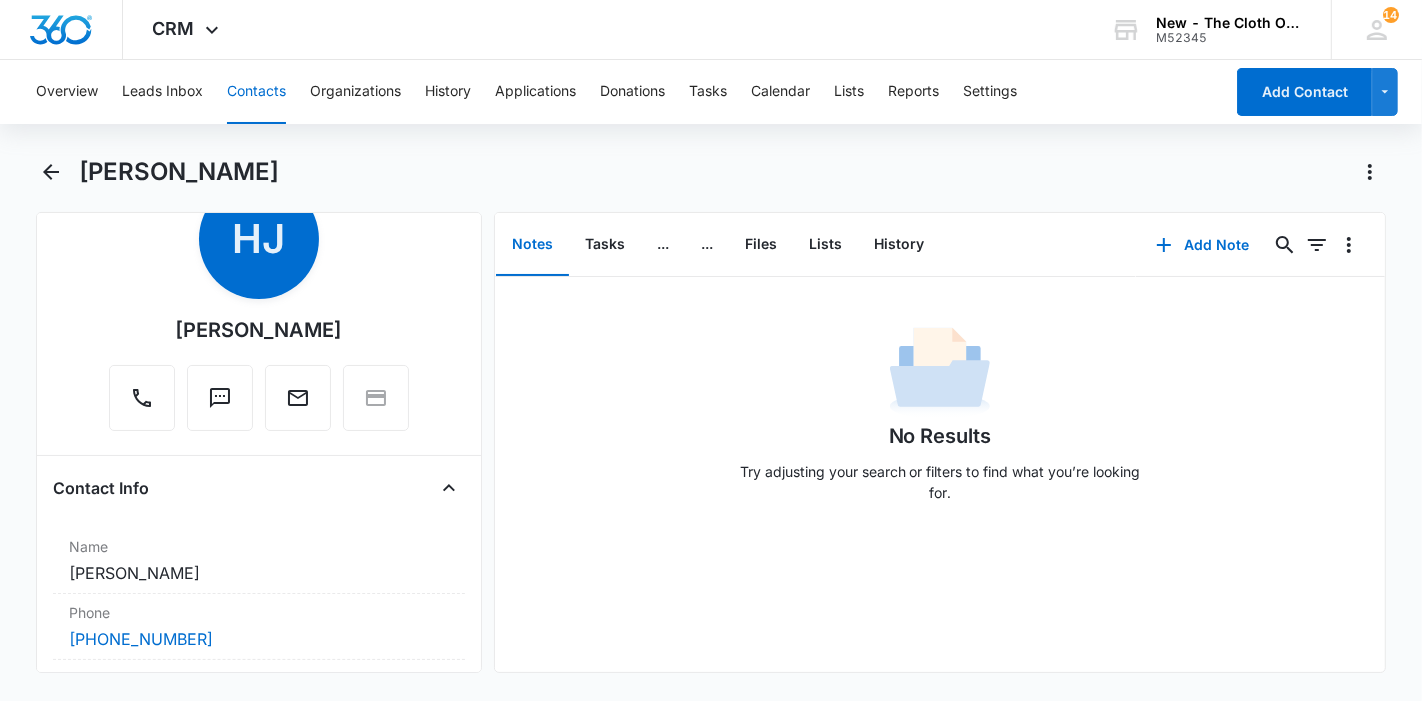 scroll, scrollTop: 222, scrollLeft: 0, axis: vertical 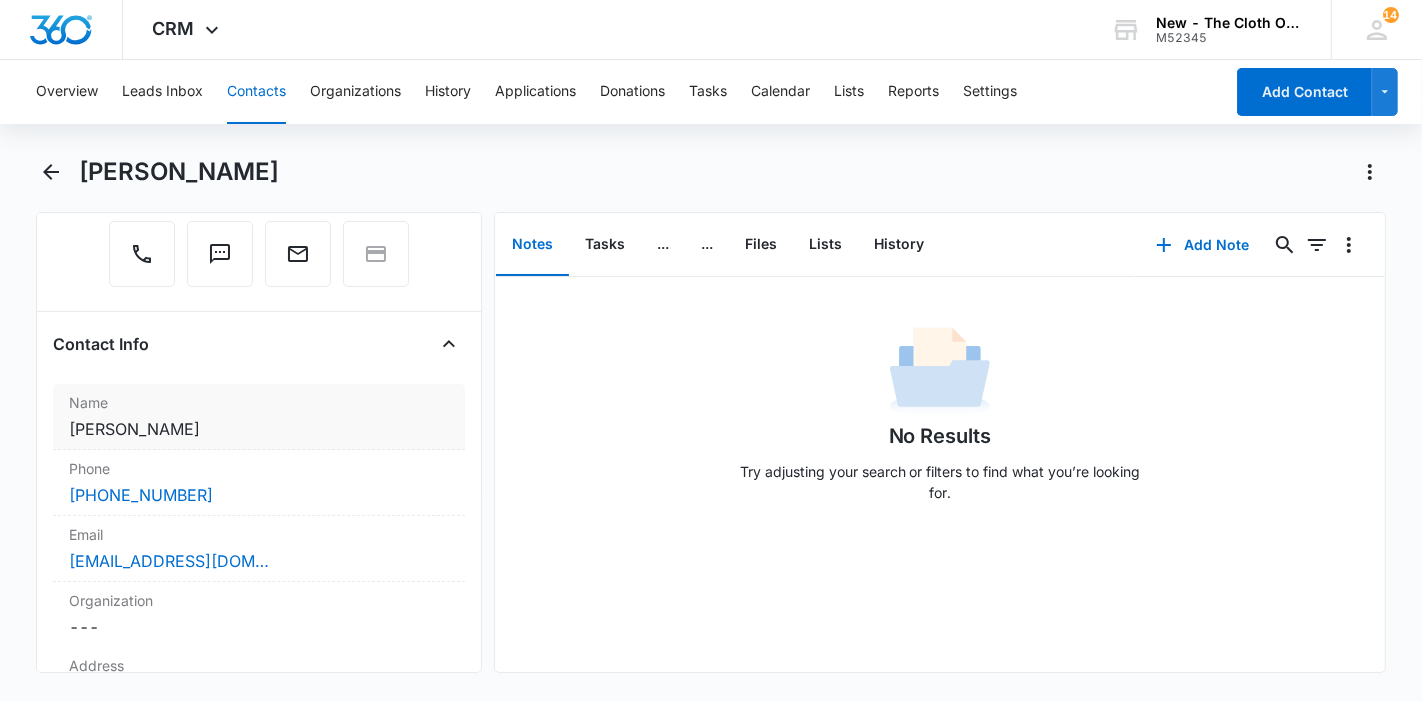 click on "Name Cancel Save Changes [PERSON_NAME]" at bounding box center [259, 417] 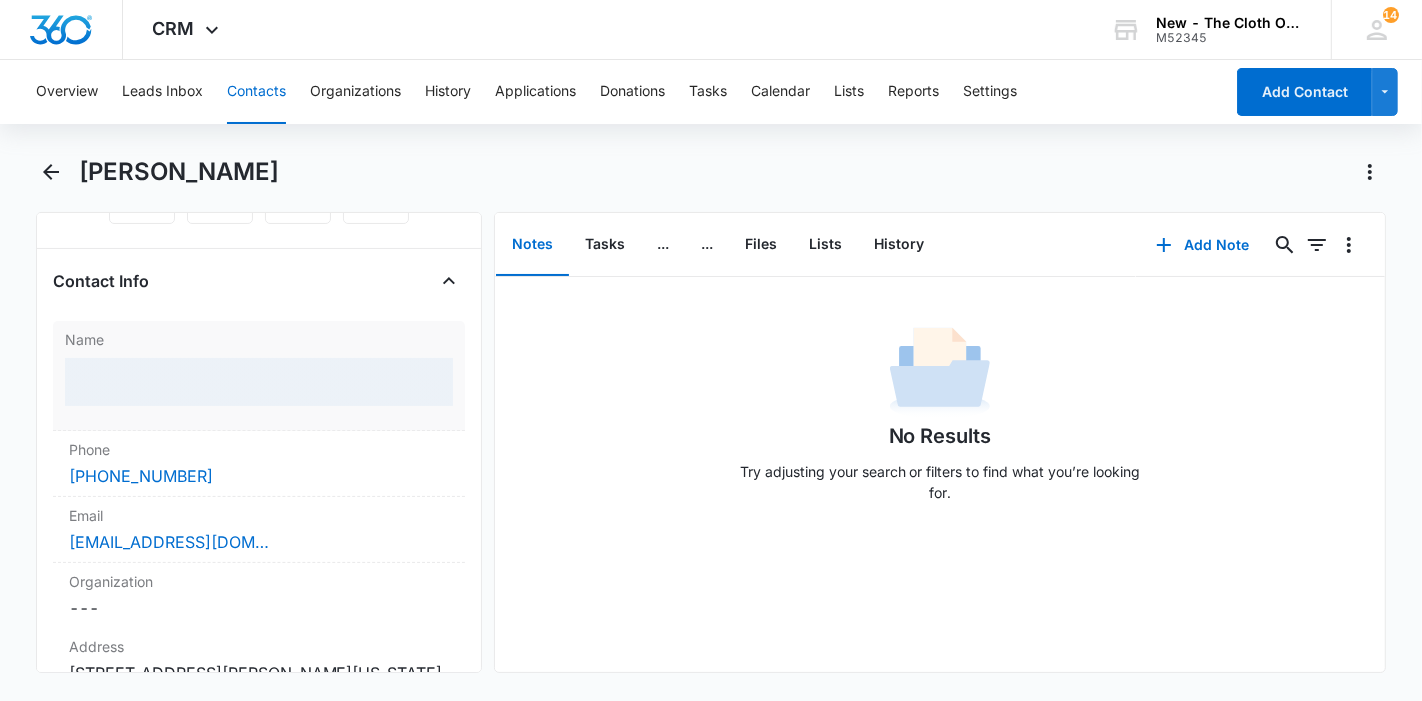 scroll, scrollTop: 333, scrollLeft: 0, axis: vertical 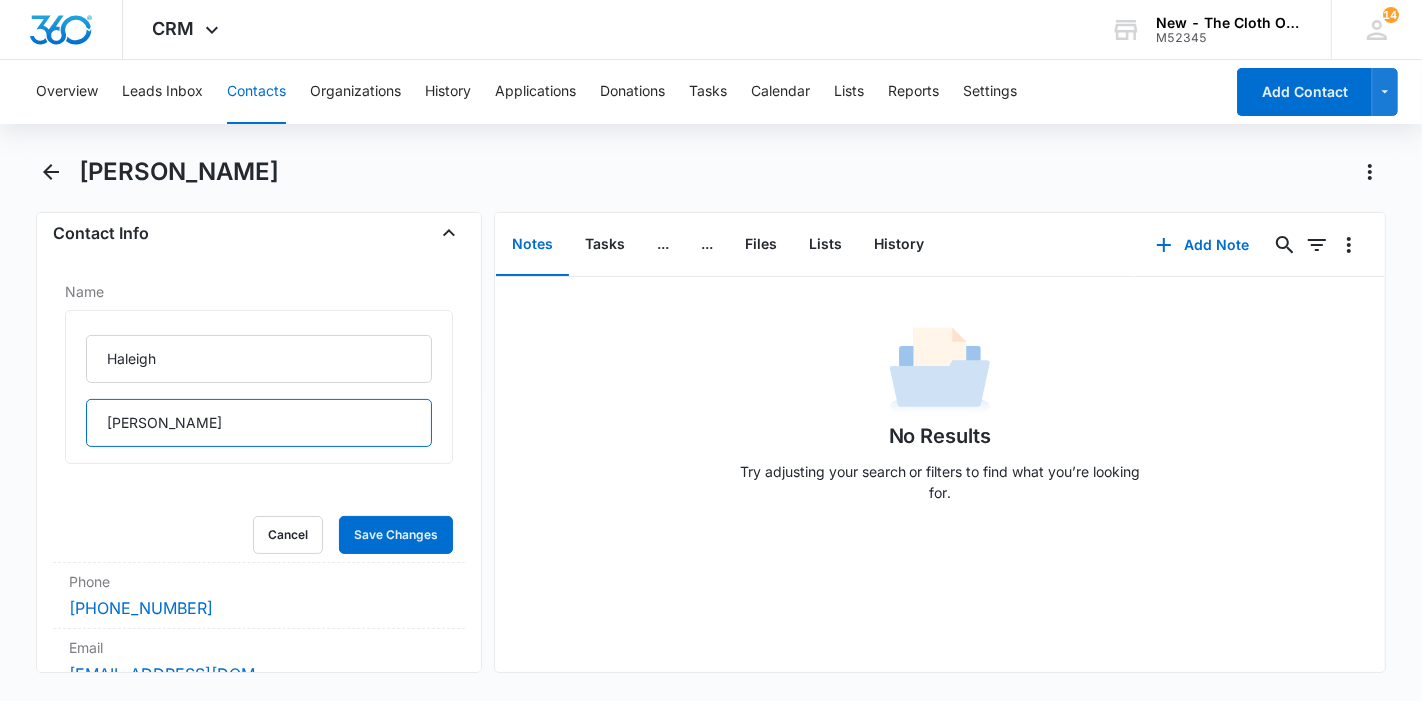 drag, startPoint x: 222, startPoint y: 441, endPoint x: 44, endPoint y: 449, distance: 178.17969 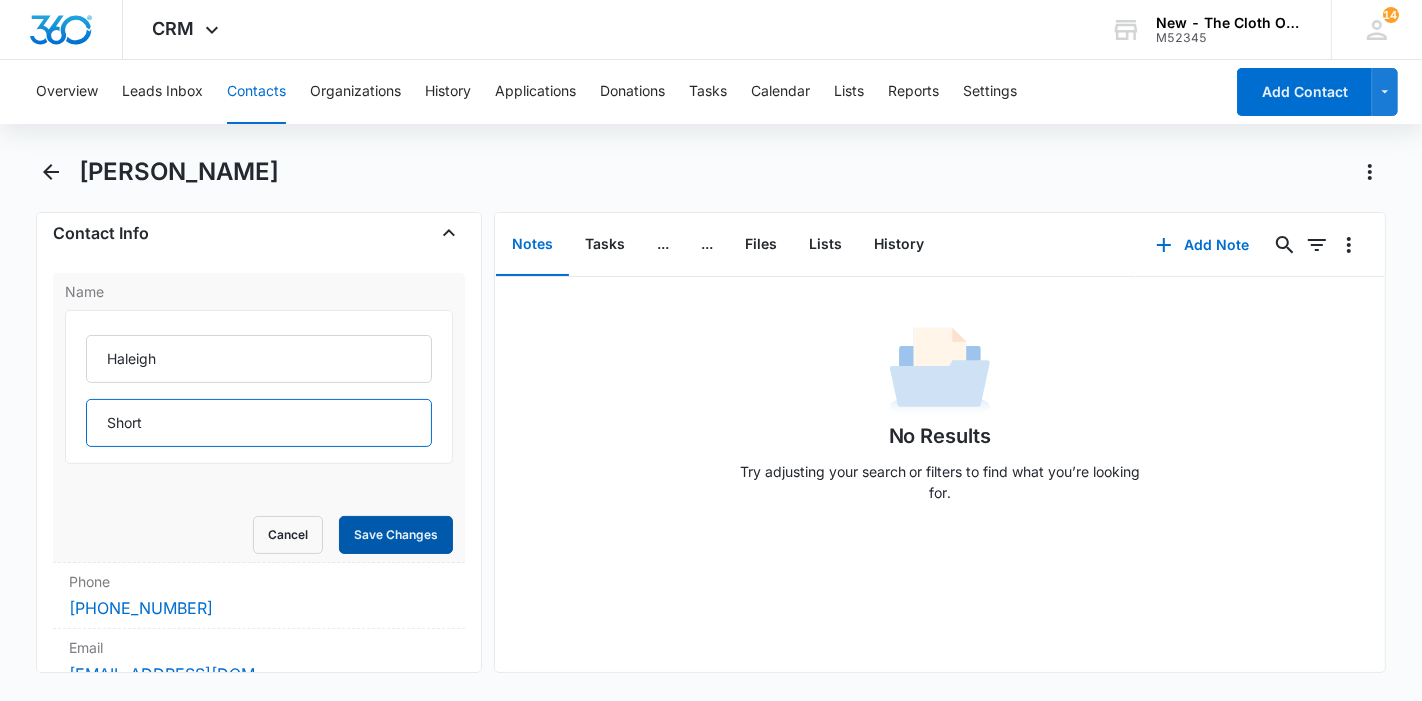 type on "Short" 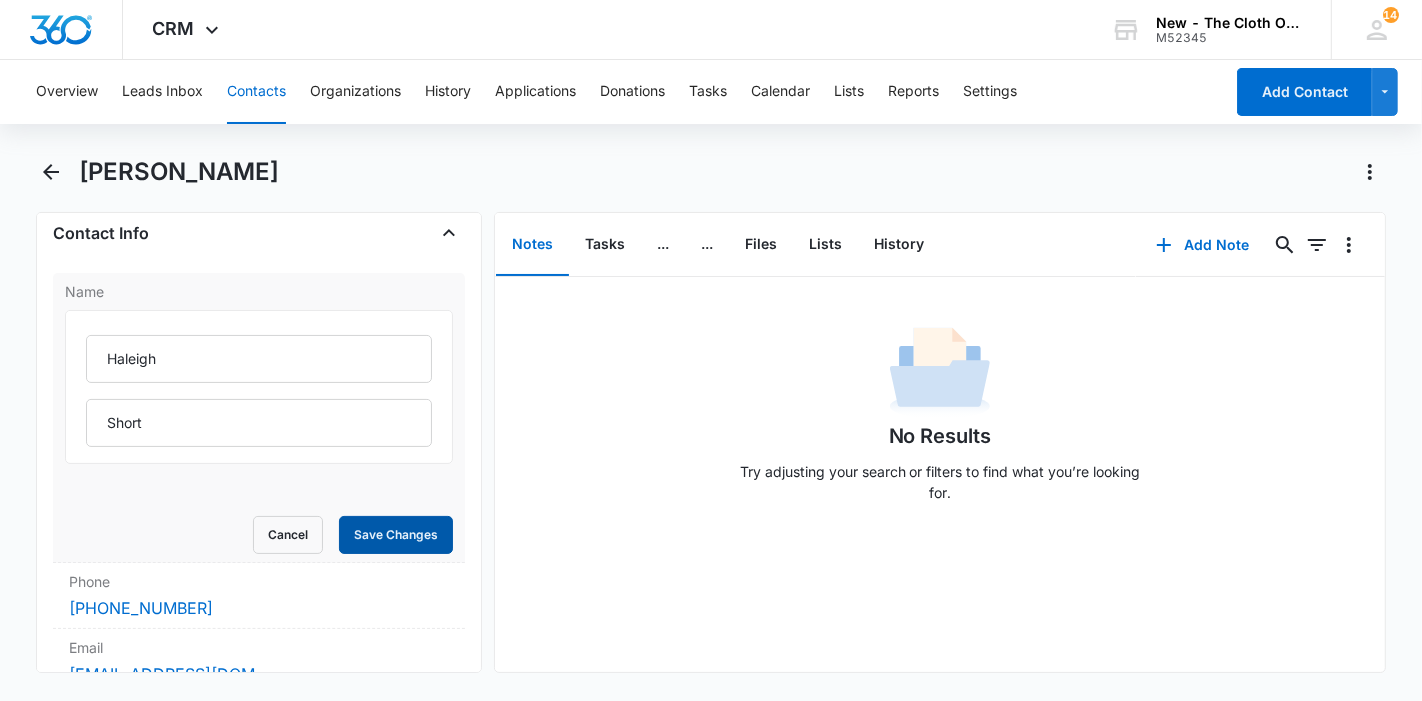 click on "Save Changes" at bounding box center [396, 535] 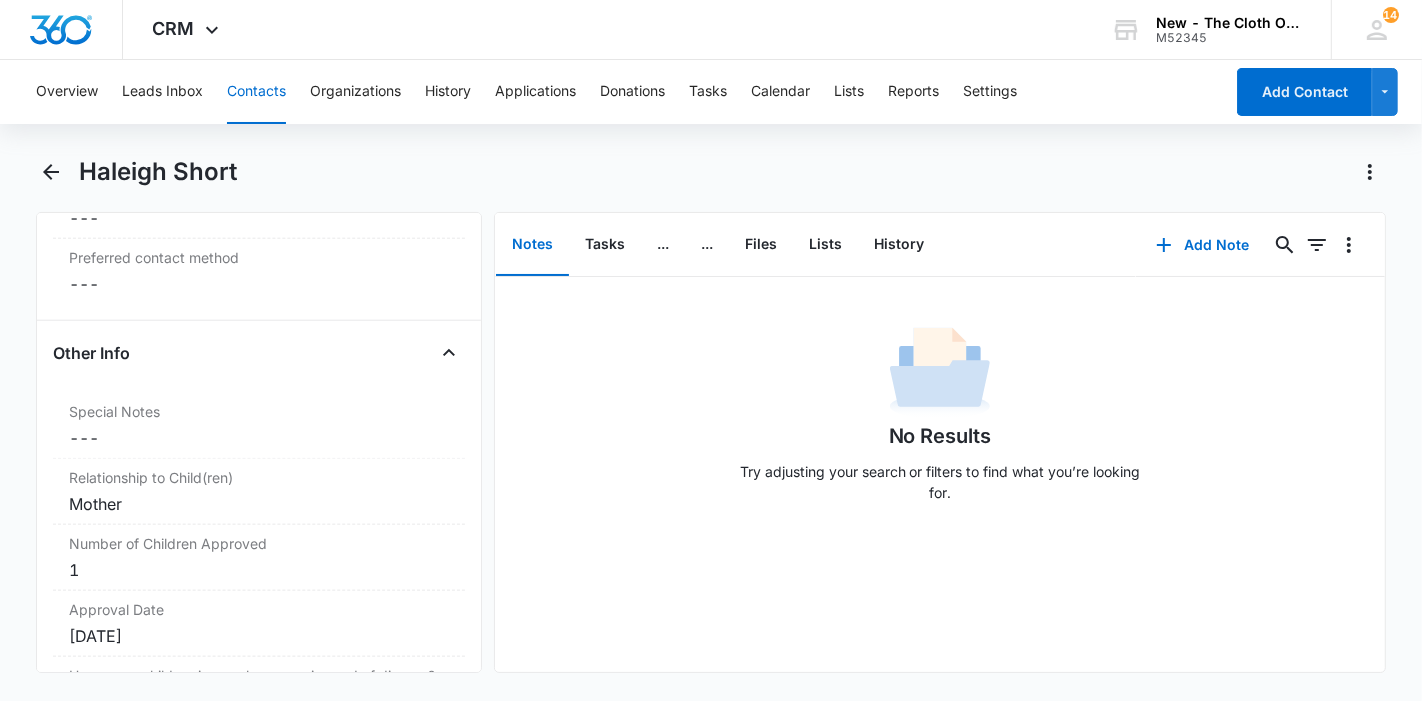 scroll, scrollTop: 2184, scrollLeft: 0, axis: vertical 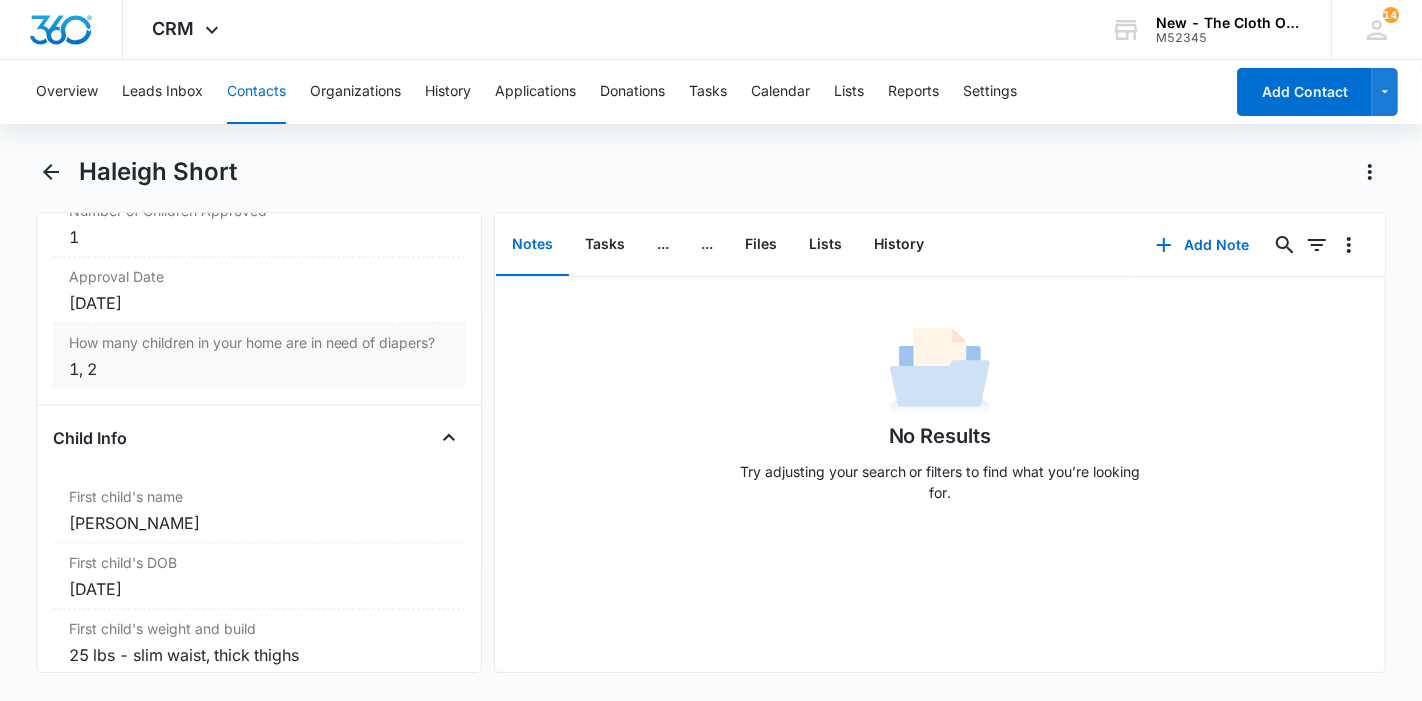 click on "1, 2" at bounding box center [259, 369] 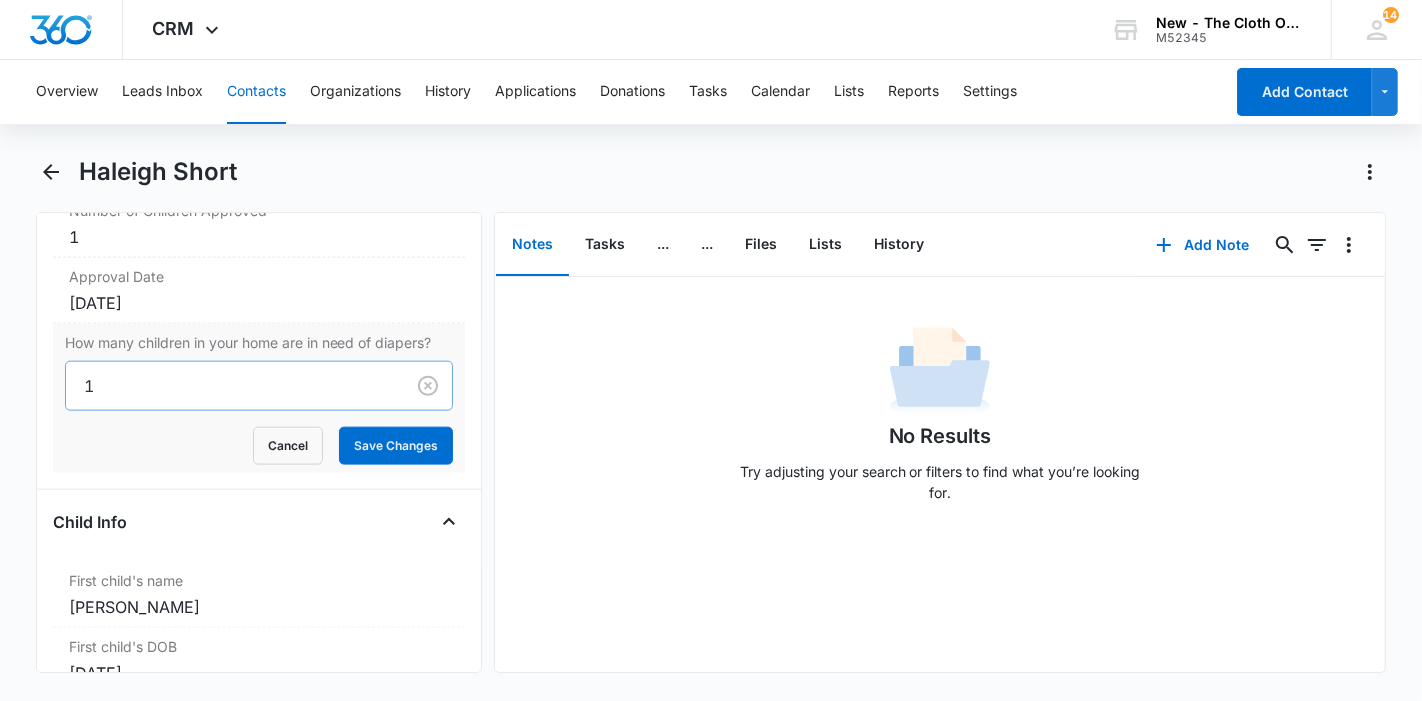 click at bounding box center [231, 386] 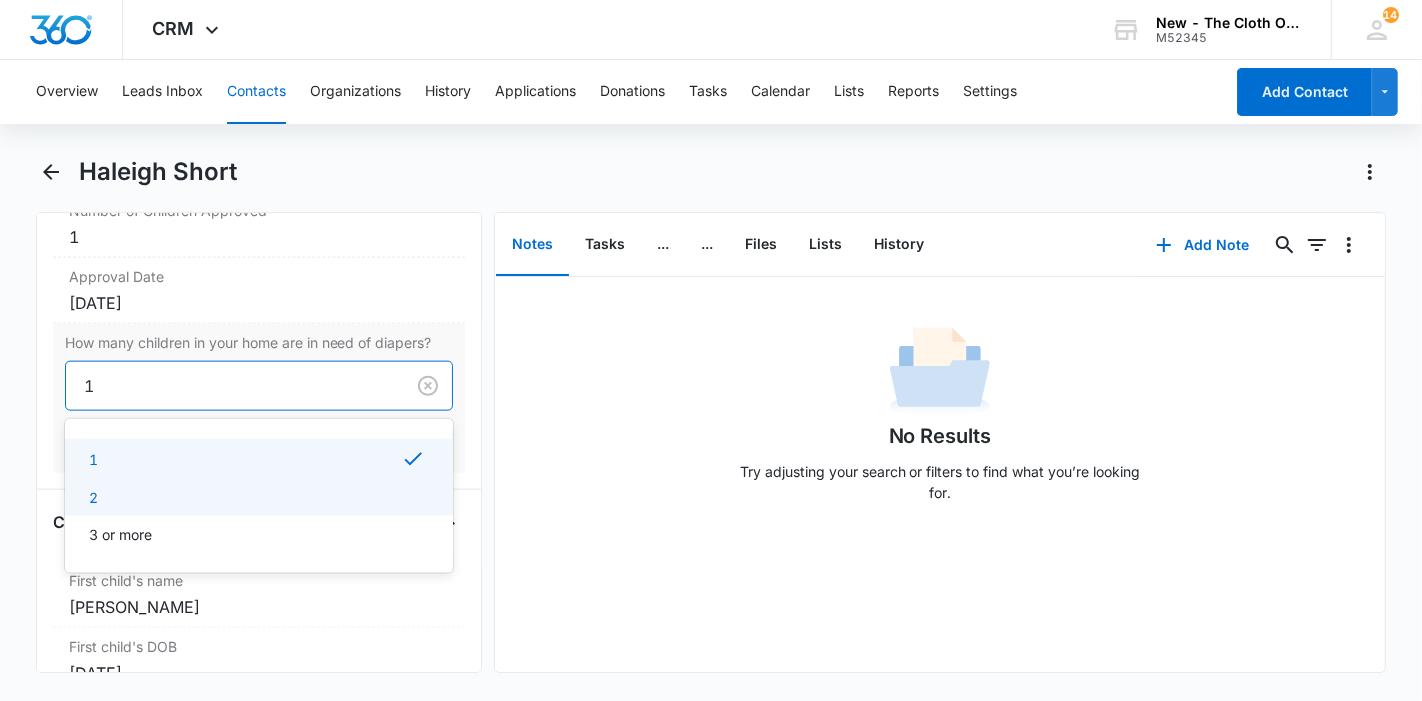 click on "2" at bounding box center (257, 497) 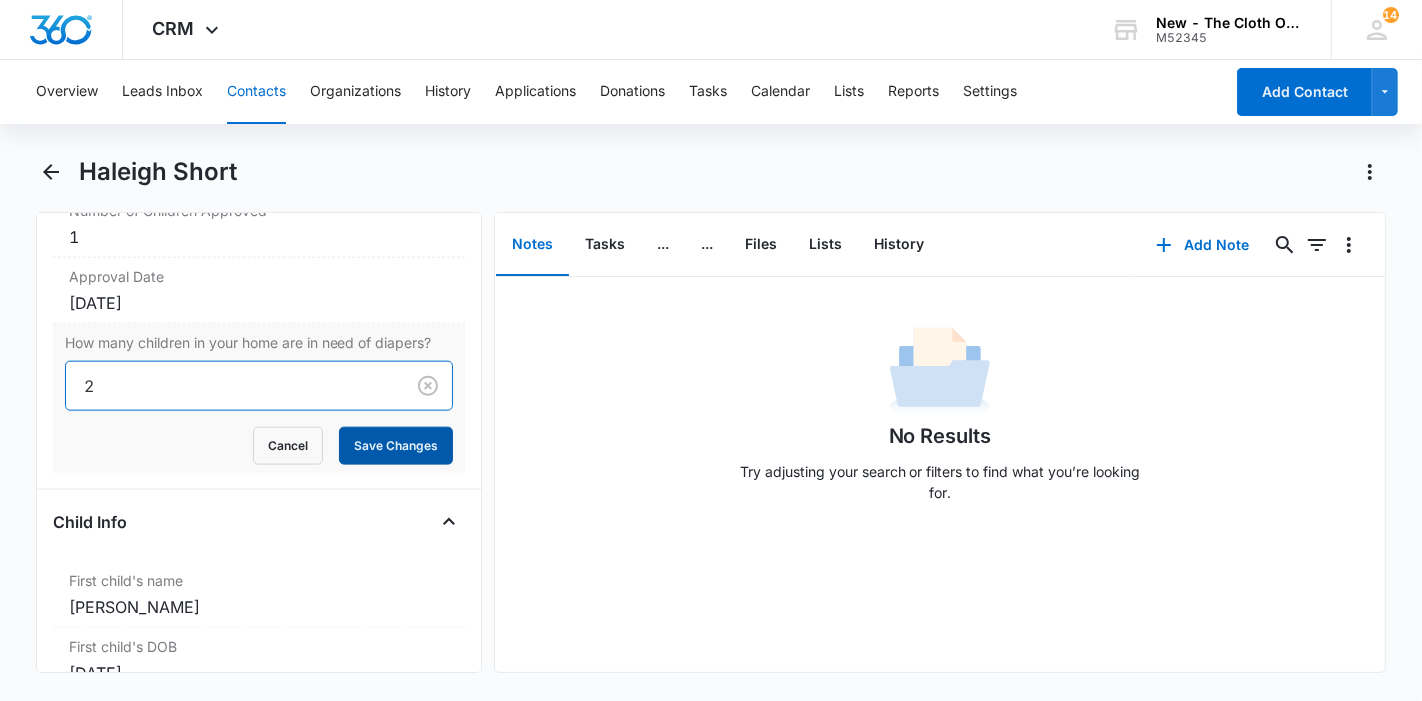 click on "Save Changes" at bounding box center (396, 446) 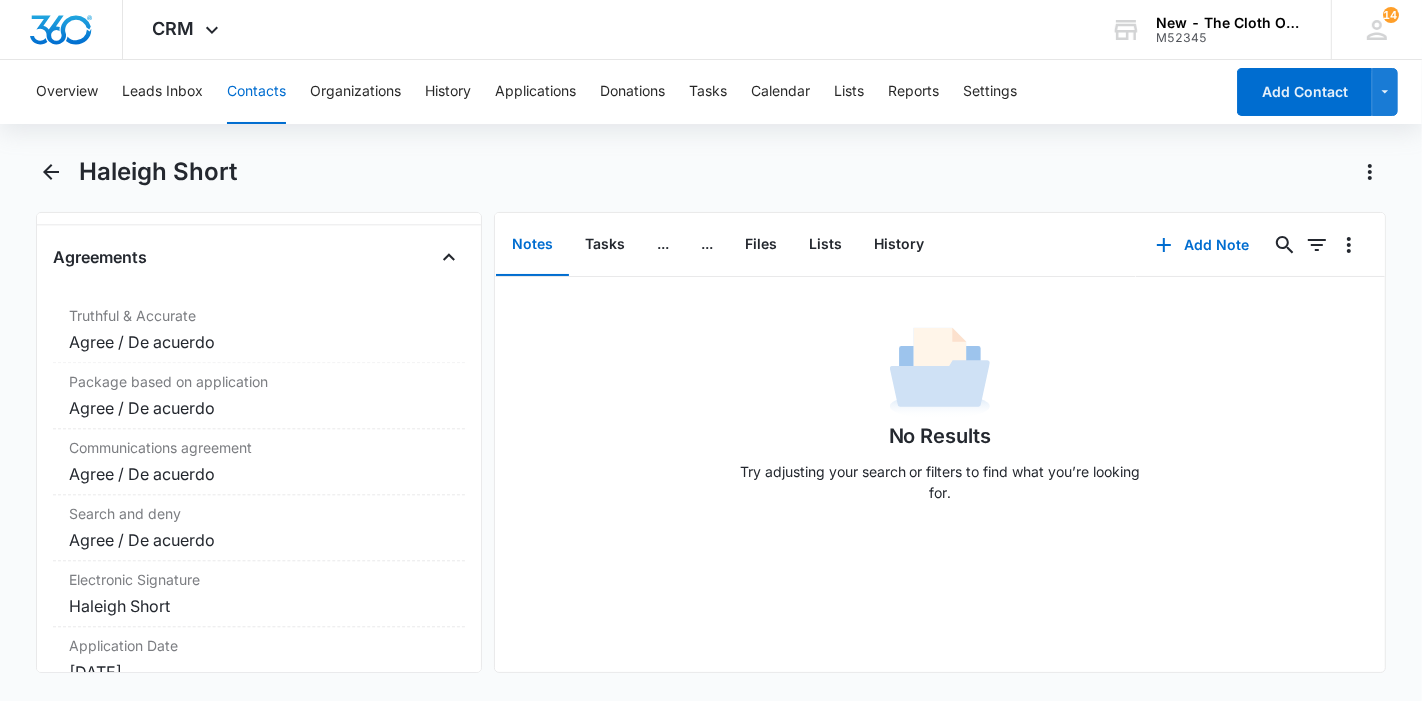 scroll, scrollTop: 4343, scrollLeft: 0, axis: vertical 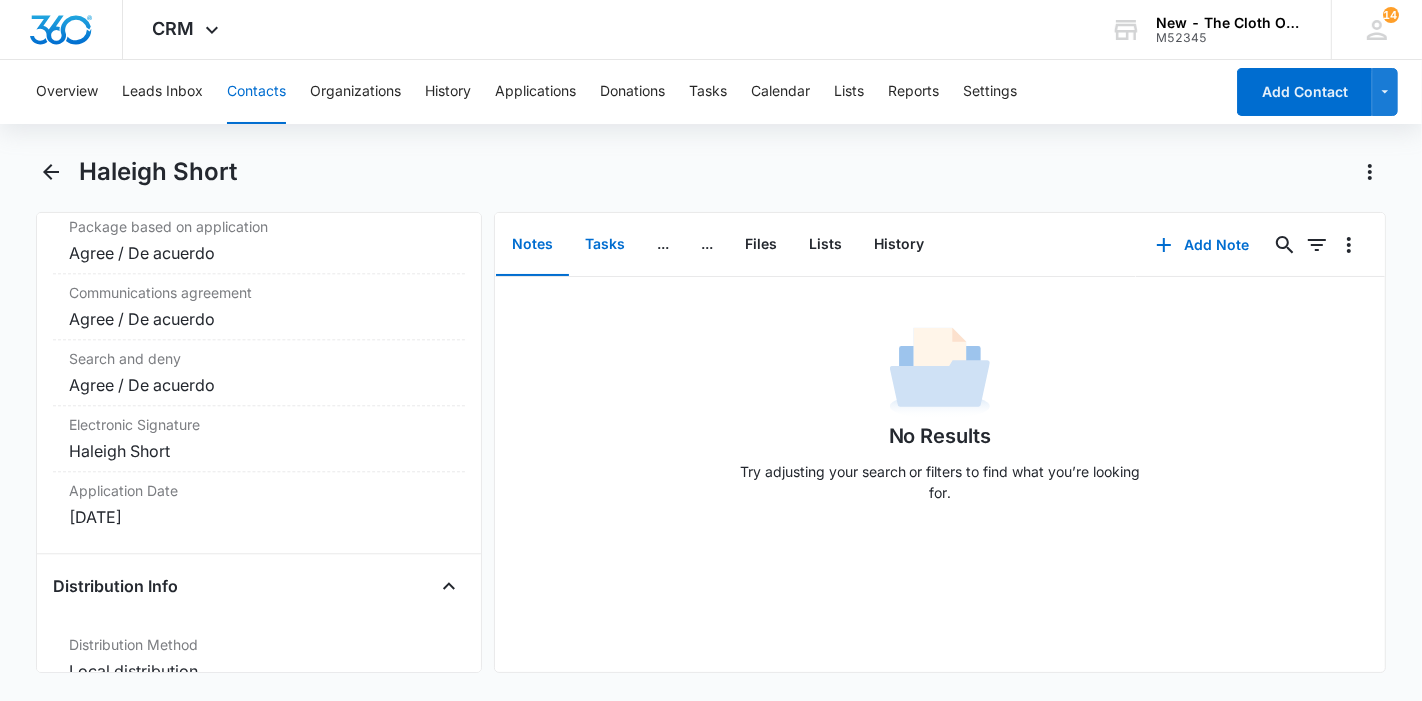 click on "Tasks" at bounding box center [605, 245] 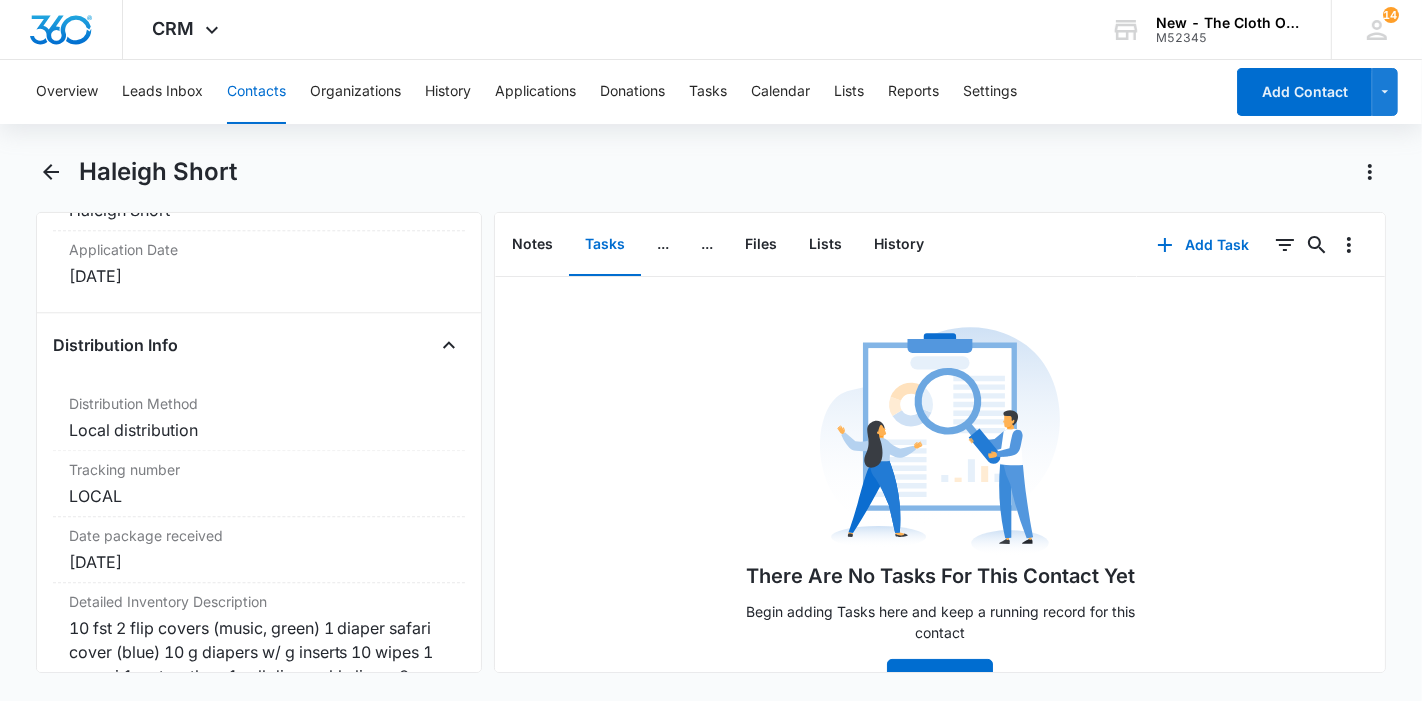 scroll, scrollTop: 4899, scrollLeft: 0, axis: vertical 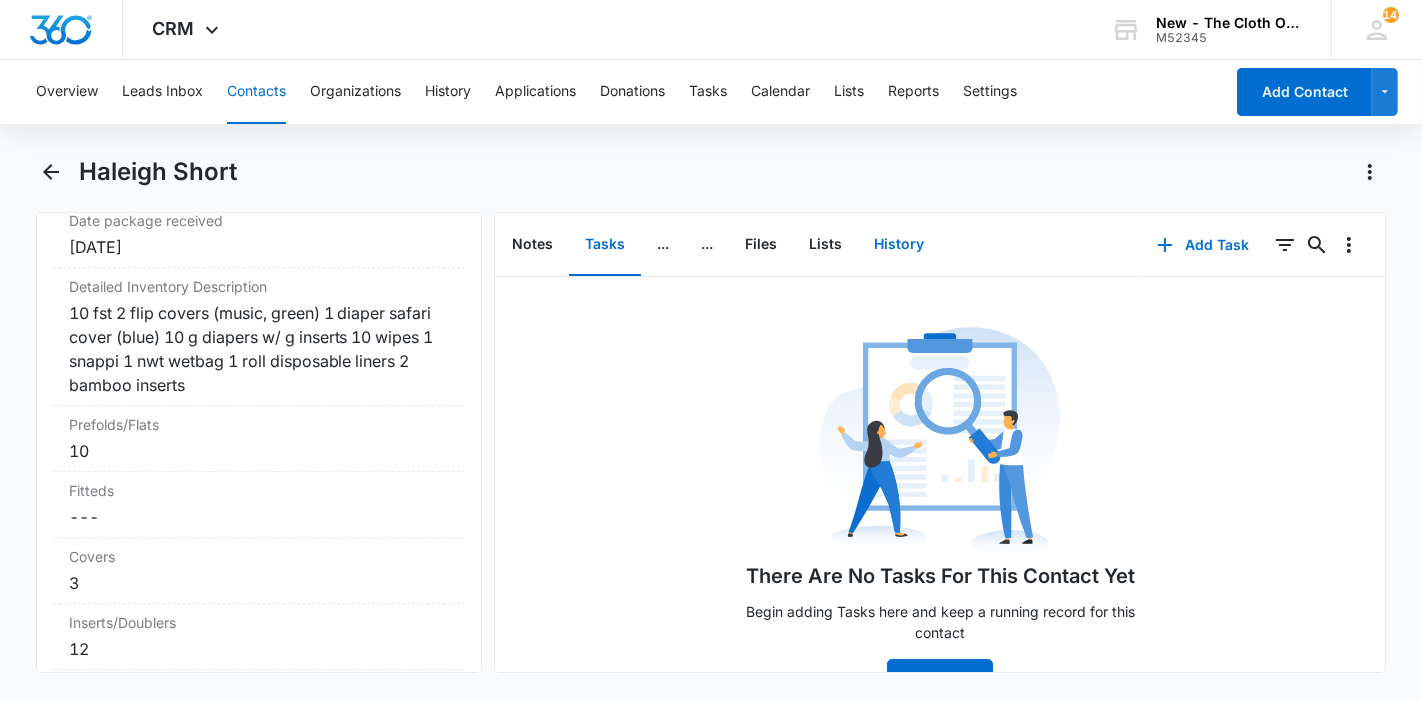 click on "History" at bounding box center (899, 245) 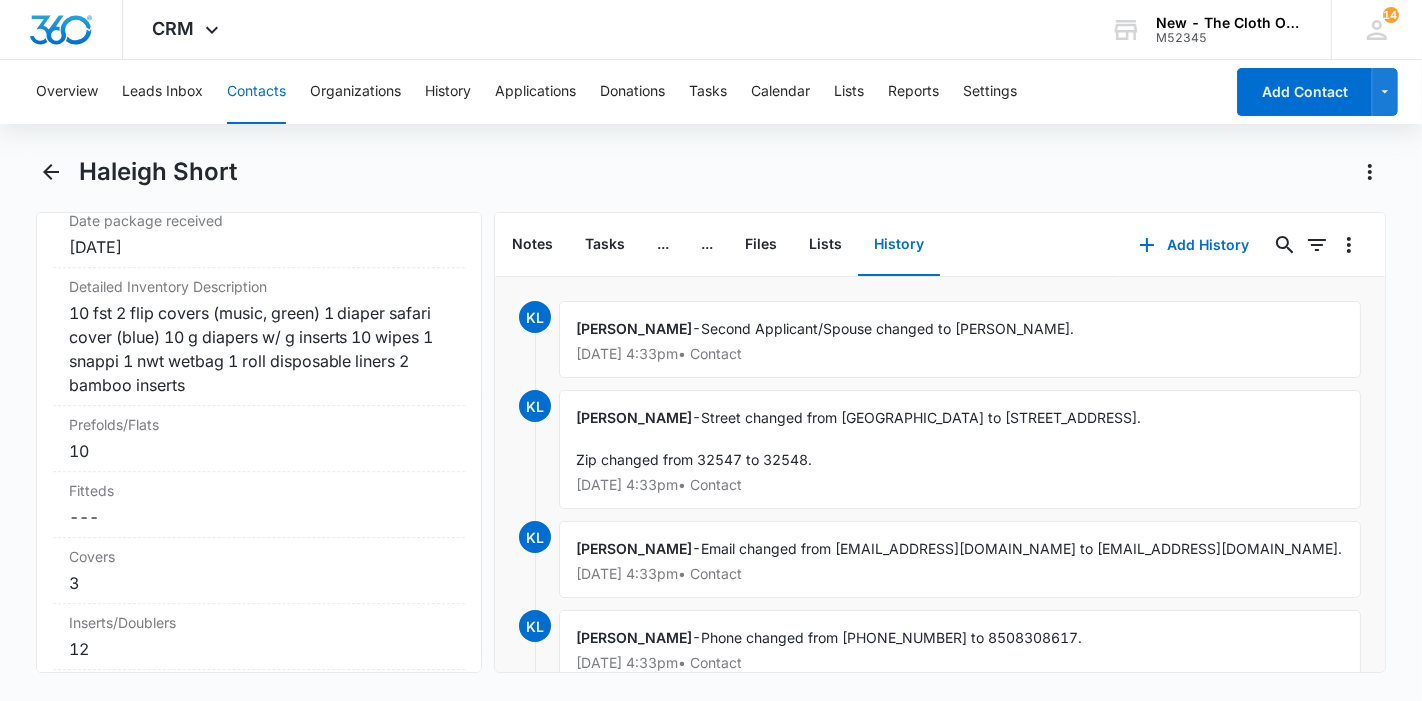 scroll, scrollTop: 474, scrollLeft: 0, axis: vertical 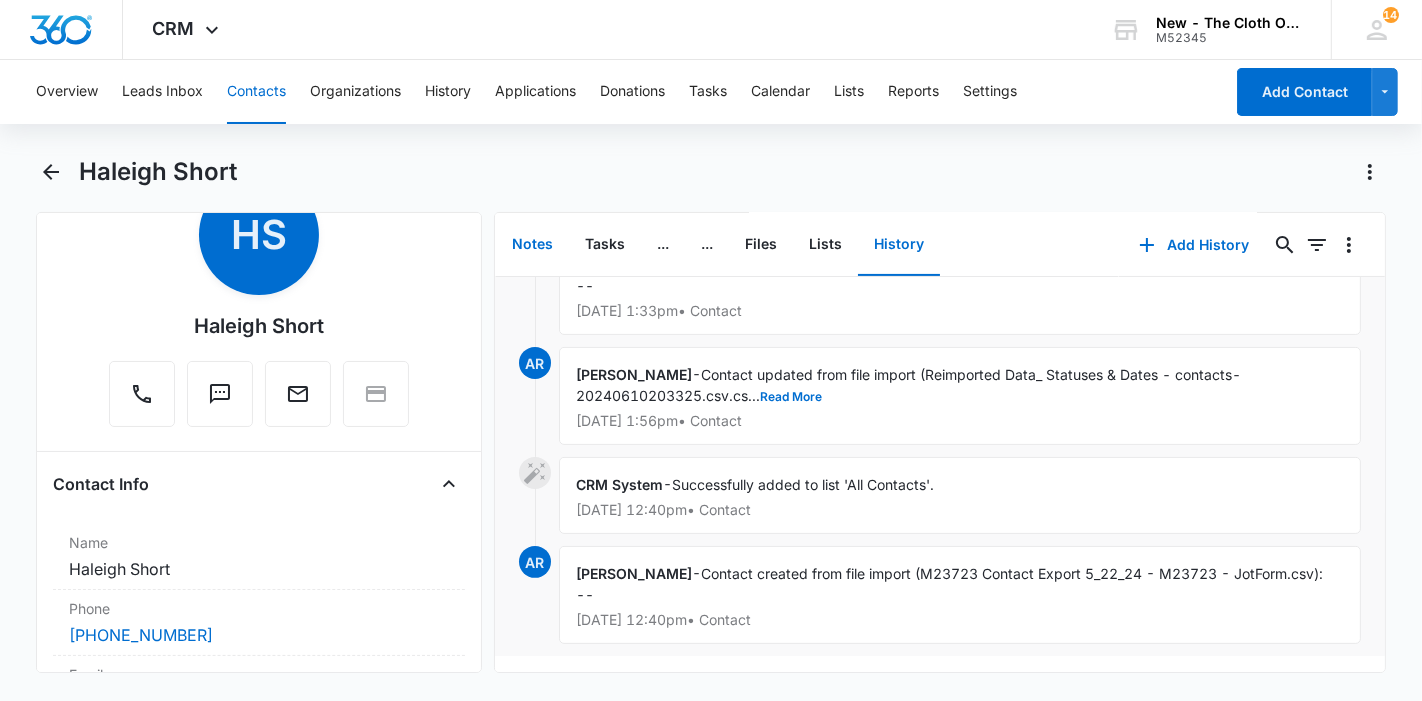 click on "Notes" at bounding box center [532, 245] 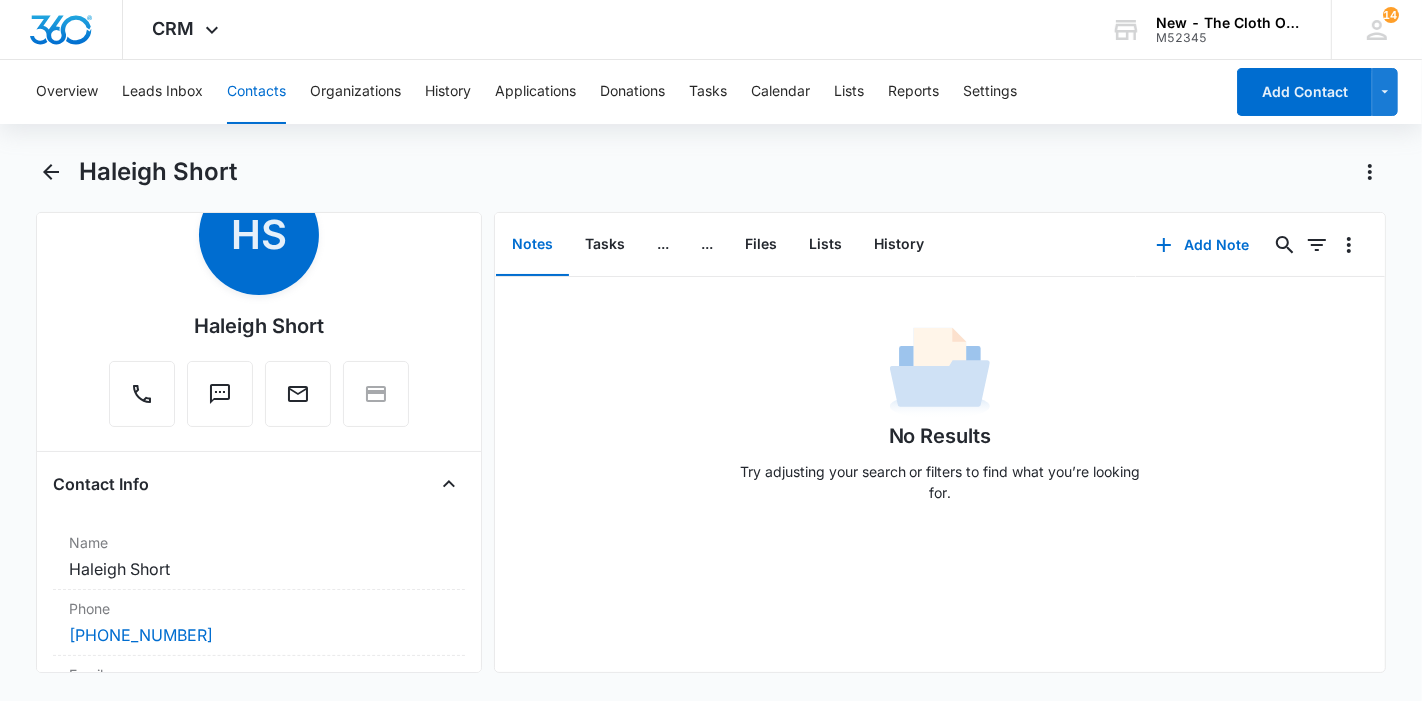scroll, scrollTop: 0, scrollLeft: 0, axis: both 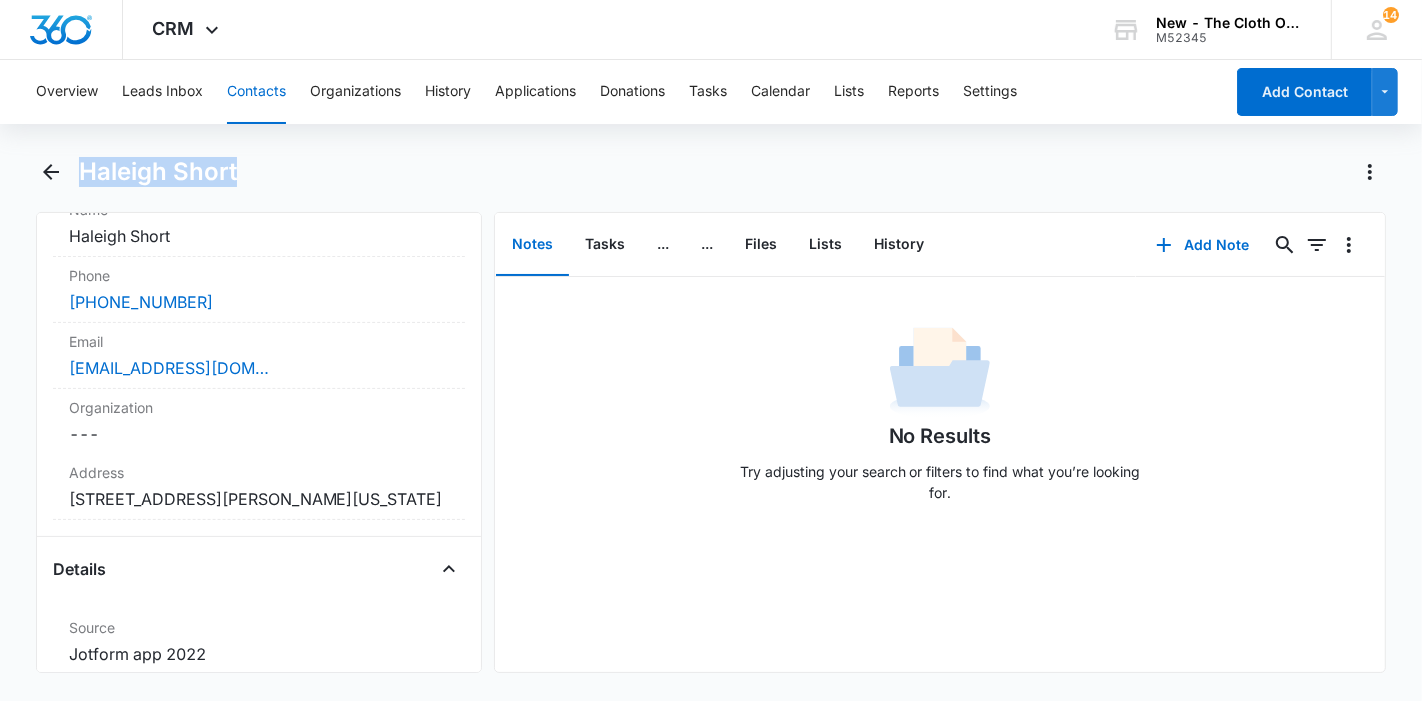 drag, startPoint x: 259, startPoint y: 186, endPoint x: 64, endPoint y: 192, distance: 195.09229 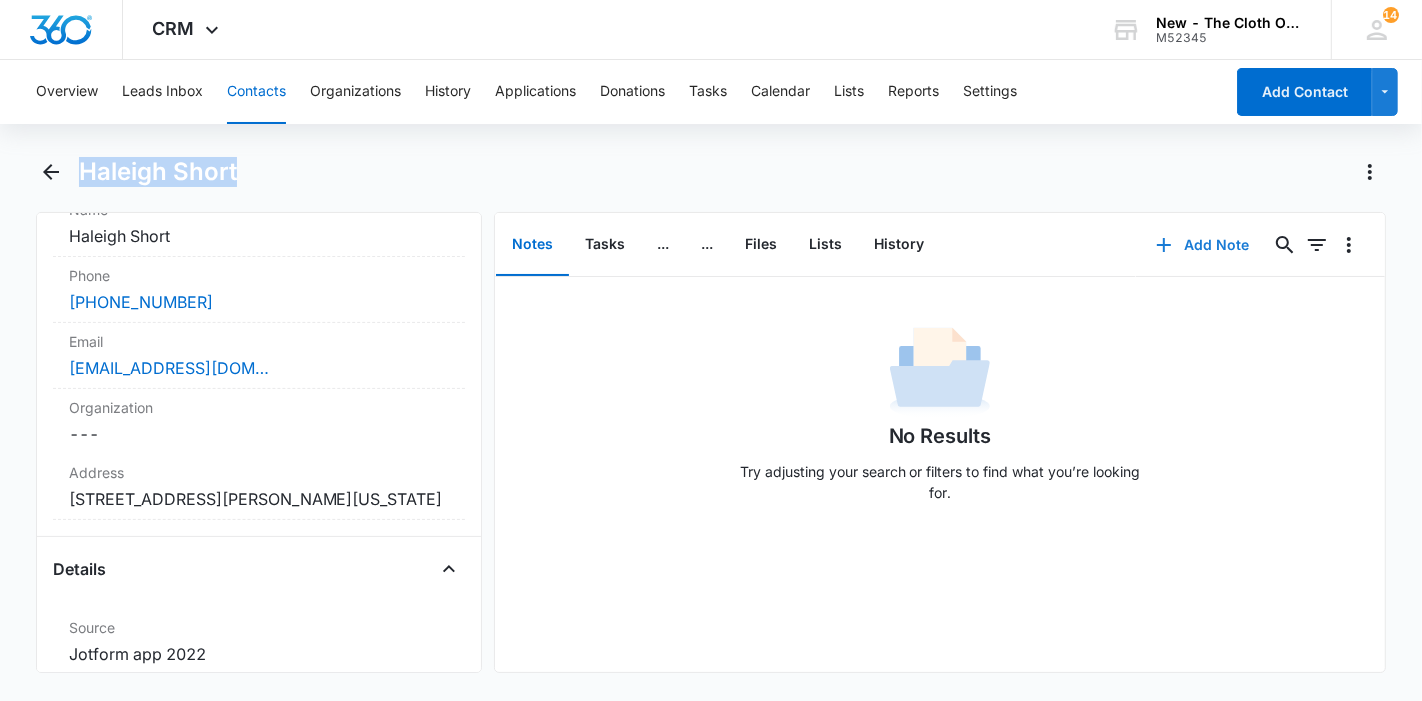 click on "Add Note" at bounding box center [1202, 245] 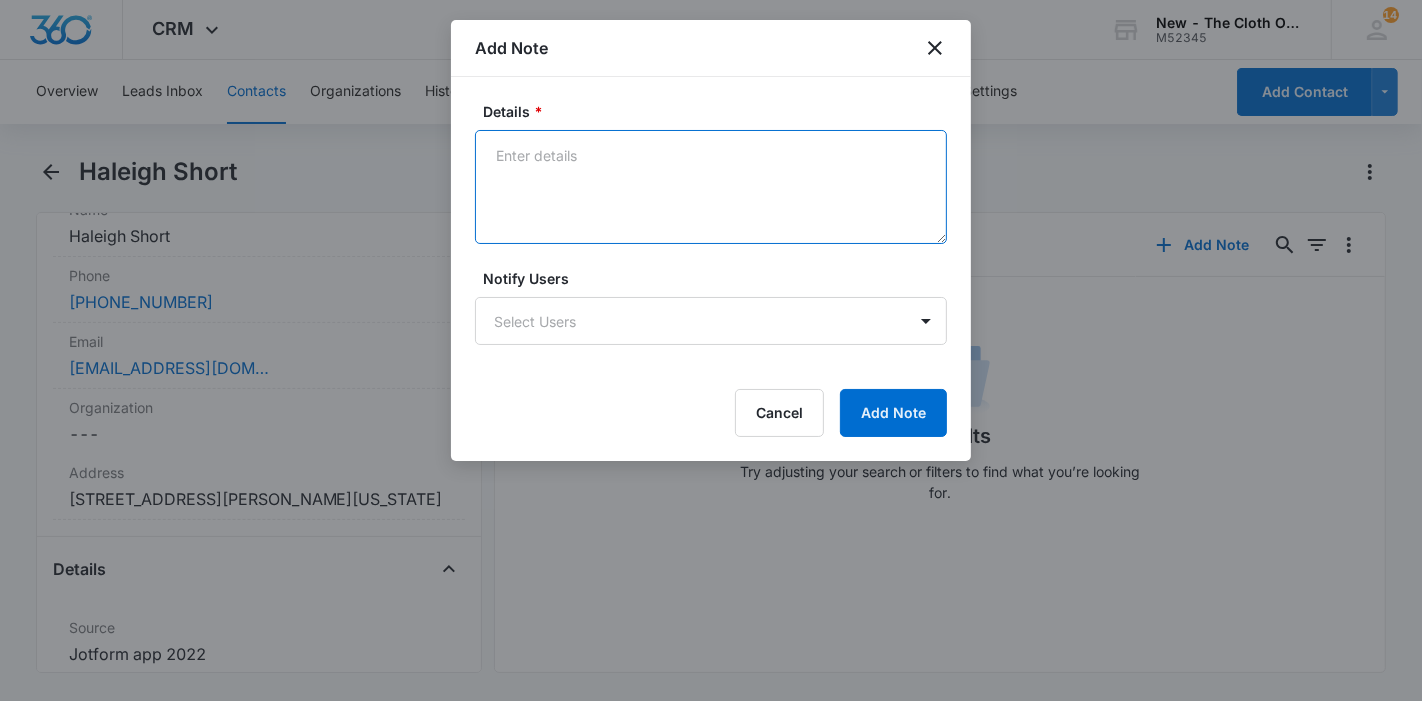 click on "Details *" at bounding box center [711, 187] 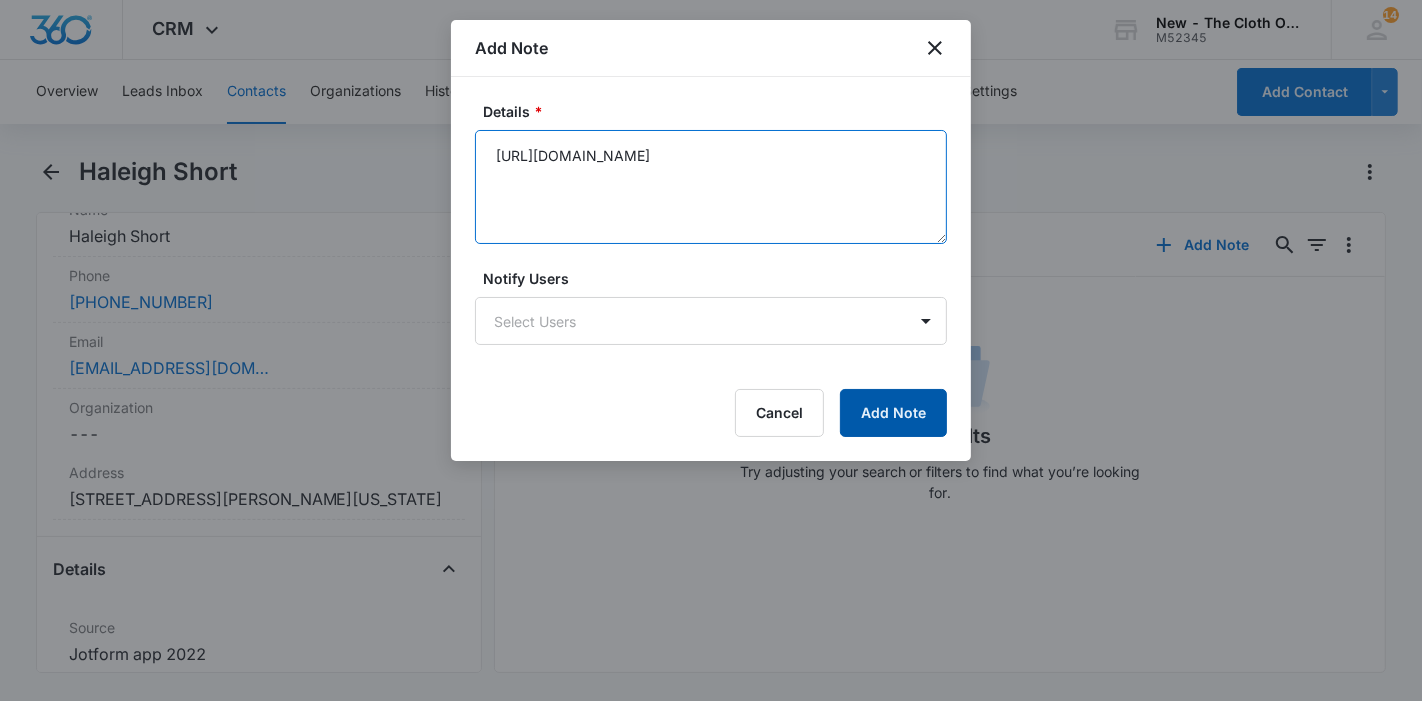 type on "[URL][DOMAIN_NAME]" 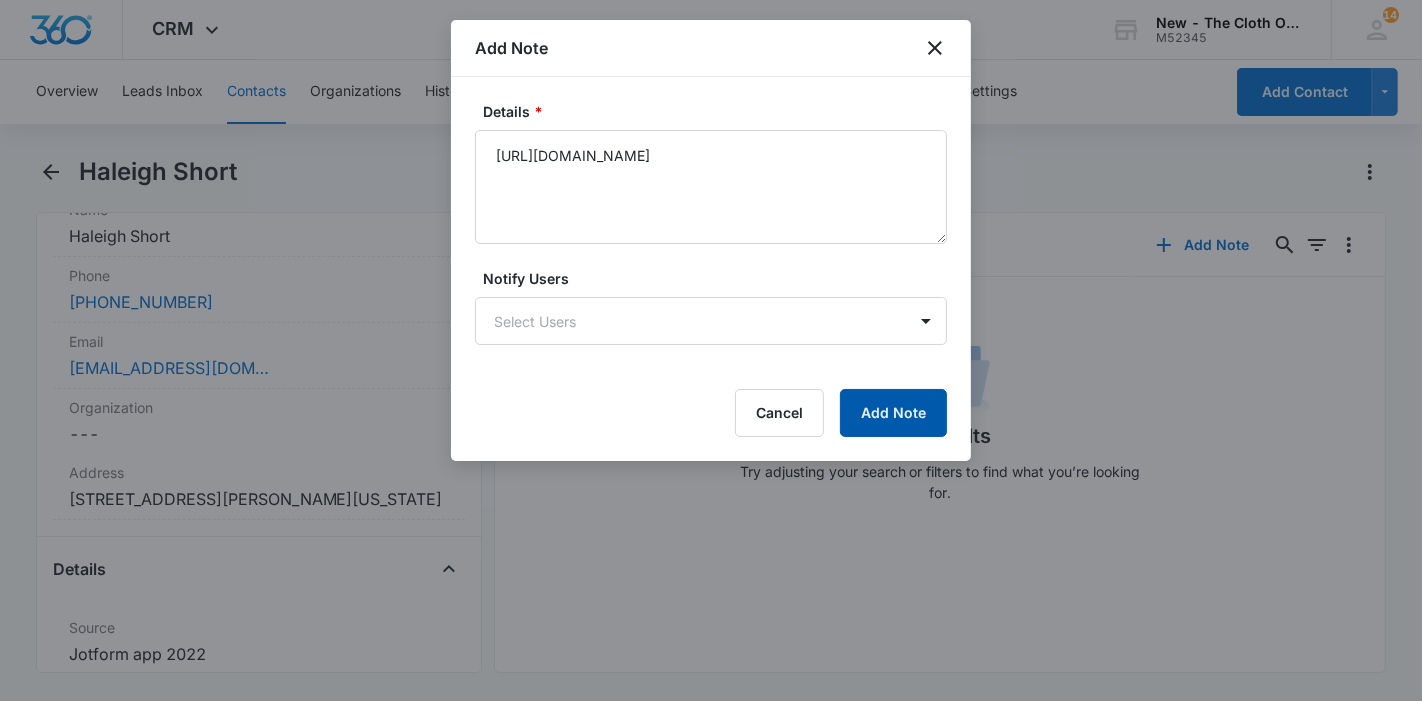 click on "Add Note" at bounding box center (893, 413) 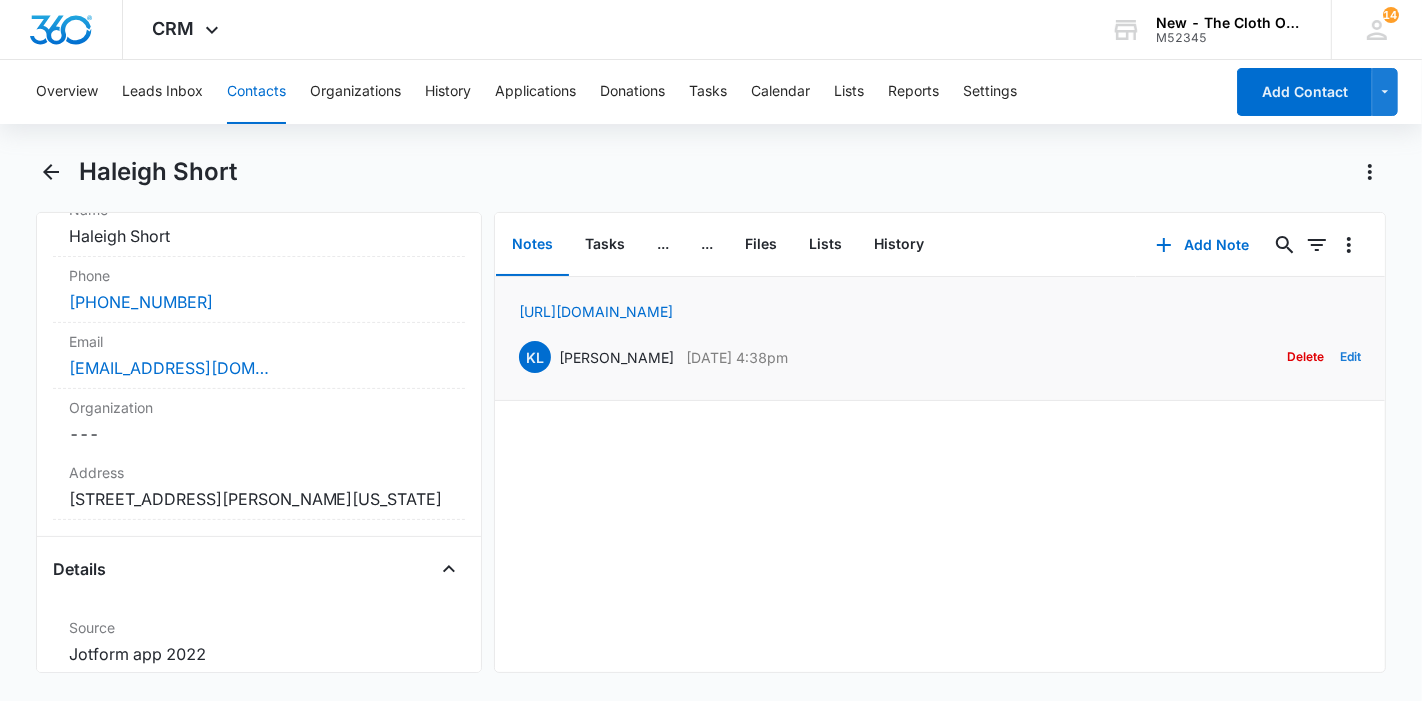 click on "Edit" at bounding box center (1350, 357) 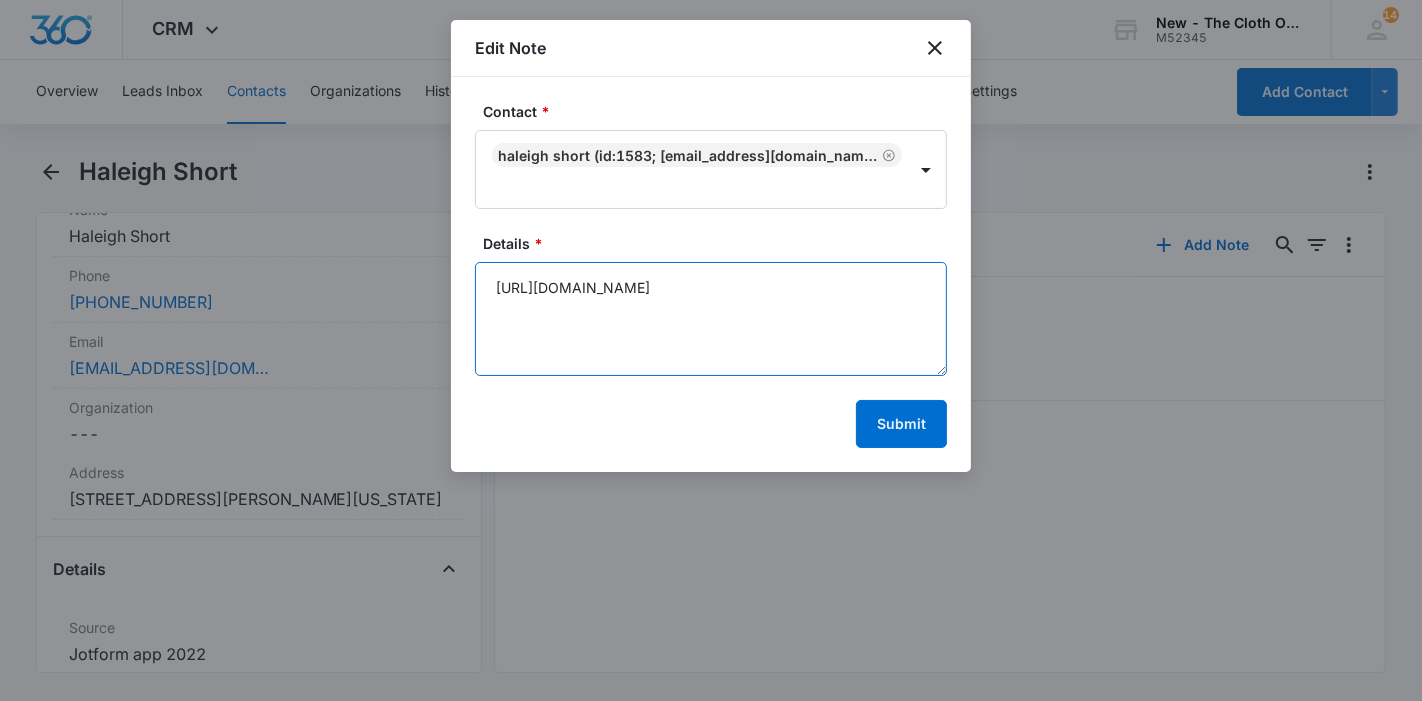 click on "[URL][DOMAIN_NAME]" at bounding box center [711, 319] 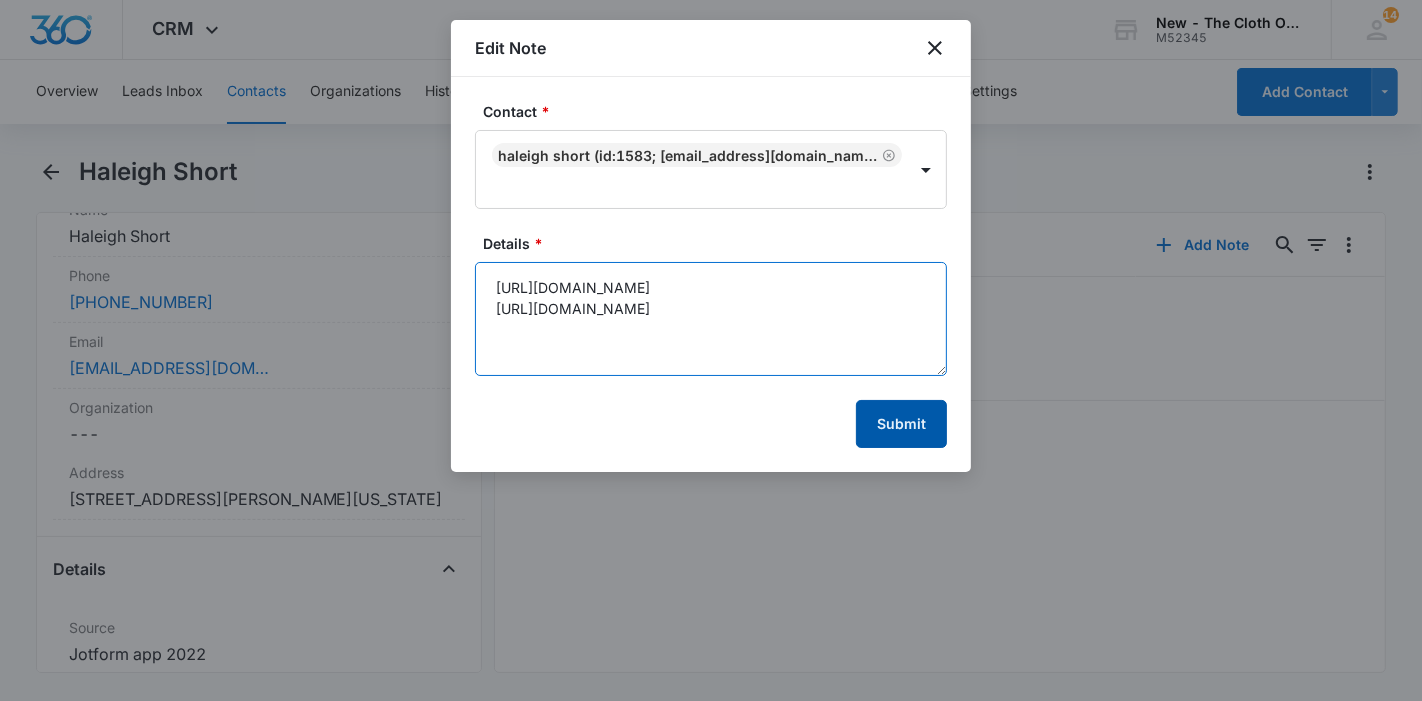 type on "[URL][DOMAIN_NAME]
[URL][DOMAIN_NAME]" 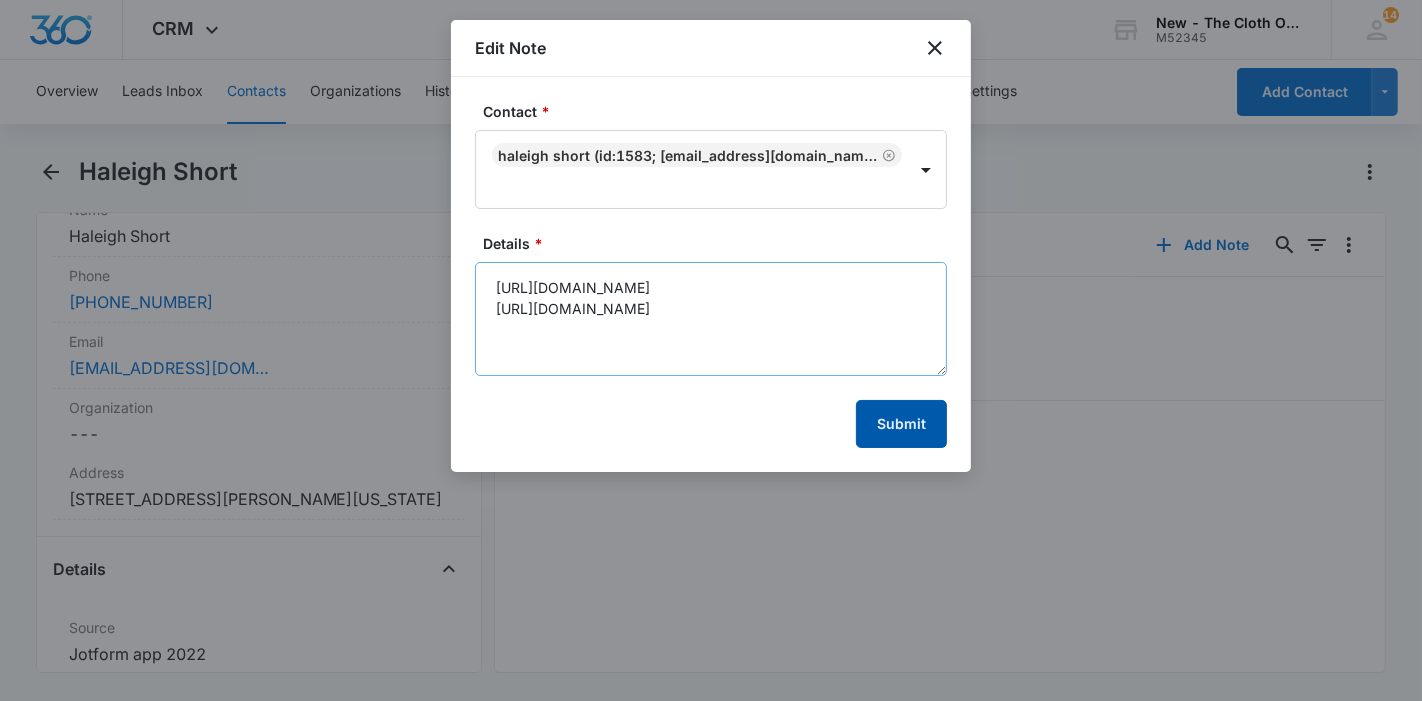 drag, startPoint x: 874, startPoint y: 415, endPoint x: 795, endPoint y: 302, distance: 137.87675 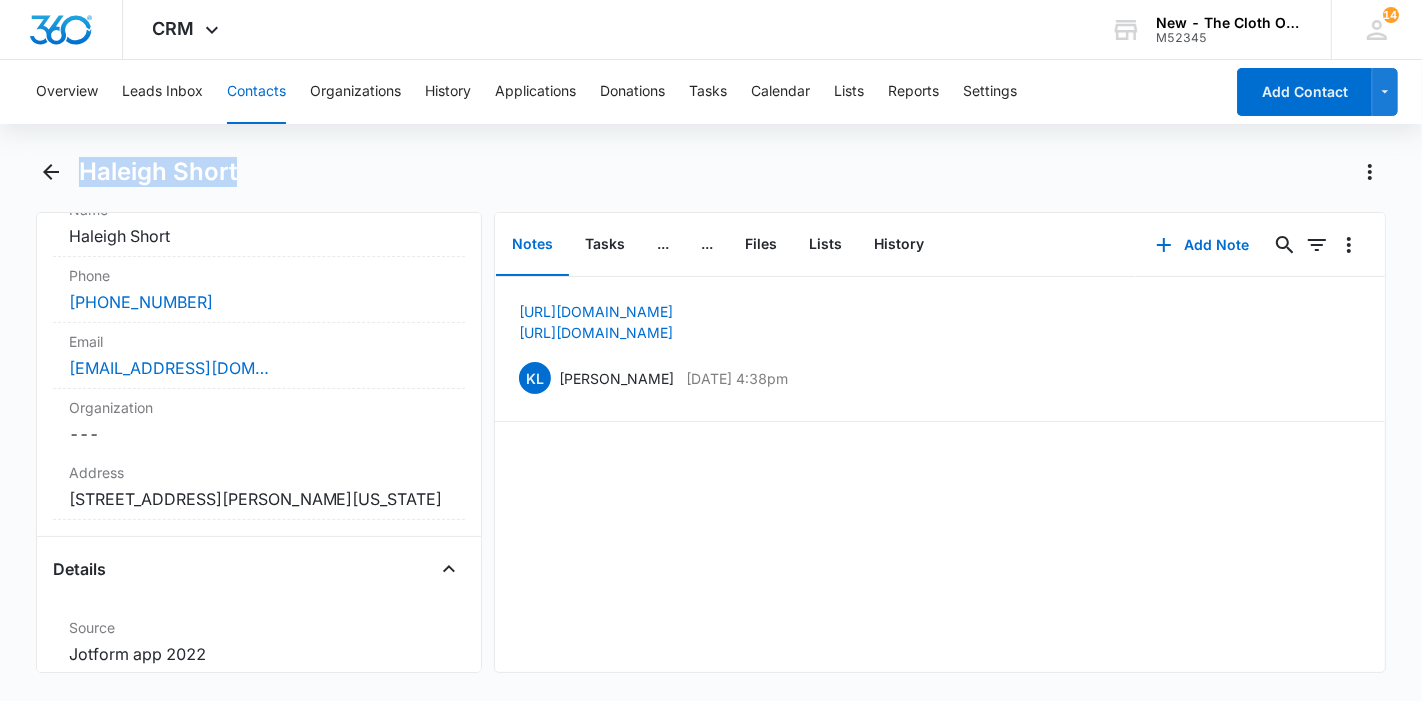 drag, startPoint x: 242, startPoint y: 181, endPoint x: 75, endPoint y: 178, distance: 167.02695 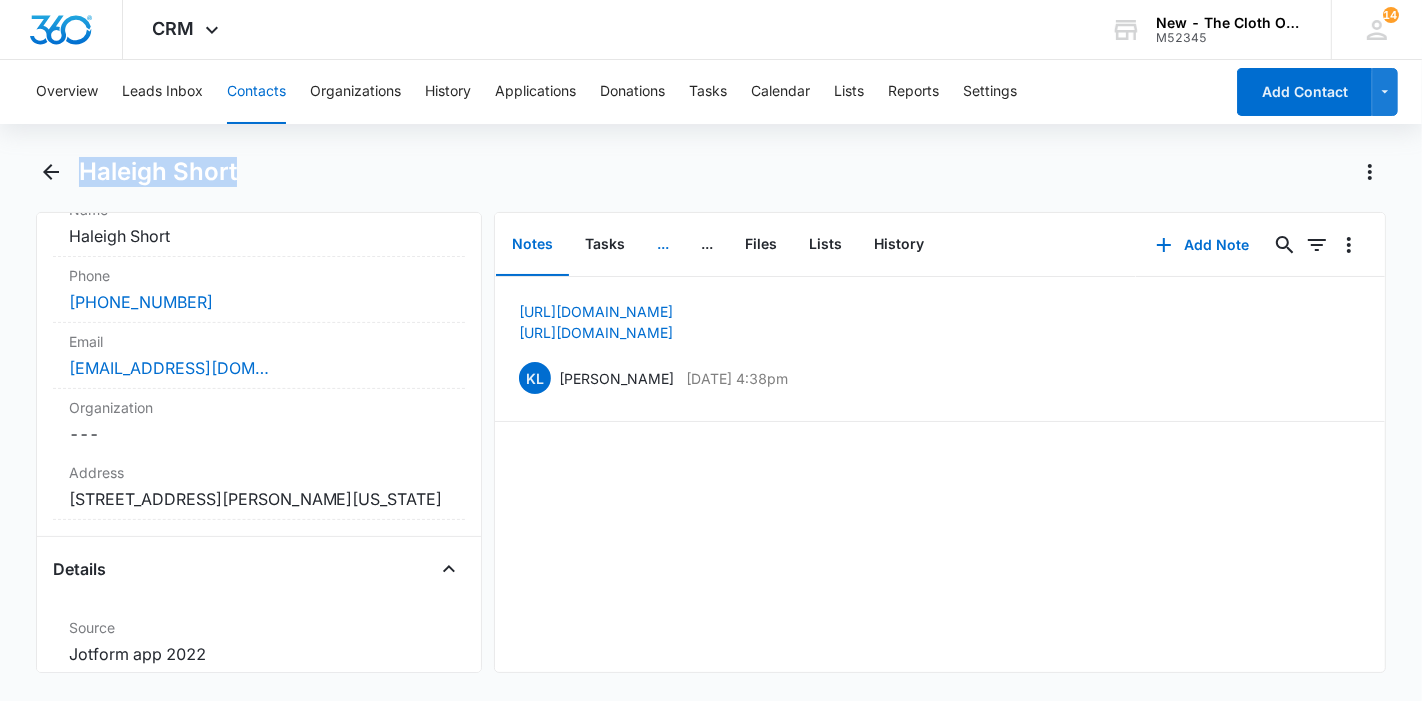 click on "..." at bounding box center [663, 245] 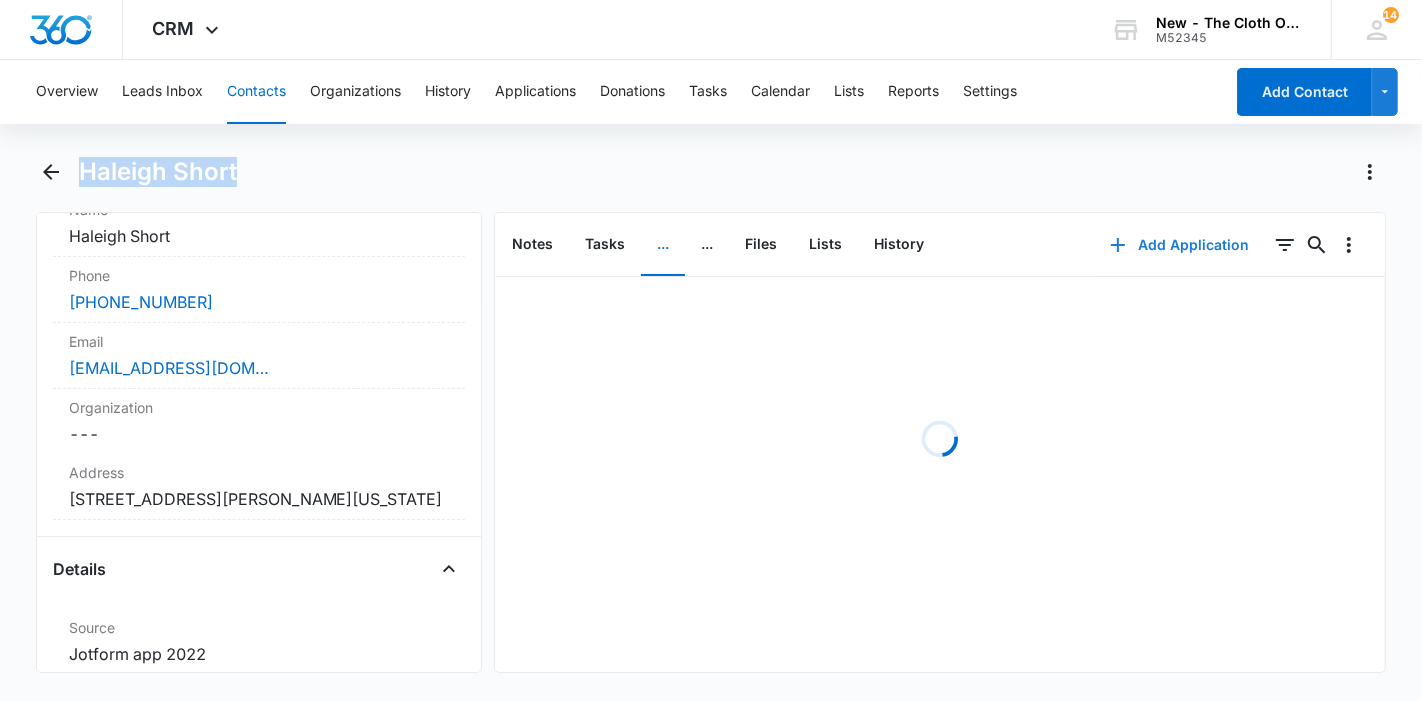 click on "Add Application" at bounding box center [1179, 245] 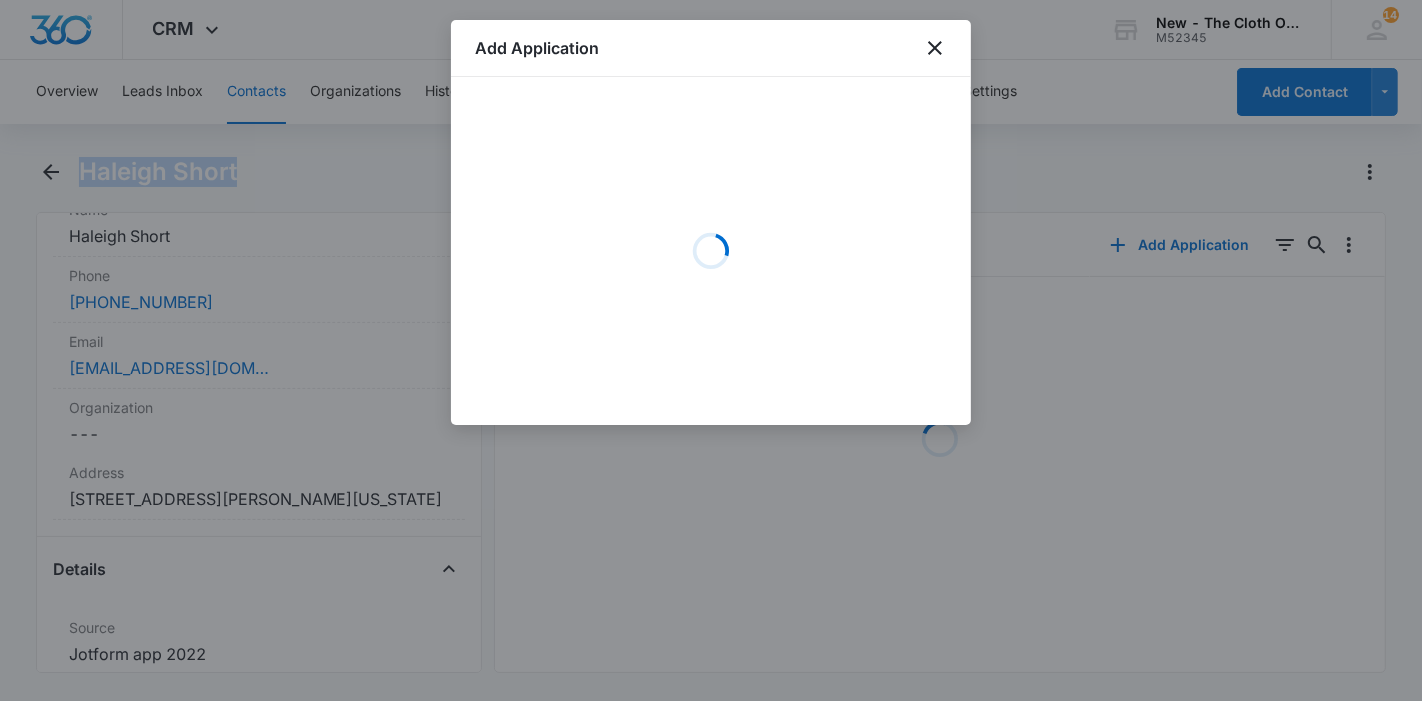 click on "Loading" at bounding box center (711, 251) 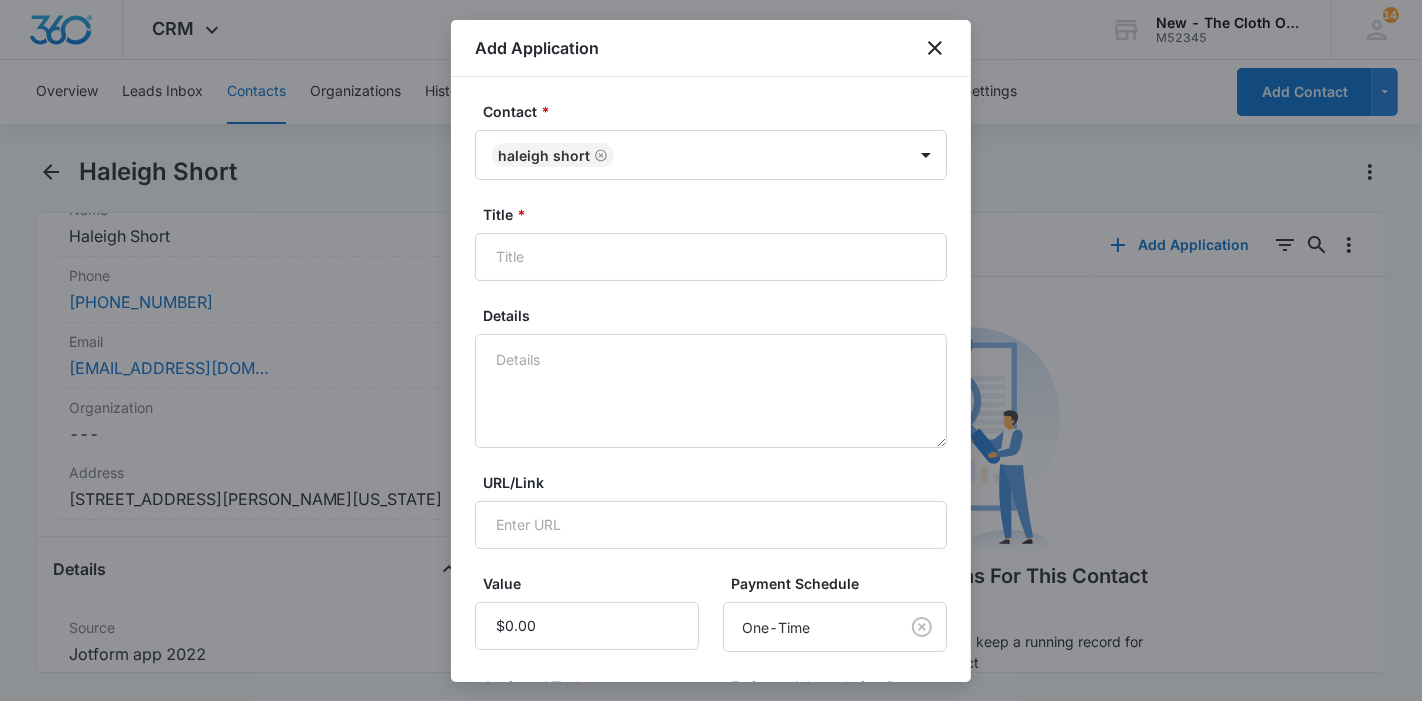 click on "Contact * Haleigh Short Title * Details URL/Link Value Payment Schedule One-Time Assigned To * Assigned To Estimated Completion Date Status Status Cancel Add Application" at bounding box center (711, 523) 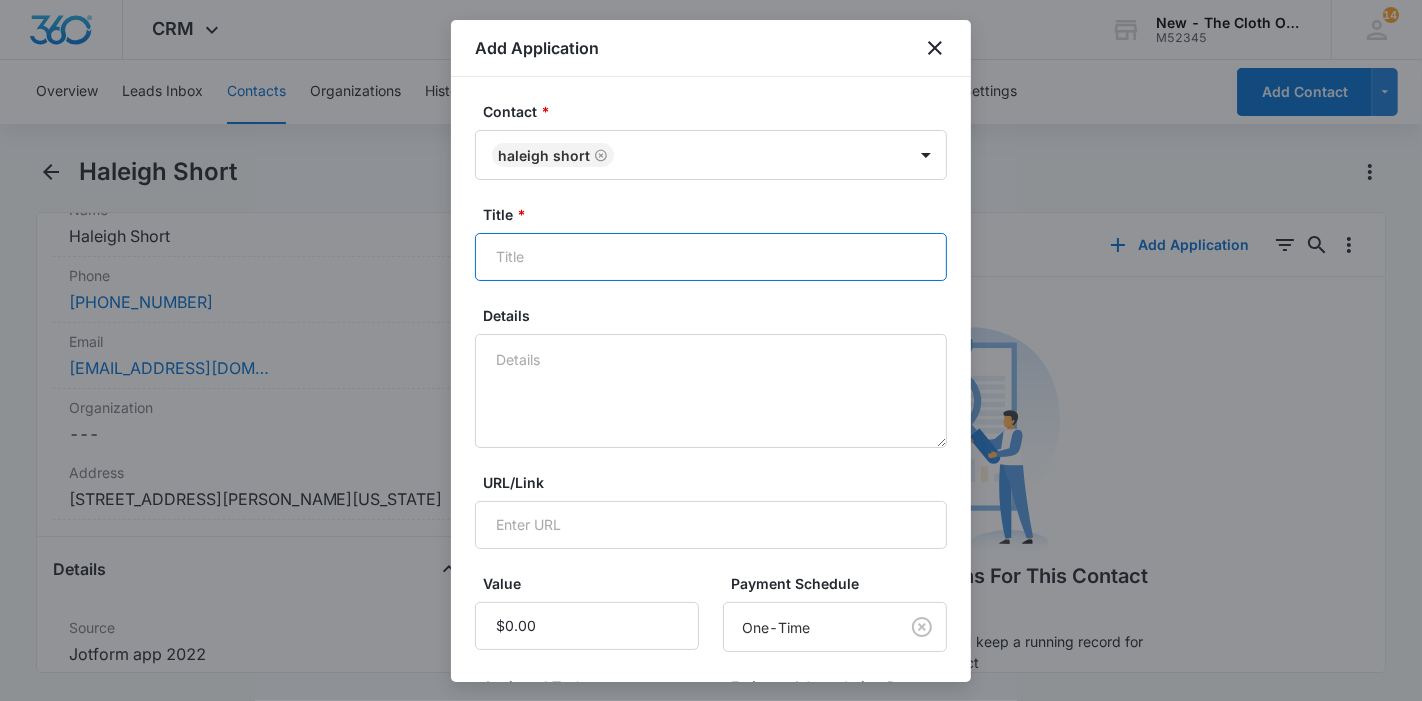 click on "Title *" at bounding box center (711, 257) 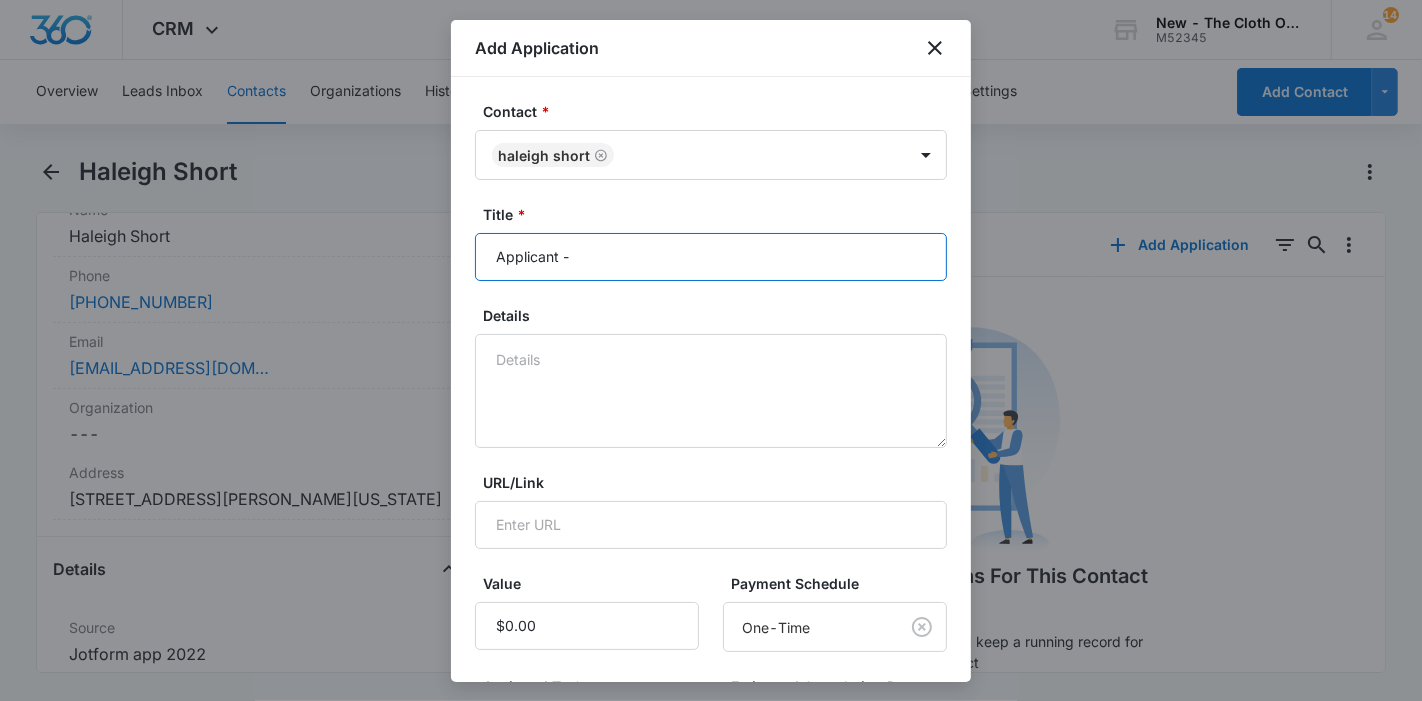paste on "Haleigh Short" 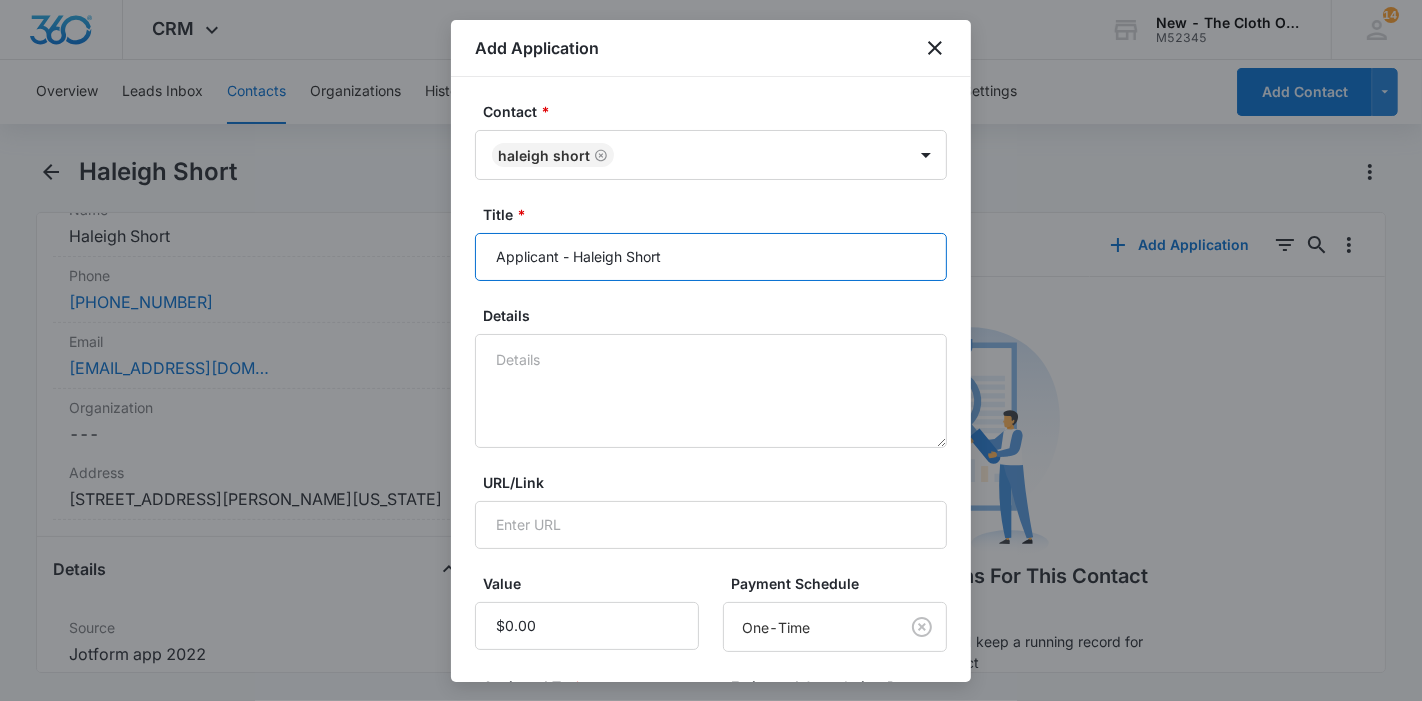 type on "Applicant - Haleigh Short" 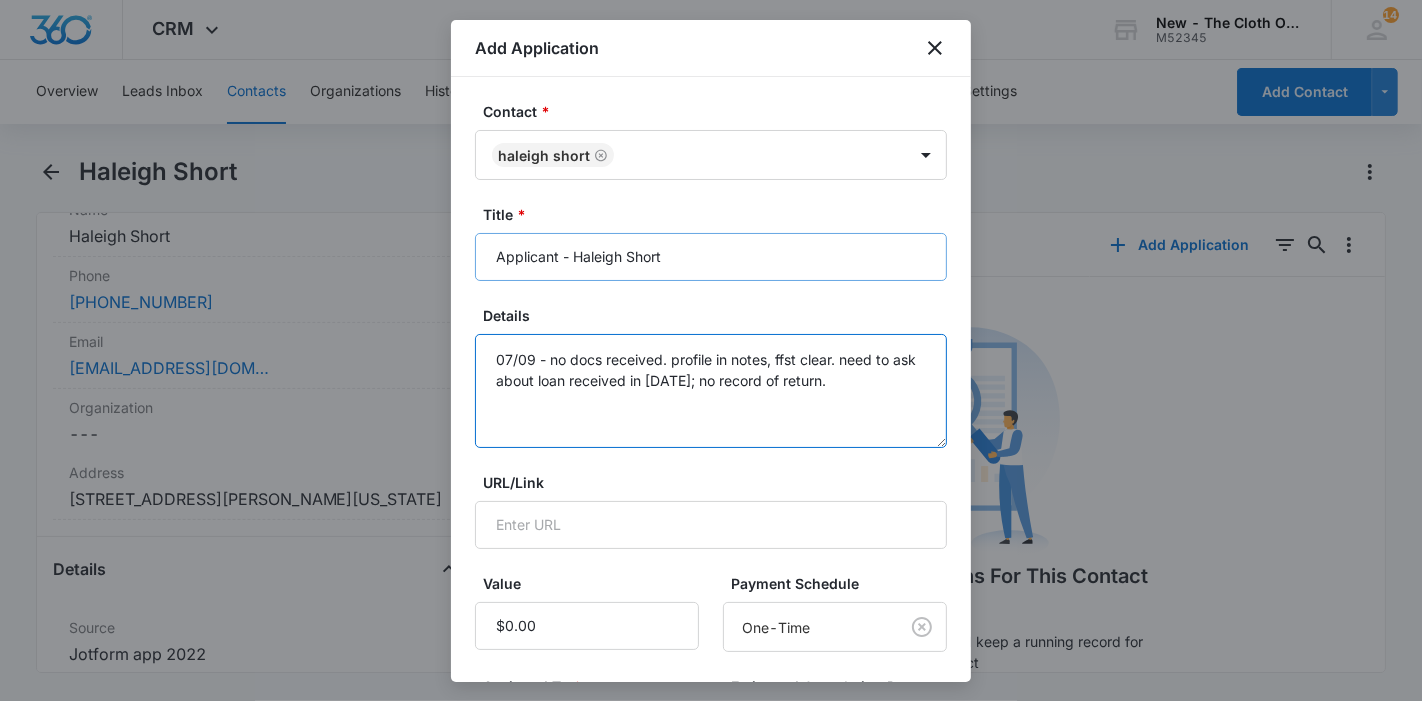 scroll, scrollTop: 285, scrollLeft: 0, axis: vertical 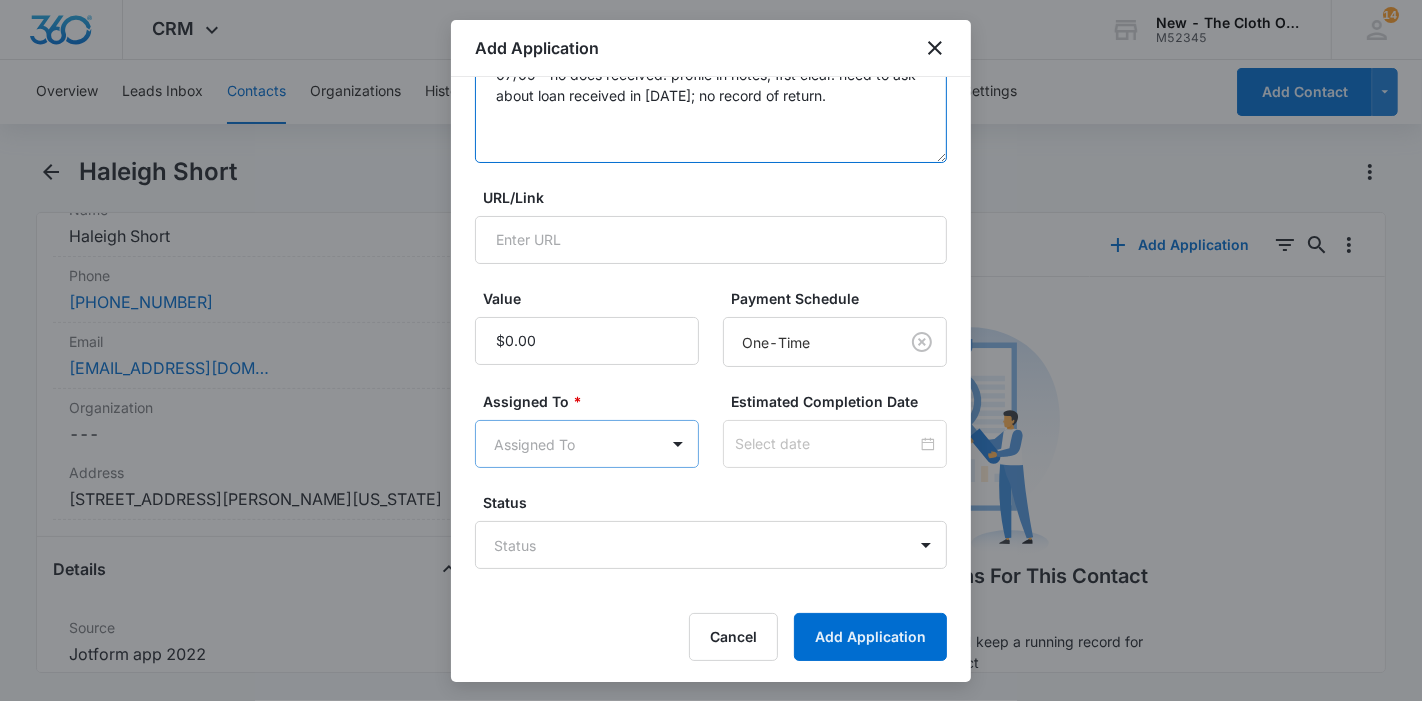 type on "07/09 - no docs received. profile in notes, ffst clear. need to ask about loan received in [DATE]; no record of return." 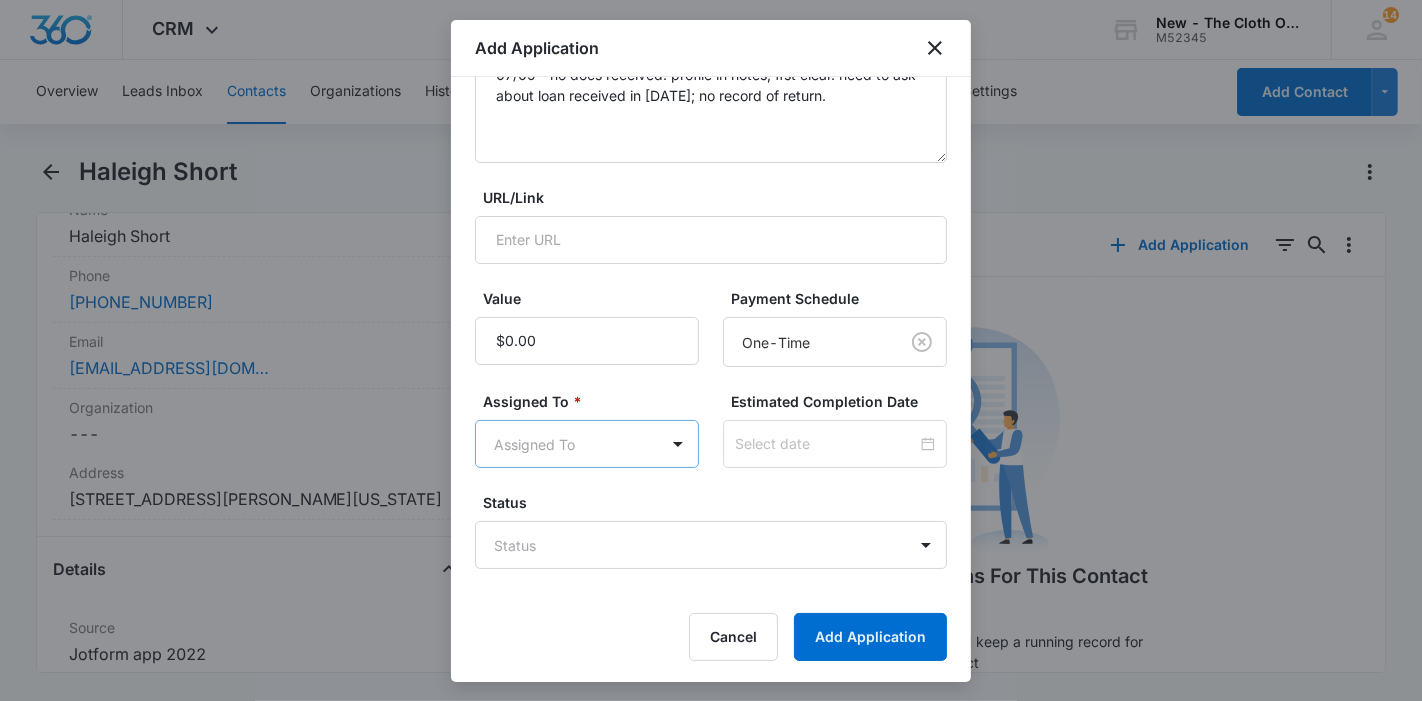 click on "CRM Apps Reputation Forms CRM Email Ads Intelligence Brand Settings New - The Cloth Option M52345 Your Accounts View All 147 KL [PERSON_NAME] [PERSON_NAME][EMAIL_ADDRESS][DOMAIN_NAME] My Profile 147 Notifications Support Logout Terms & Conditions   •   Privacy Policy Overview Leads Inbox Contacts Organizations History Applications Donations Tasks Calendar Lists Reports Settings Add Contact Haleigh Short Remove HS Haleigh Short Contact Info Name Cancel Save Changes Haleigh Short Phone Cancel Save Changes [PHONE_NUMBER] Email Cancel Save Changes [EMAIL_ADDRESS][DOMAIN_NAME] Organization Cancel Save Changes --- Address Cancel Save Changes [STREET_ADDRESS][PERSON_NAME][US_STATE] Details Source Cancel Save Changes Jotform app 2022 Contact Type Cancel Save Changes Applicant, Recipient, Imported Contact Status Cancel Save Changes Application in process, Received OS package Assigned To Cancel Save Changes [PERSON_NAME], Applications Team Tags Cancel Save Changes --- Next Contact Date Cancel Save Changes --- Color Tag ID" at bounding box center [711, 350] 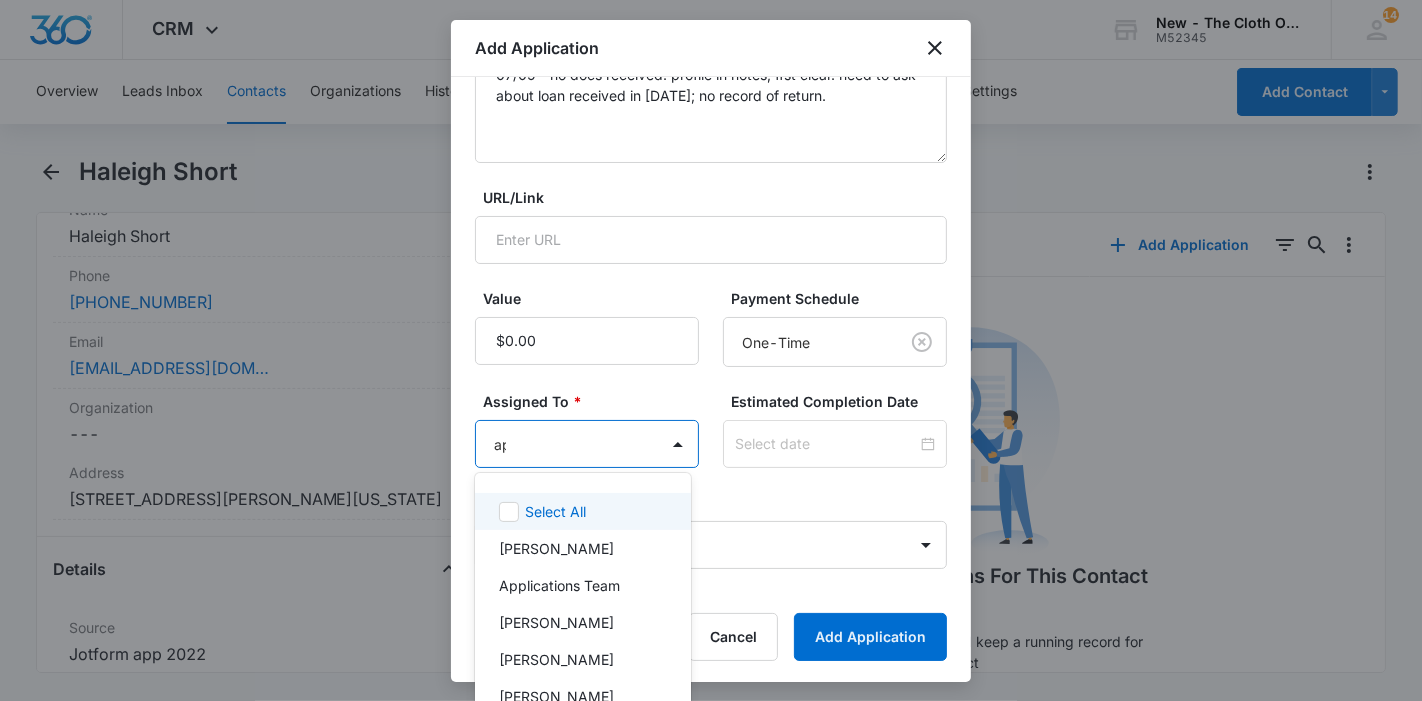 type on "app" 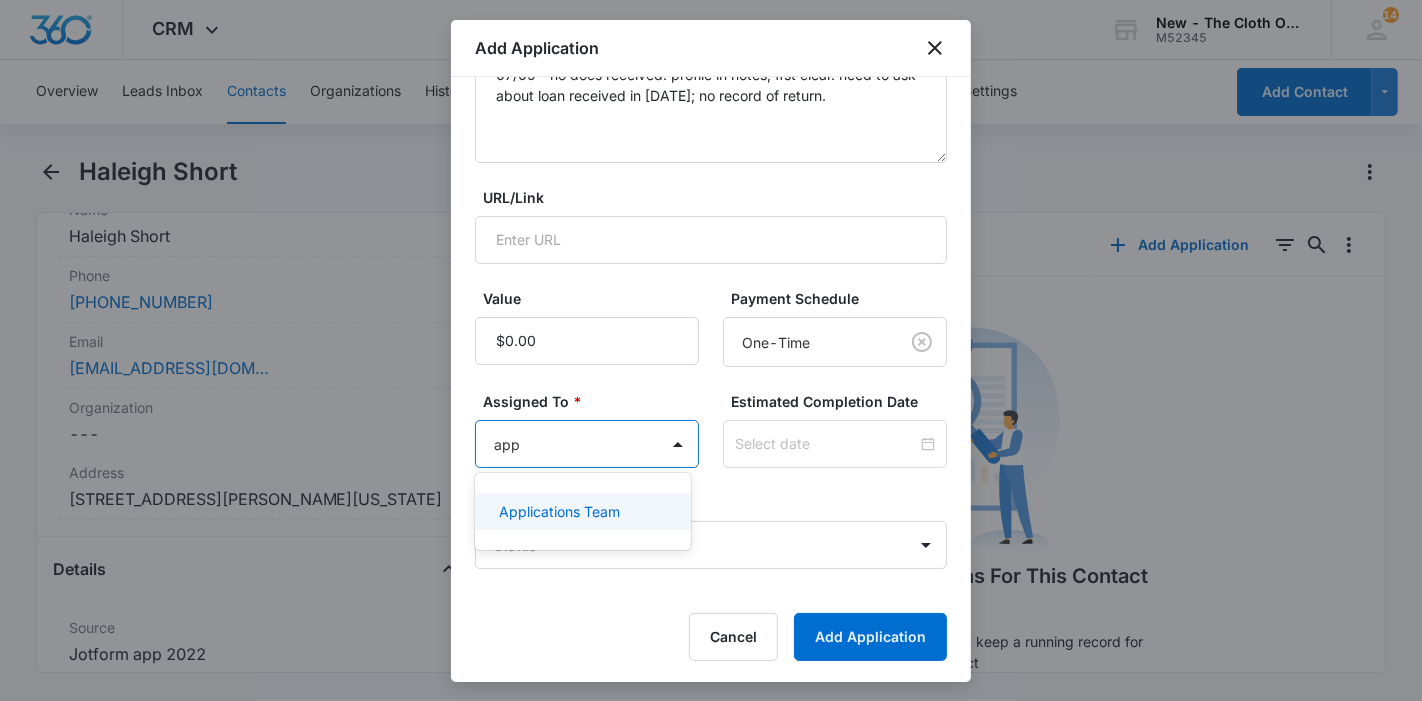 click on "Applications Team" at bounding box center (559, 511) 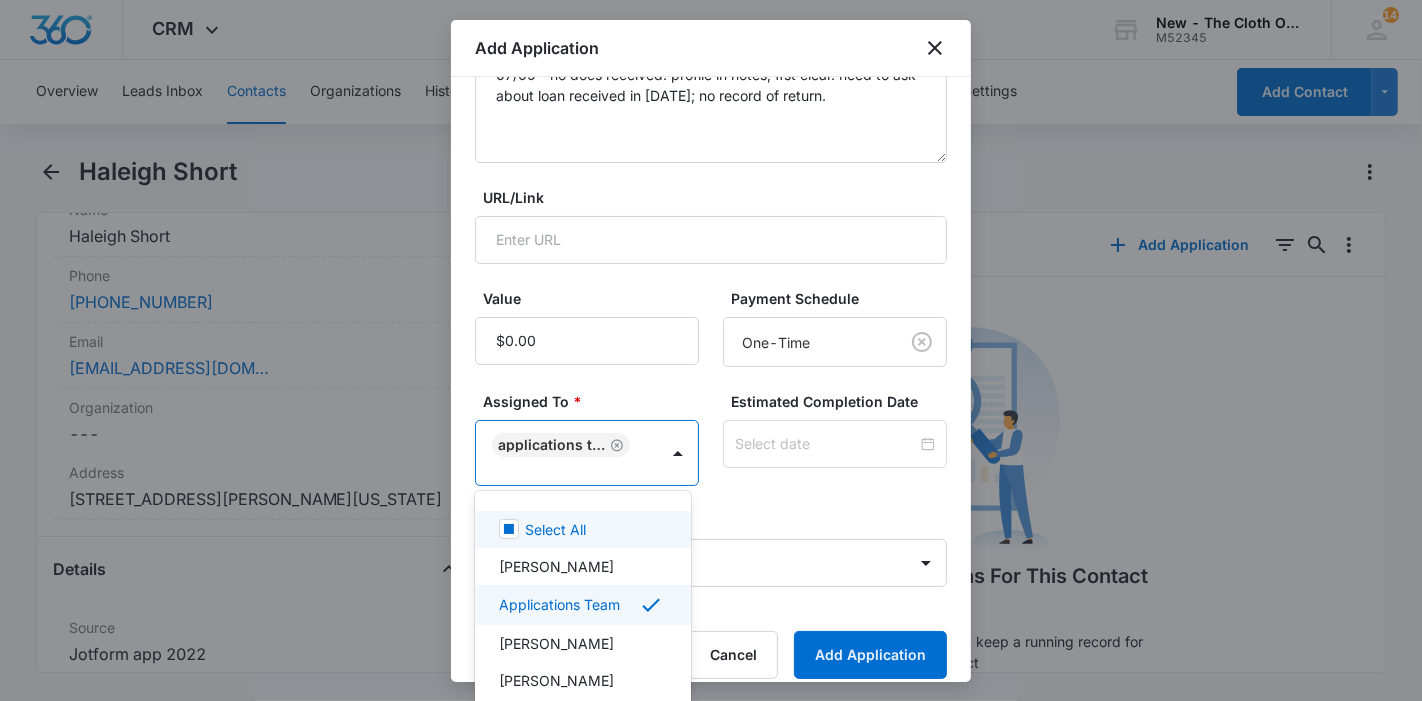 click at bounding box center (711, 350) 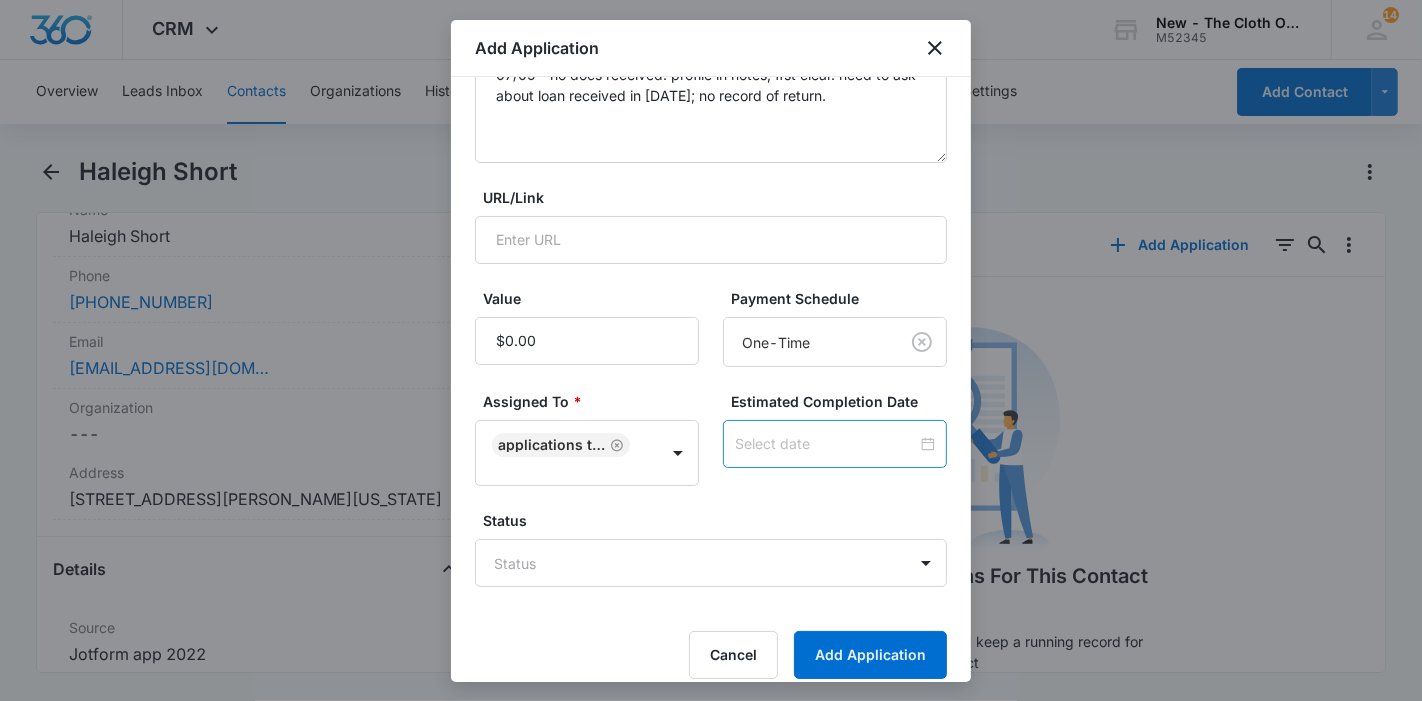 click at bounding box center (835, 444) 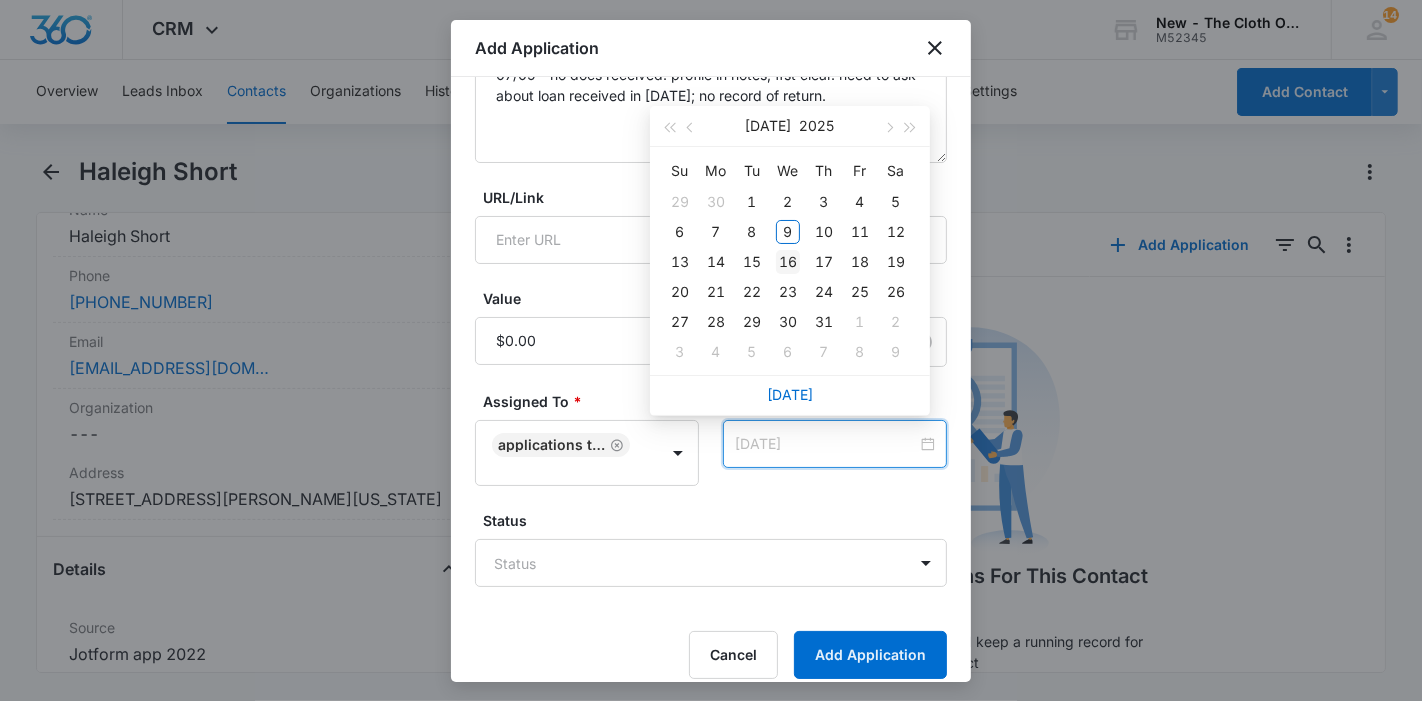 type on "[DATE]" 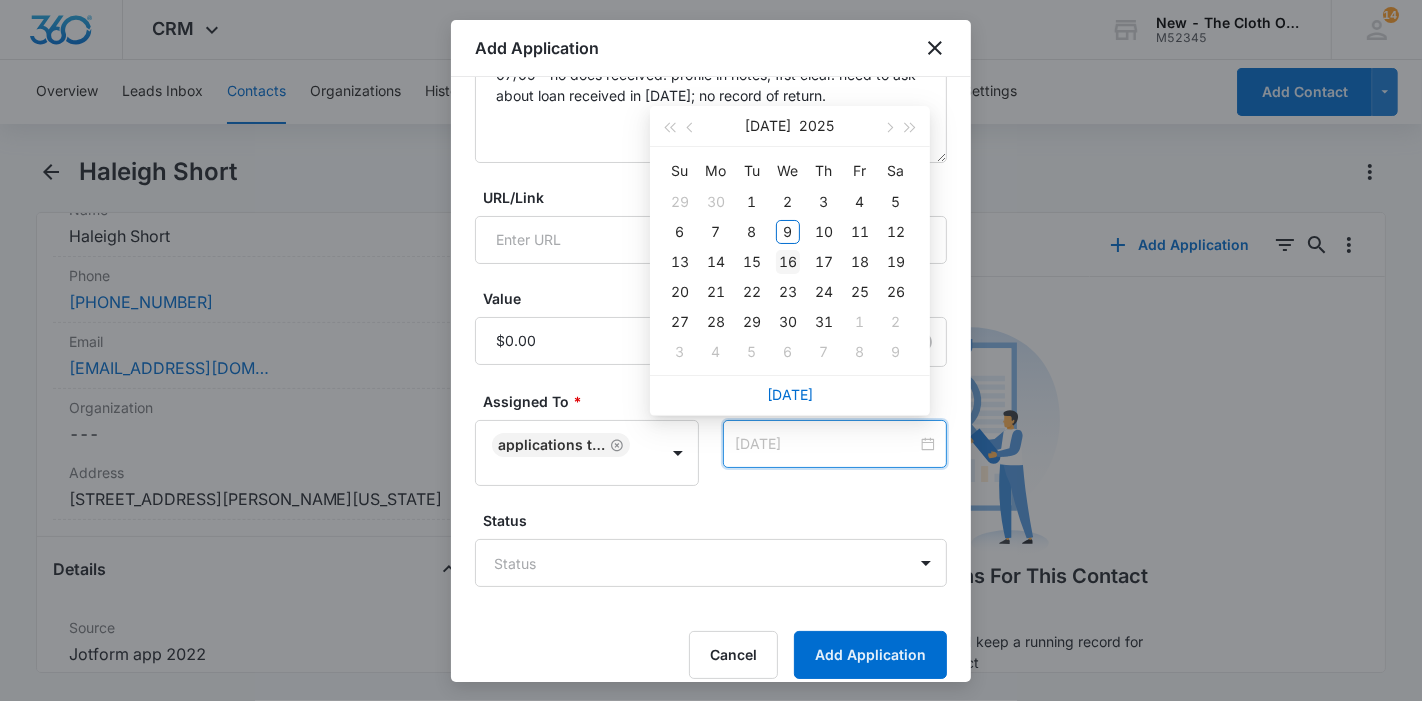 click on "16" at bounding box center (788, 262) 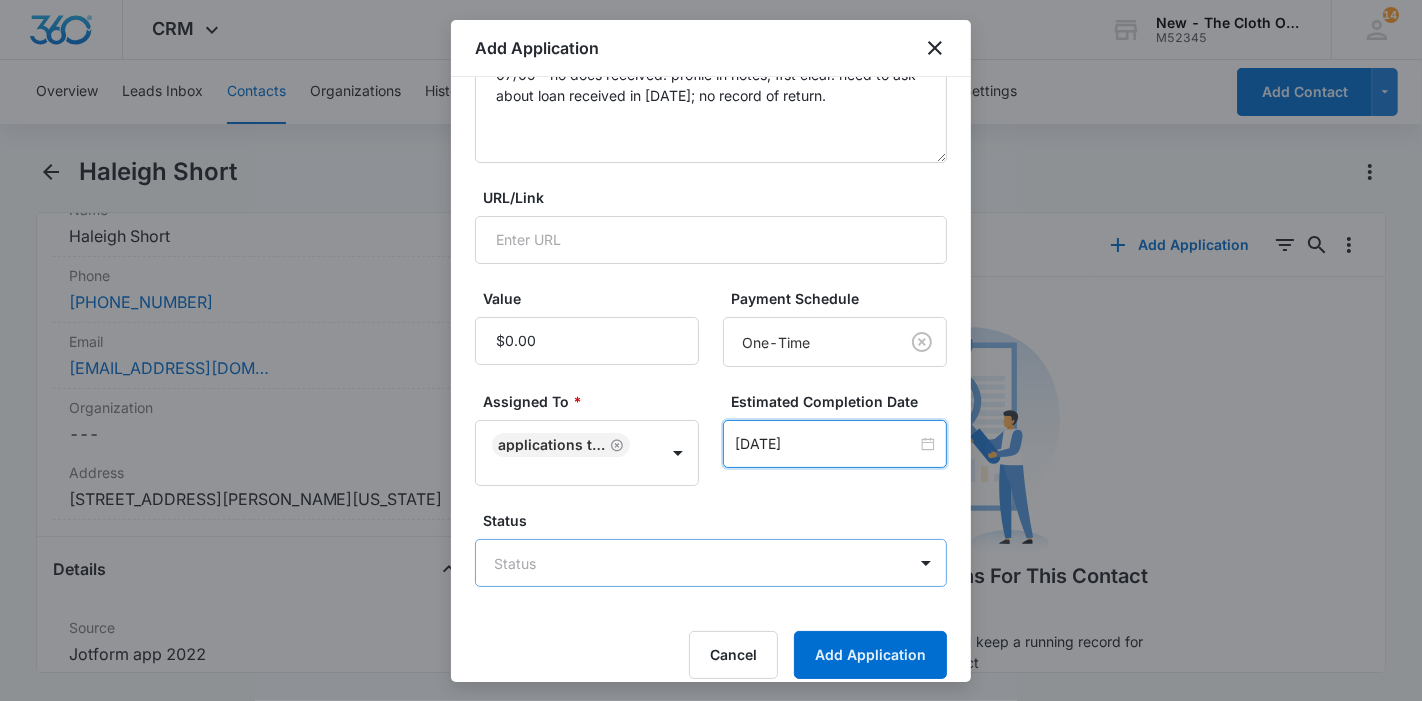 click on "CRM Apps Reputation Forms CRM Email Ads Intelligence Brand Settings New - The Cloth Option M52345 Your Accounts View All 147 KL [PERSON_NAME] [PERSON_NAME][EMAIL_ADDRESS][DOMAIN_NAME] My Profile 147 Notifications Support Logout Terms & Conditions   •   Privacy Policy Overview Leads Inbox Contacts Organizations History Applications Donations Tasks Calendar Lists Reports Settings Add Contact Haleigh Short Remove HS Haleigh Short Contact Info Name Cancel Save Changes Haleigh Short Phone Cancel Save Changes [PHONE_NUMBER] Email Cancel Save Changes [EMAIL_ADDRESS][DOMAIN_NAME] Organization Cancel Save Changes --- Address Cancel Save Changes [STREET_ADDRESS][PERSON_NAME][US_STATE] Details Source Cancel Save Changes Jotform app 2022 Contact Type Cancel Save Changes Applicant, Recipient, Imported Contact Status Cancel Save Changes Application in process, Received OS package Assigned To Cancel Save Changes [PERSON_NAME], Applications Team Tags Cancel Save Changes --- Next Contact Date Cancel Save Changes --- Color Tag ID" at bounding box center (711, 350) 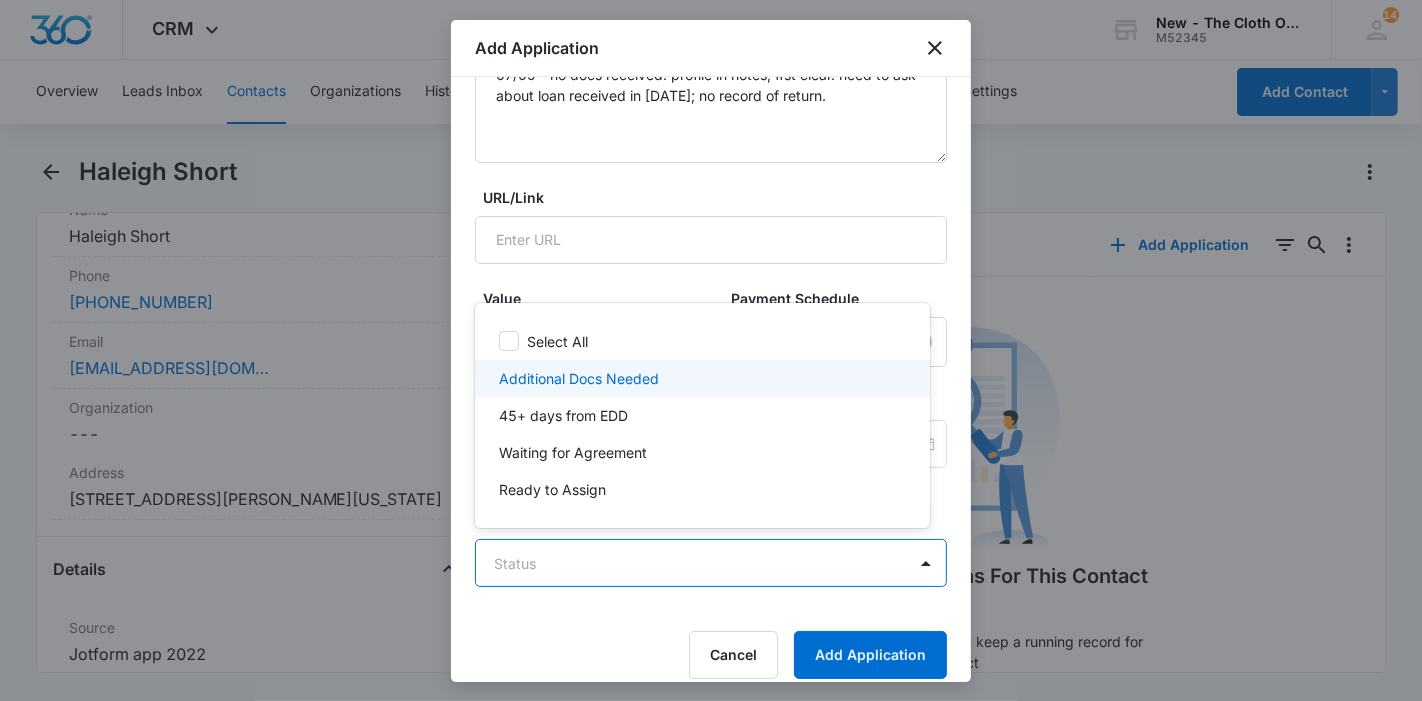 click on "Additional Docs Needed" at bounding box center [579, 378] 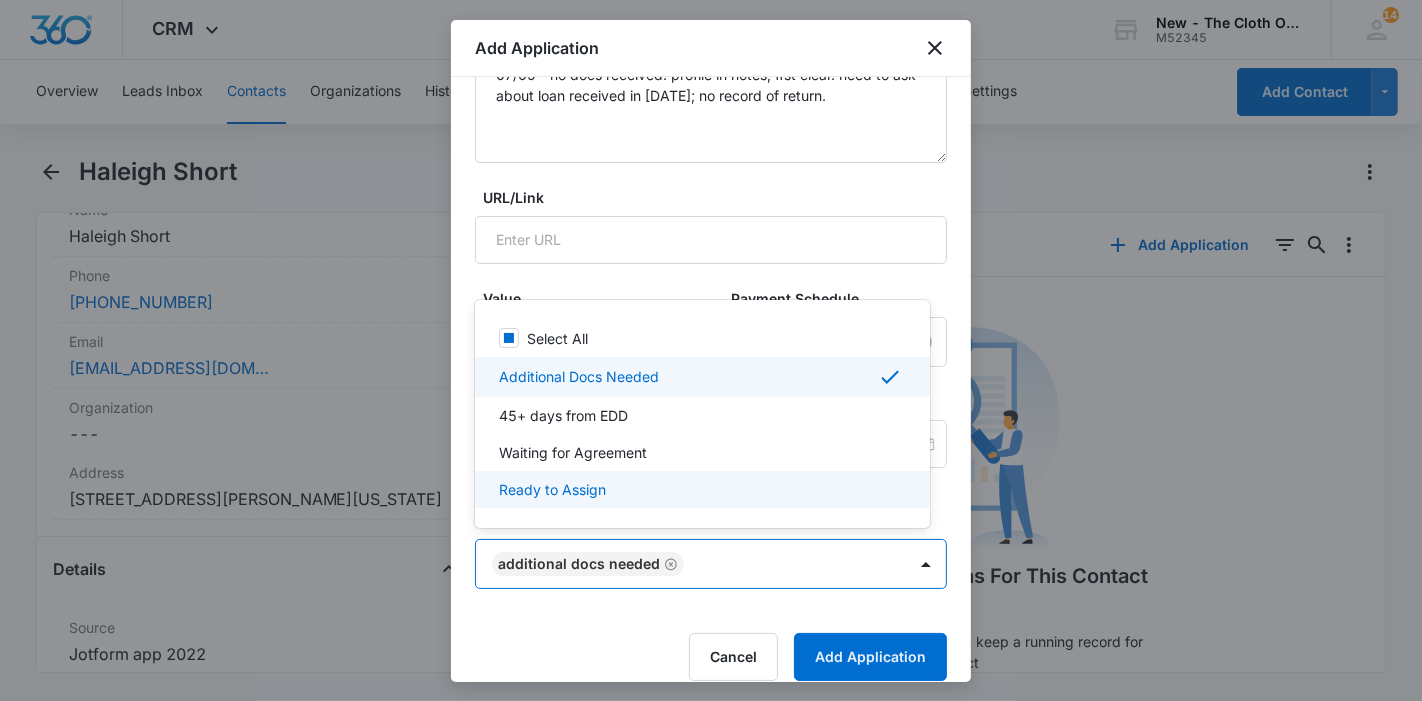 click at bounding box center [711, 350] 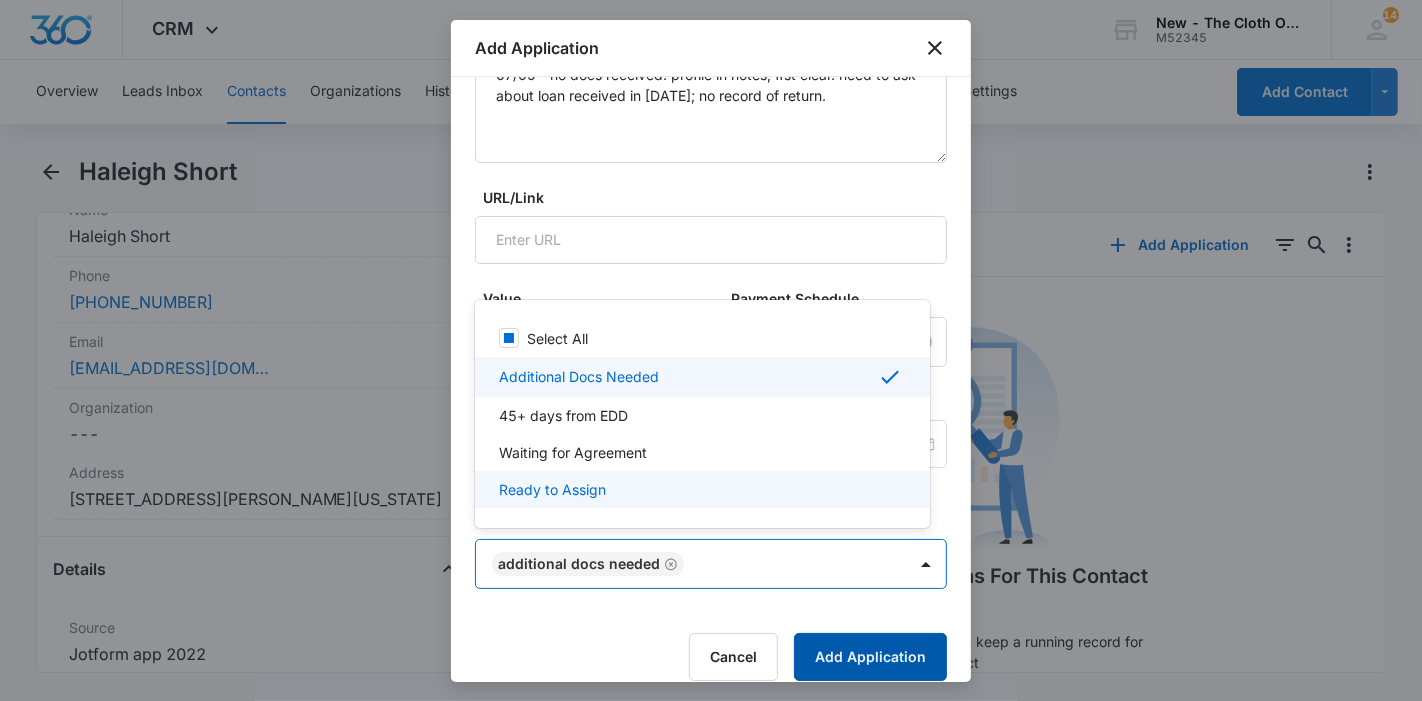 click on "Add Application" at bounding box center [870, 657] 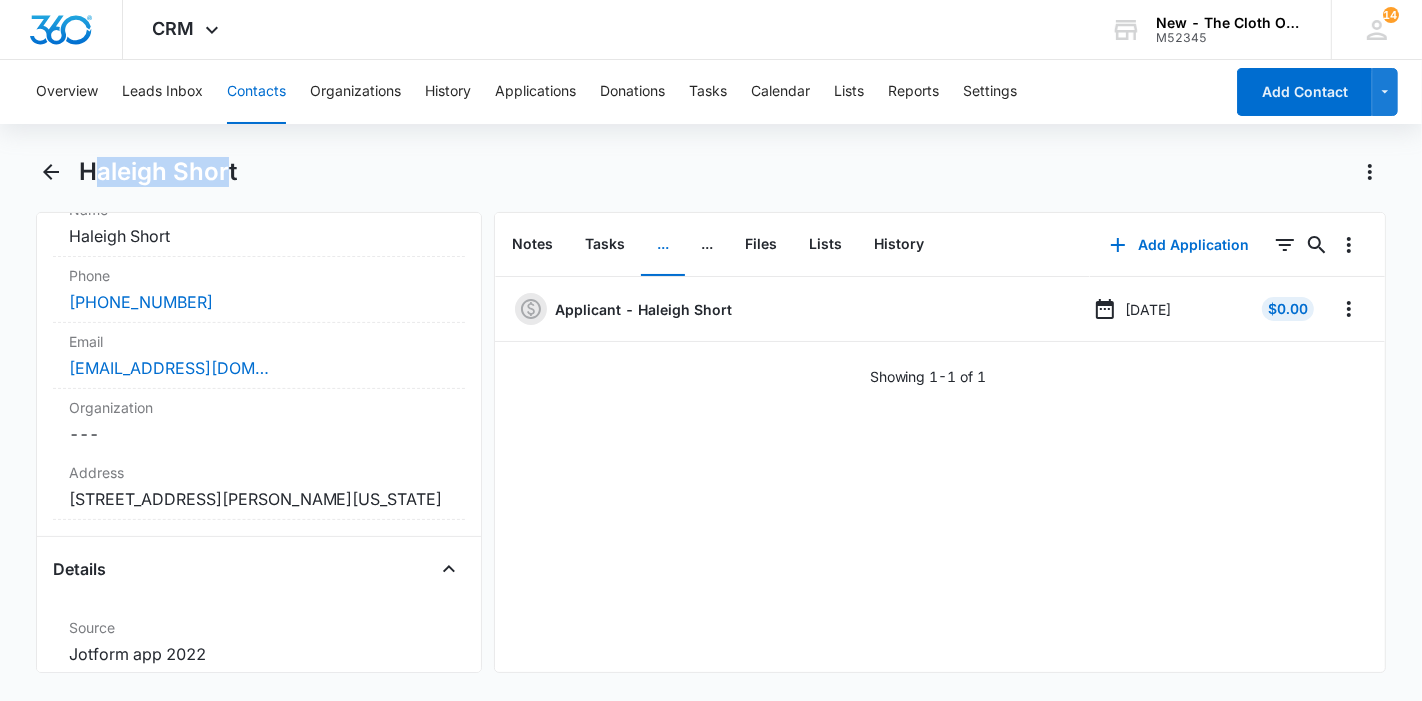 drag, startPoint x: 228, startPoint y: 168, endPoint x: 92, endPoint y: 183, distance: 136.8247 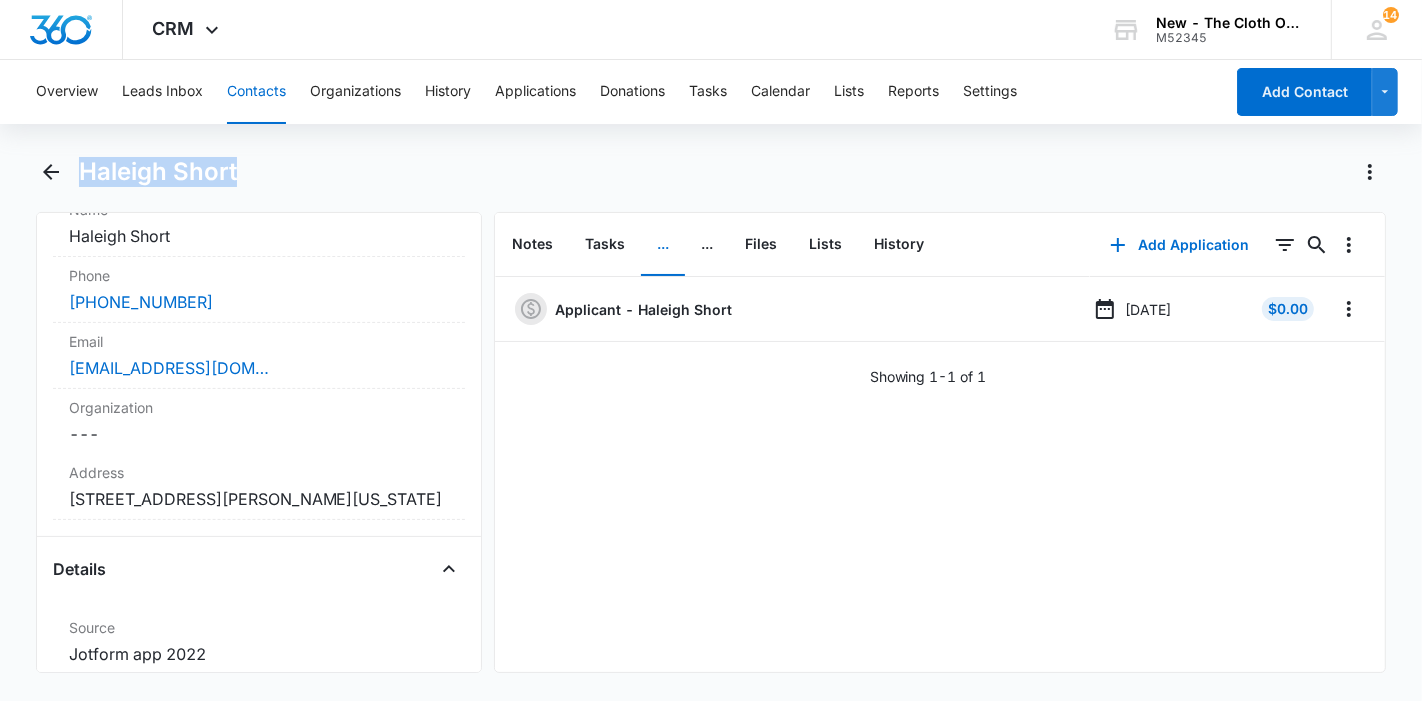 drag, startPoint x: 249, startPoint y: 170, endPoint x: 85, endPoint y: 180, distance: 164.3046 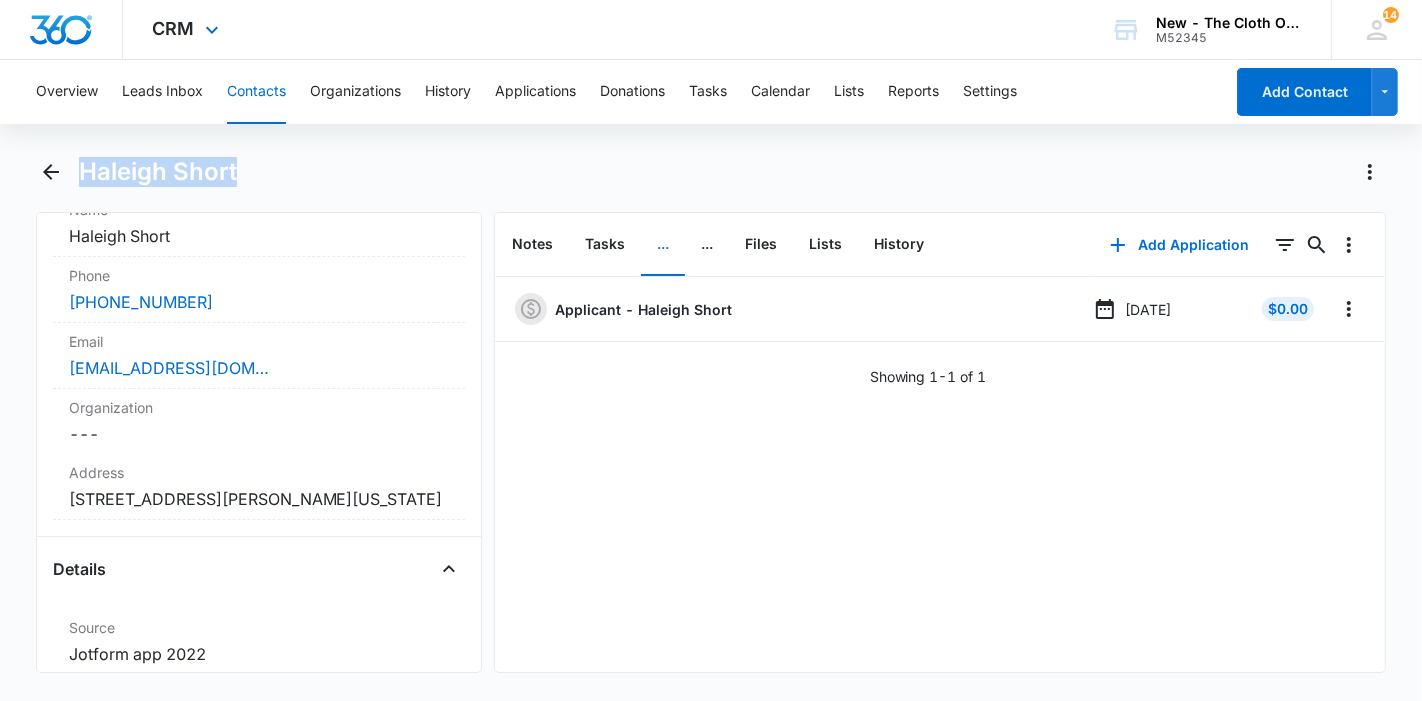 drag, startPoint x: 262, startPoint y: 90, endPoint x: 219, endPoint y: 2, distance: 97.94386 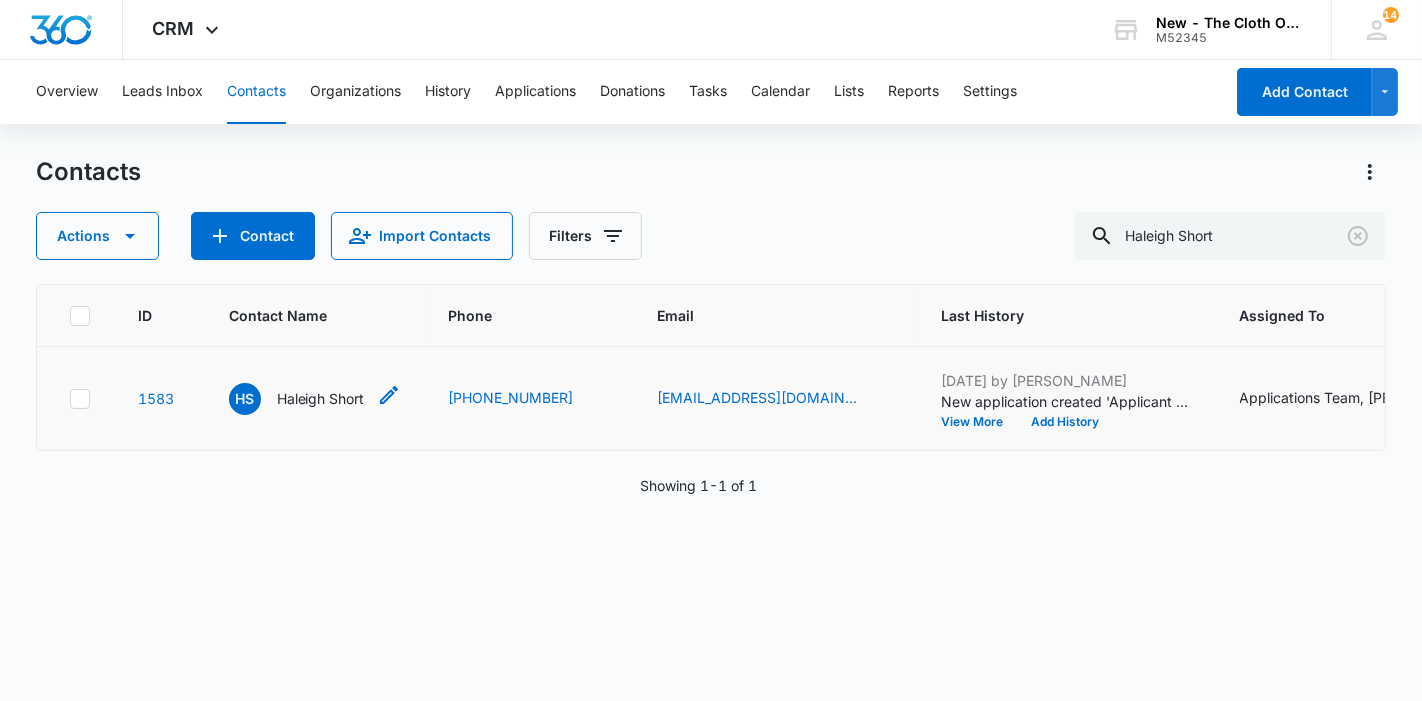 click on "Haleigh Short" at bounding box center (321, 398) 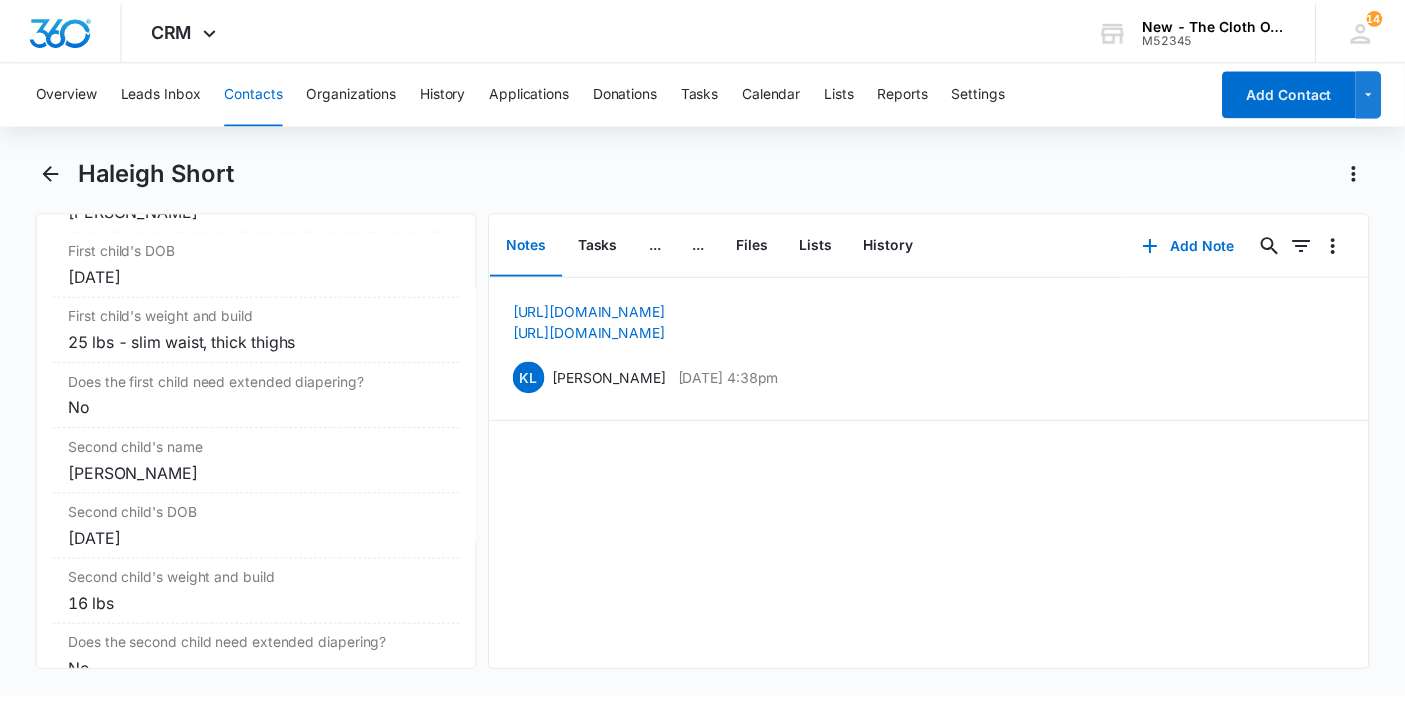 scroll, scrollTop: 2777, scrollLeft: 0, axis: vertical 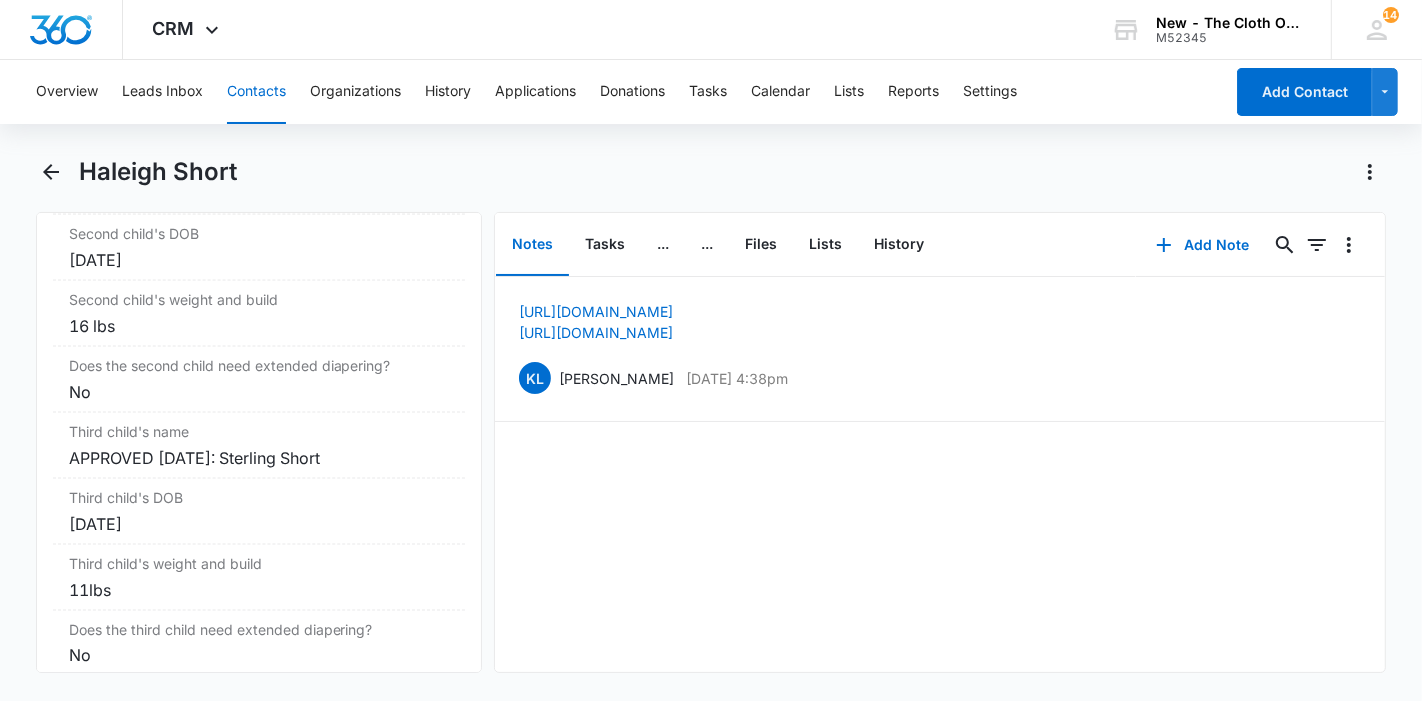 click on "Contacts" at bounding box center (256, 92) 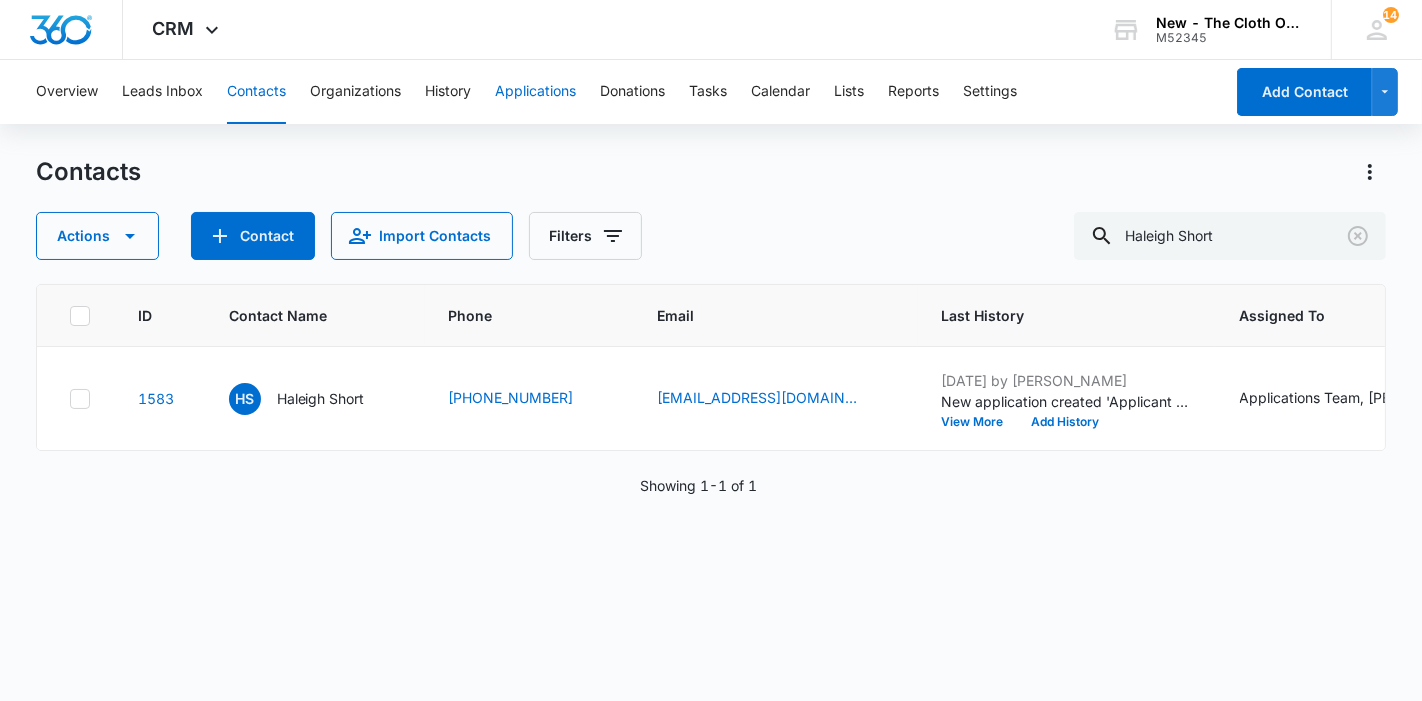click on "Applications" at bounding box center (535, 92) 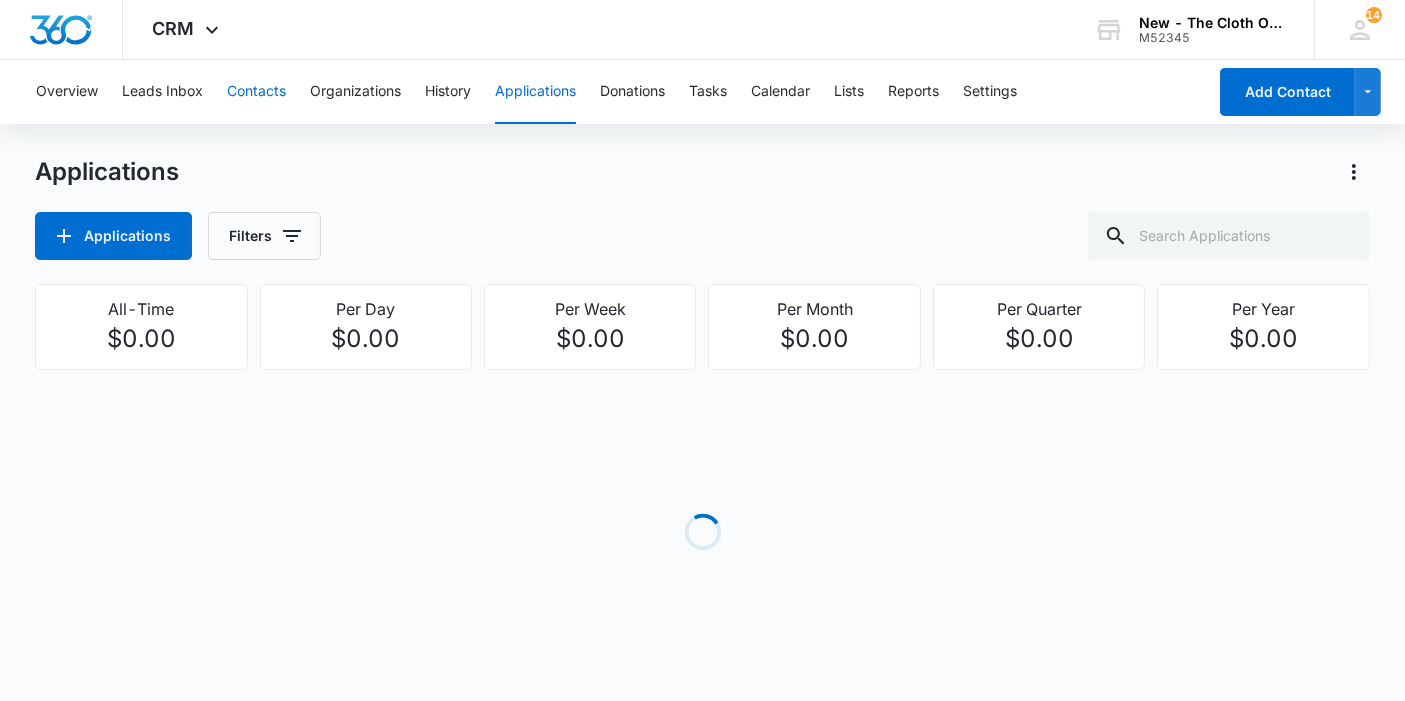 click on "Contacts" at bounding box center [256, 92] 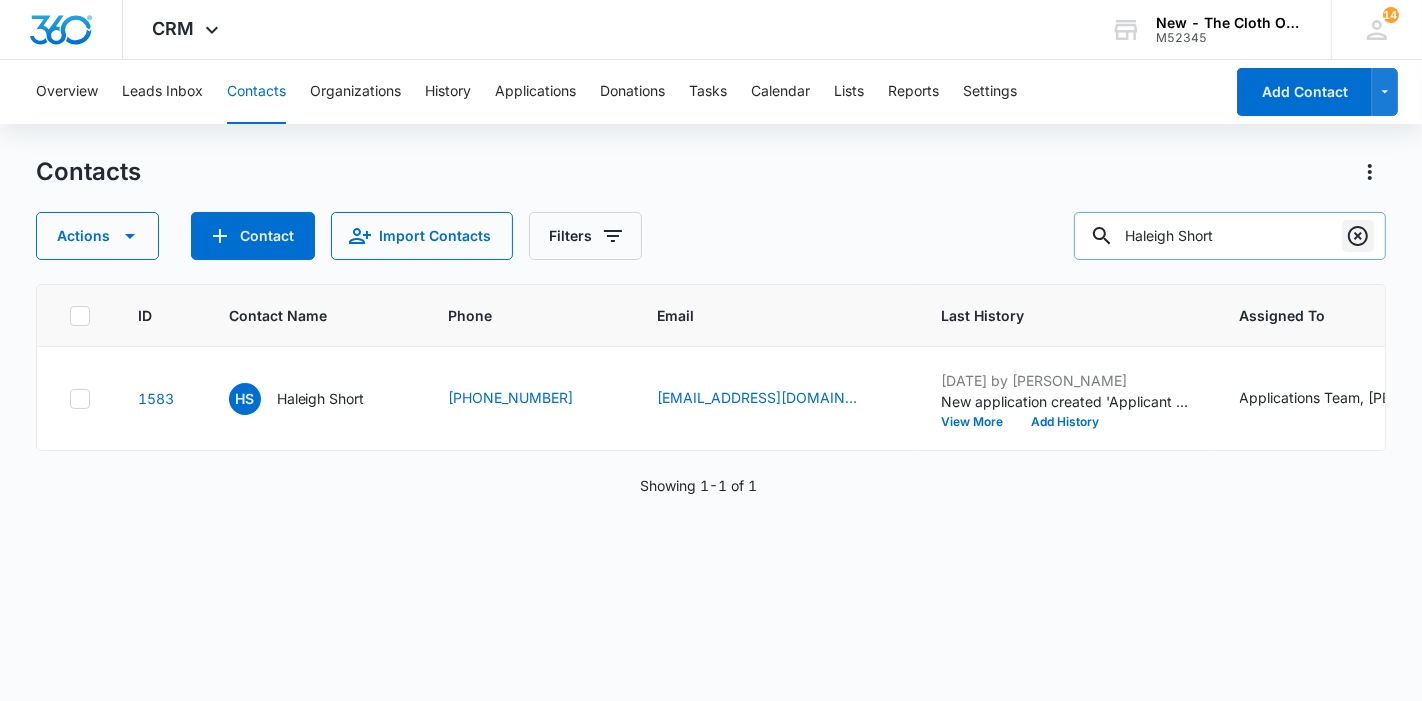 click 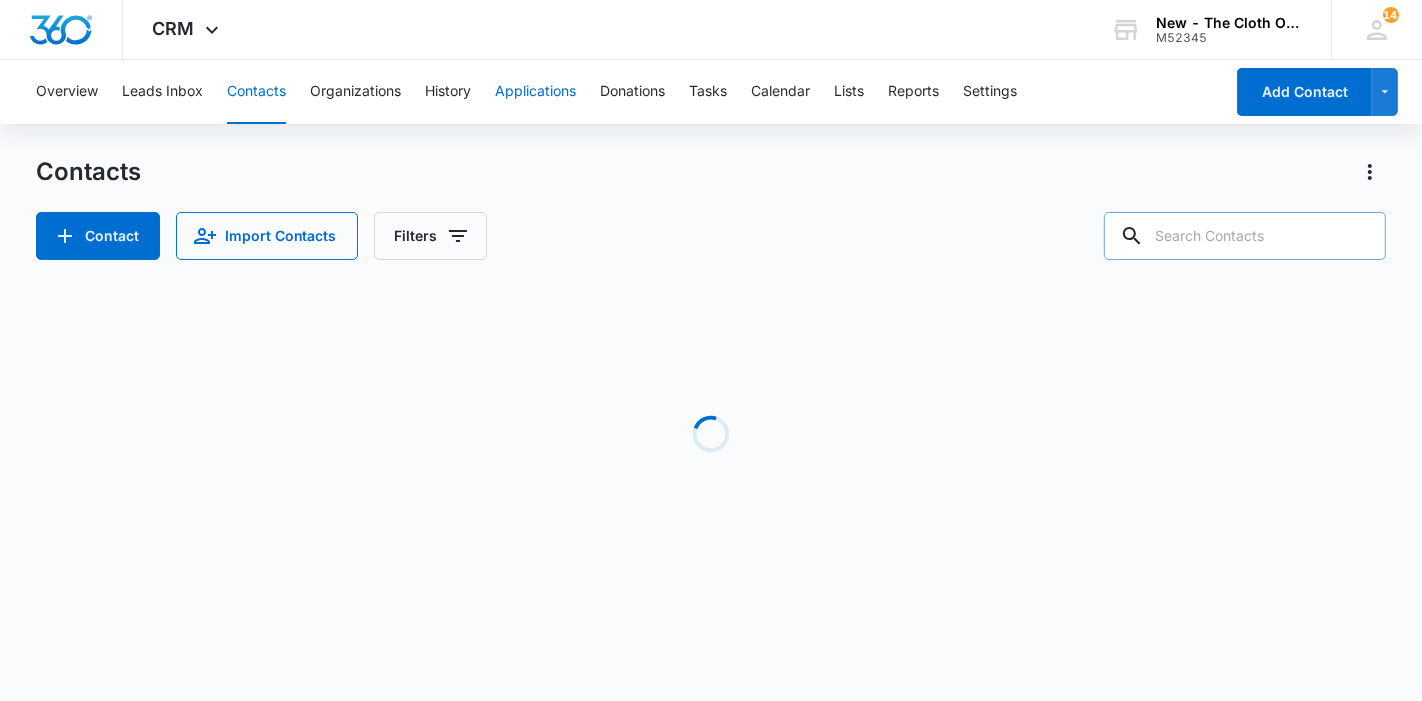 click on "Applications" at bounding box center (535, 92) 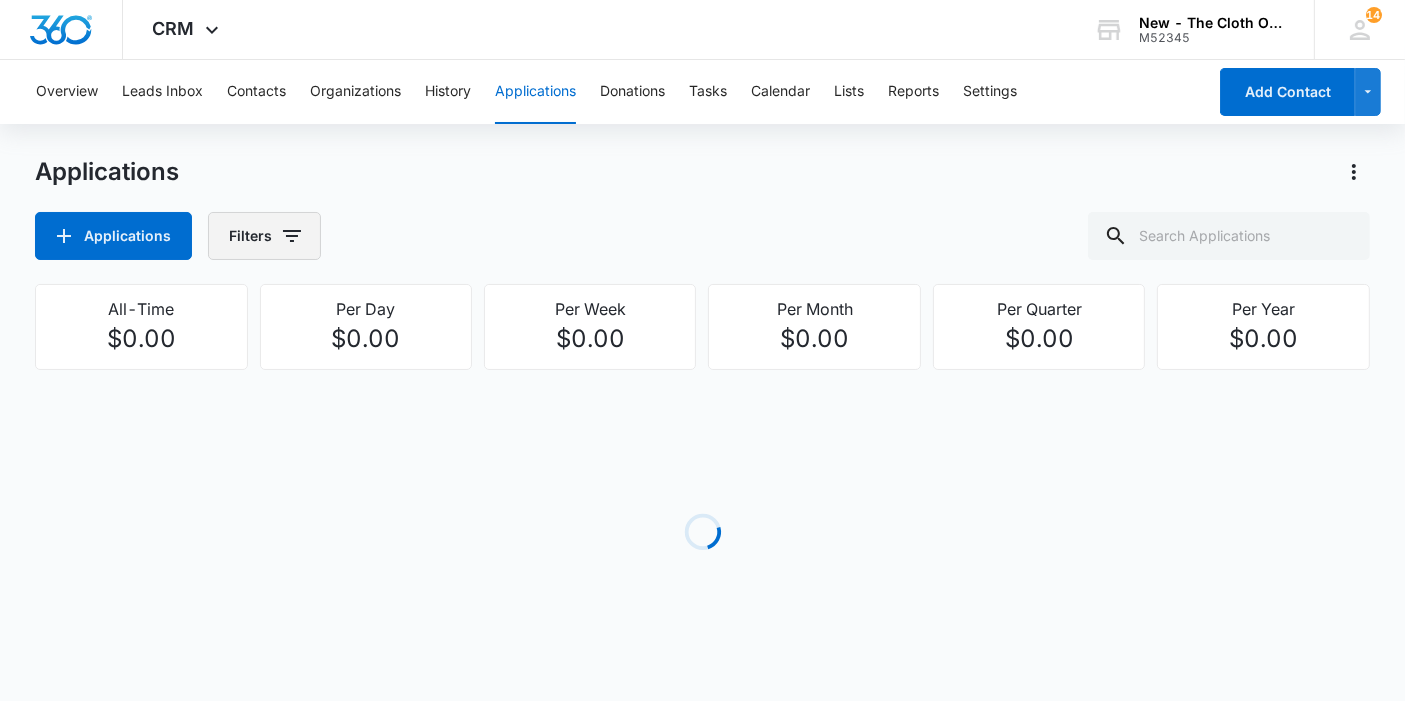 click 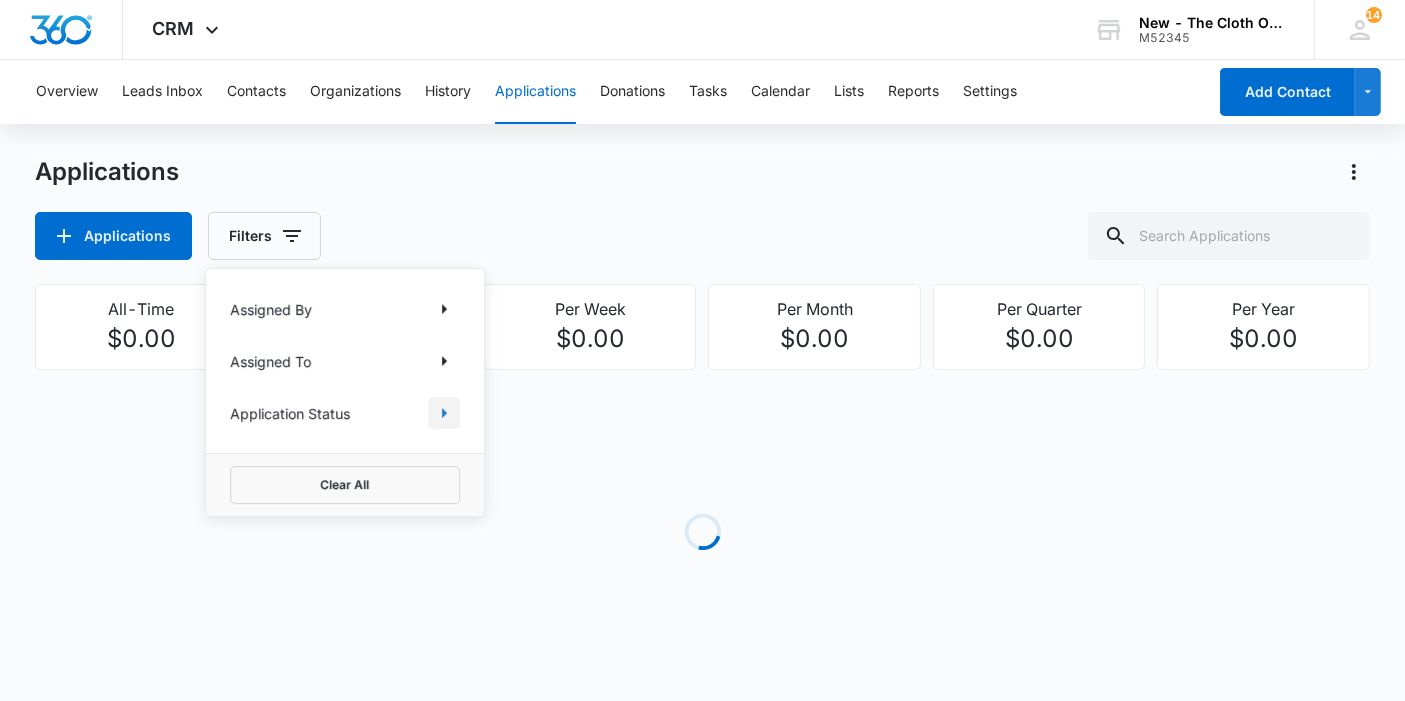 click 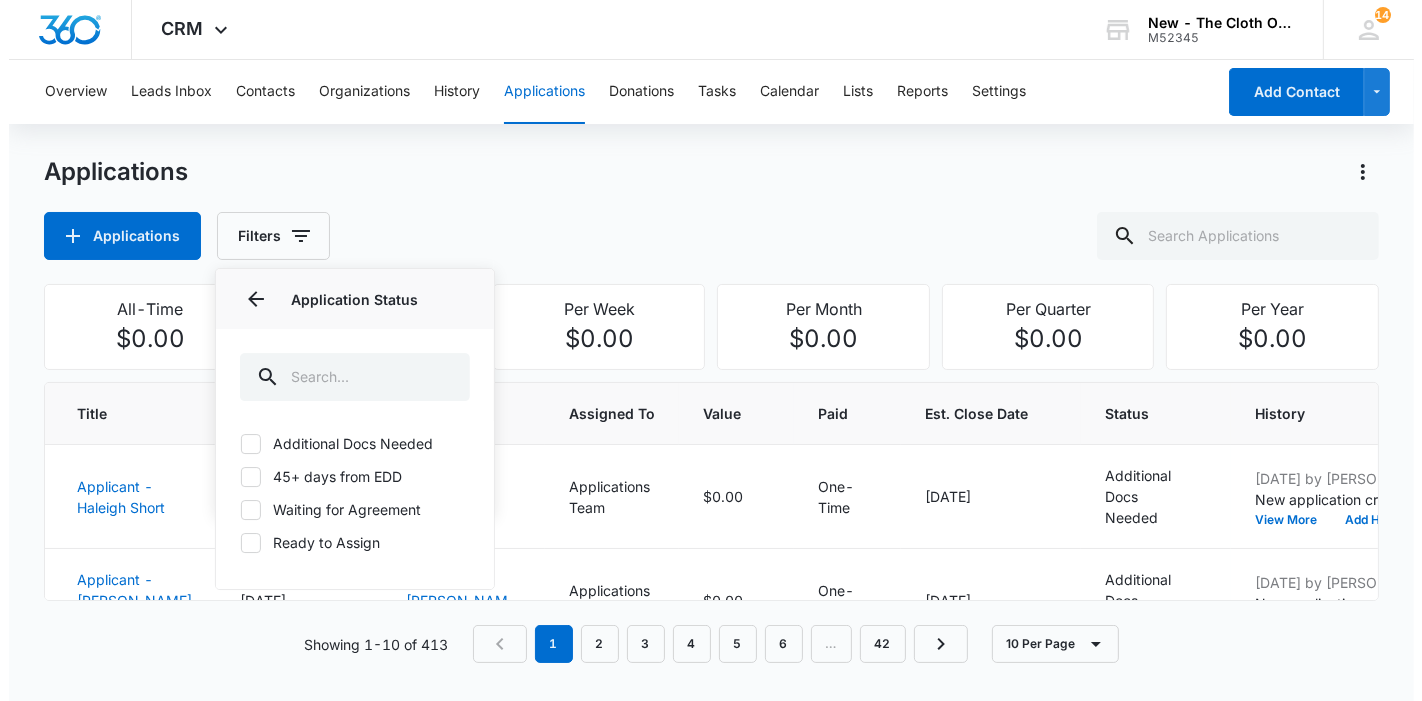 scroll, scrollTop: 0, scrollLeft: 0, axis: both 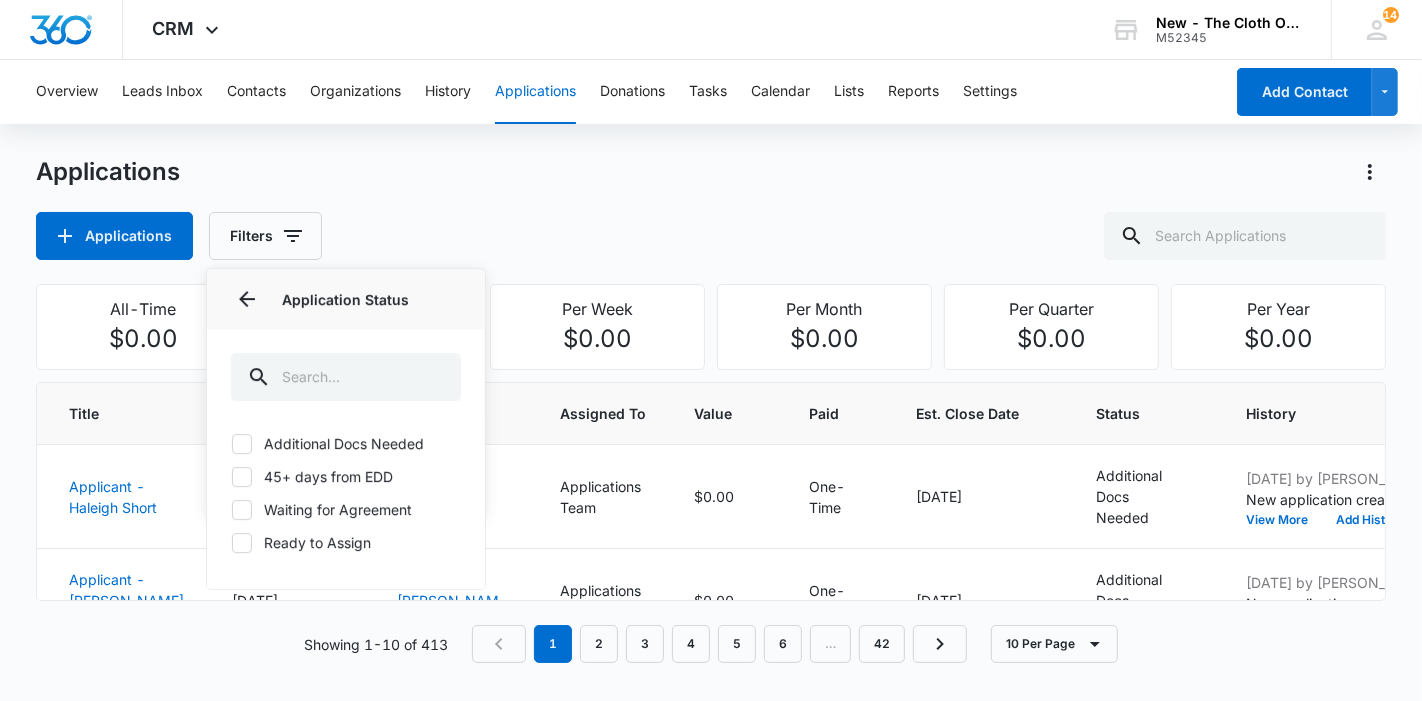 click 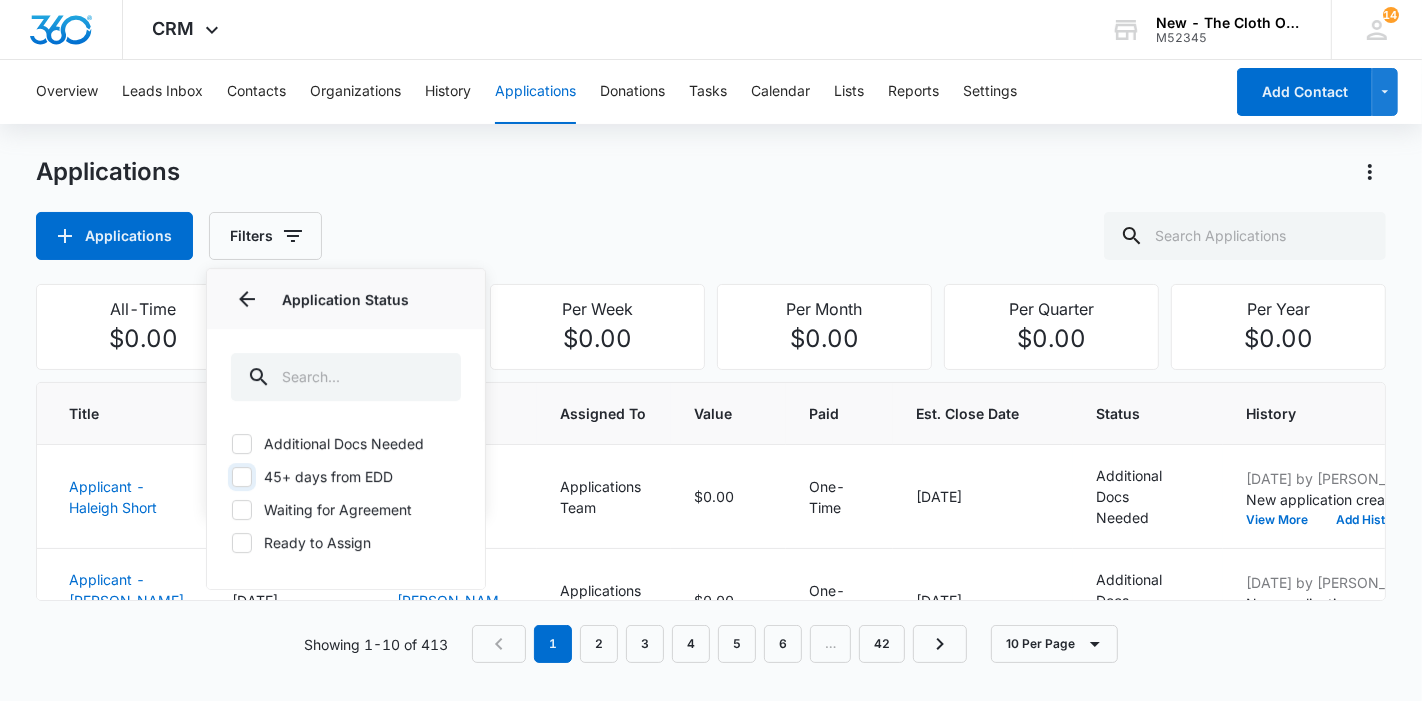 click on "45+ days from EDD" at bounding box center (231, 476) 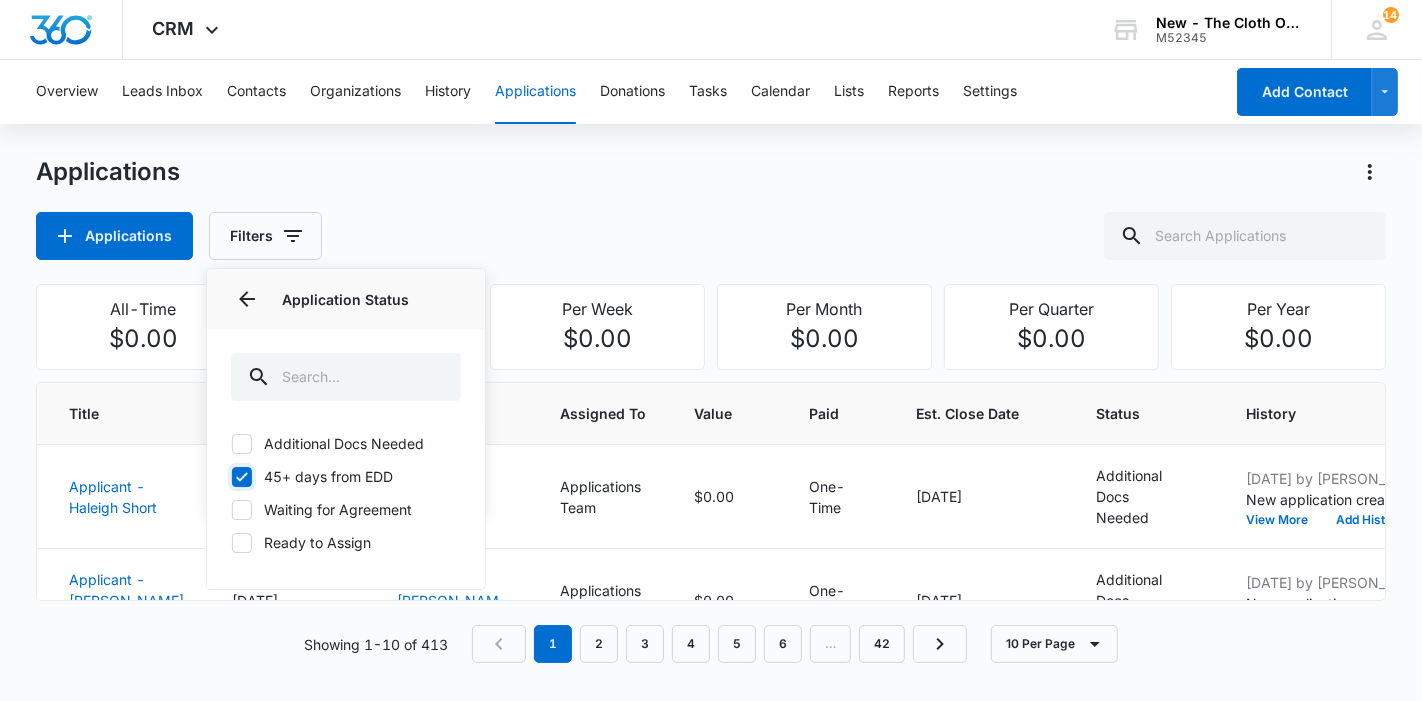 checkbox on "true" 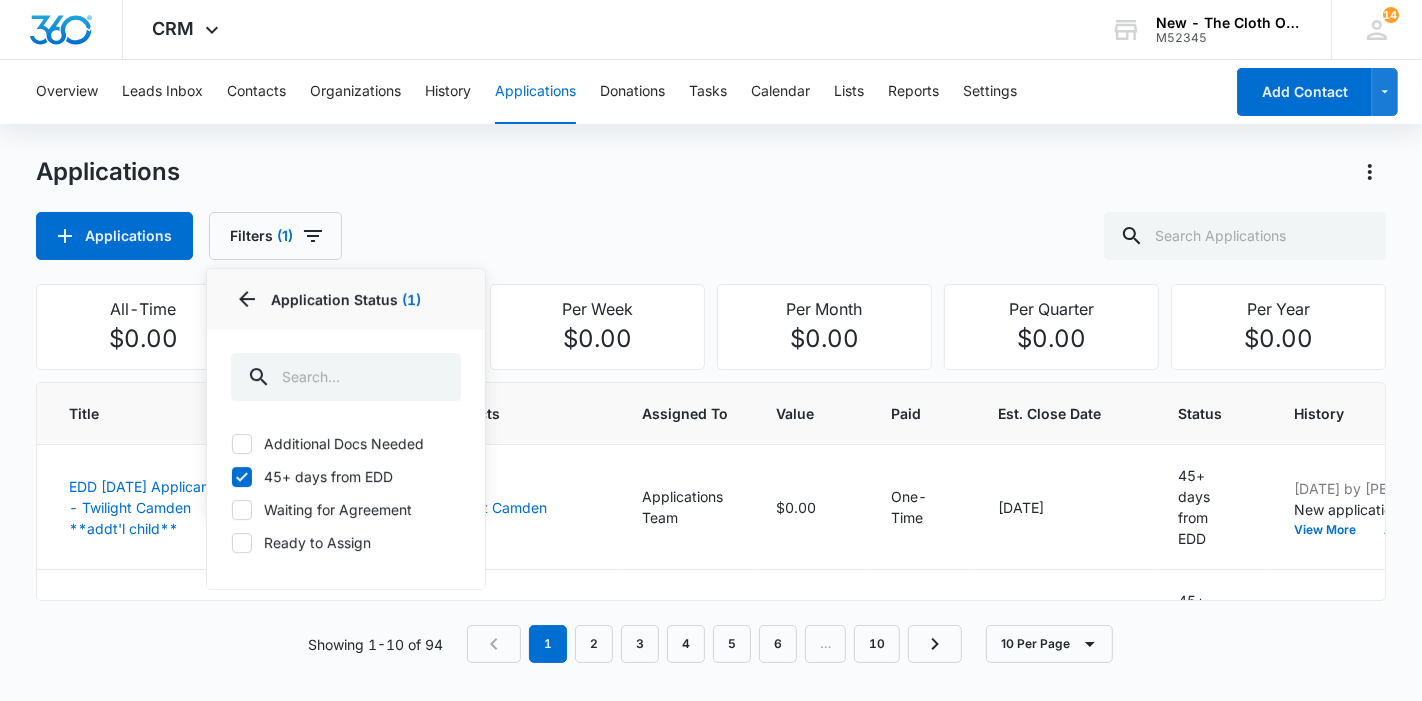 click on "Applications Applications Filters (1) Assigned By Assigned To Application  Status 1 Application  Status (1) Additional Docs Needed 45+ days from EDD Waiting for Agreement Ready to Assign Clear All All-Time $0.00 Per Day $0.00 Per Week $0.00 Per Month $0.00 Per Quarter $0.00 Per Year $0.00 Title Date Created Contacts Assigned To Value Paid Est. Close Date Status History EDD [DATE] Applicant - Twilight Camden **addt'l child** [DATE] Twilight Camden Applications Team $0.00 One-Time [DATE] 45+ days from EDD [DATE] by [PERSON_NAME] New application created 'EDD [DATE] Applicant - Twilight Camden **addt'l child**'. View More Add History EDD [DATE] - Applicant - [PERSON_NAME] [DATE] [PERSON_NAME] Applications Team $0.00 One-Time [DATE] 45+ days from EDD [DATE] by [PERSON_NAME] New application created 'EDD [DATE] - Applicant - [PERSON_NAME]'. View More Add History EDD [DATE] - Applicant - [PERSON_NAME] (addtl child) [DATE] [PERSON_NAME] Applications Team $0.00 One-Time $0.00" at bounding box center [711, 421] 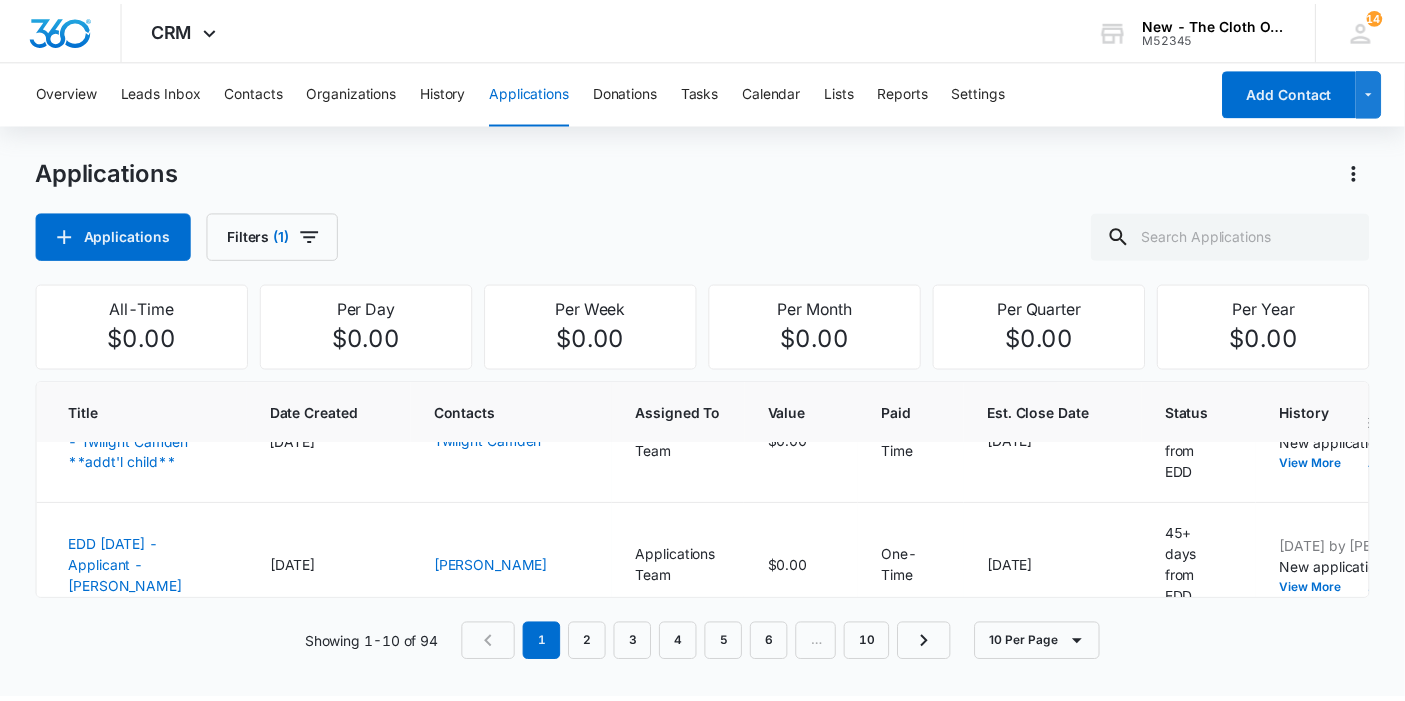 scroll, scrollTop: 111, scrollLeft: 0, axis: vertical 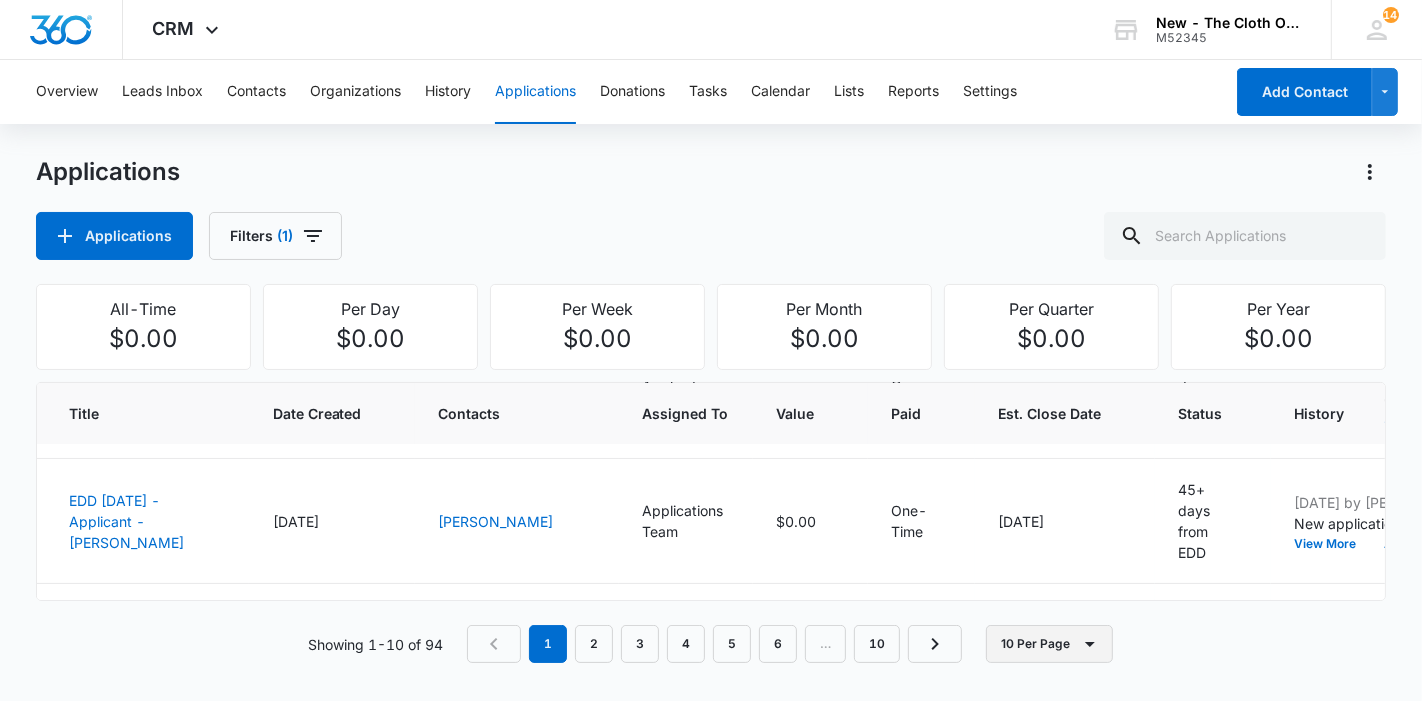 click on "10   Per Page" at bounding box center (1049, 644) 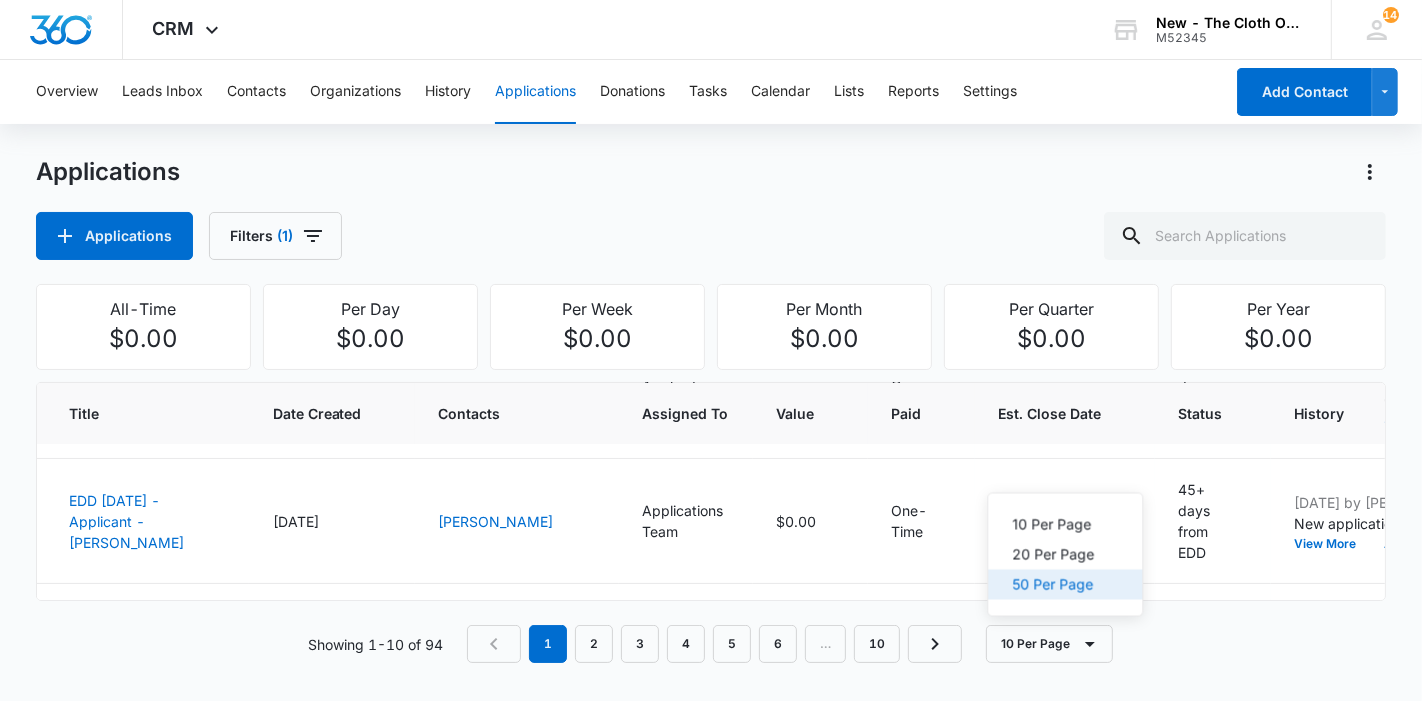 click on "50   Per Page" at bounding box center [1053, 585] 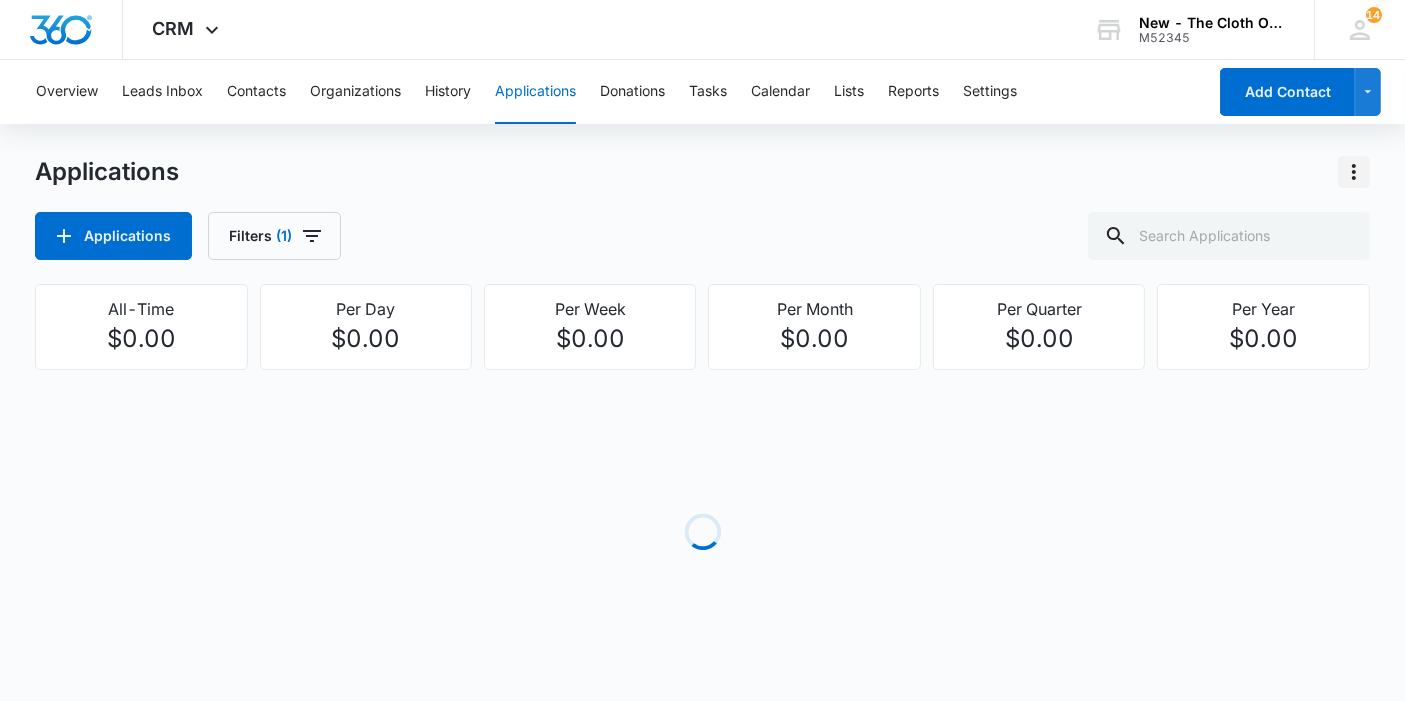 click 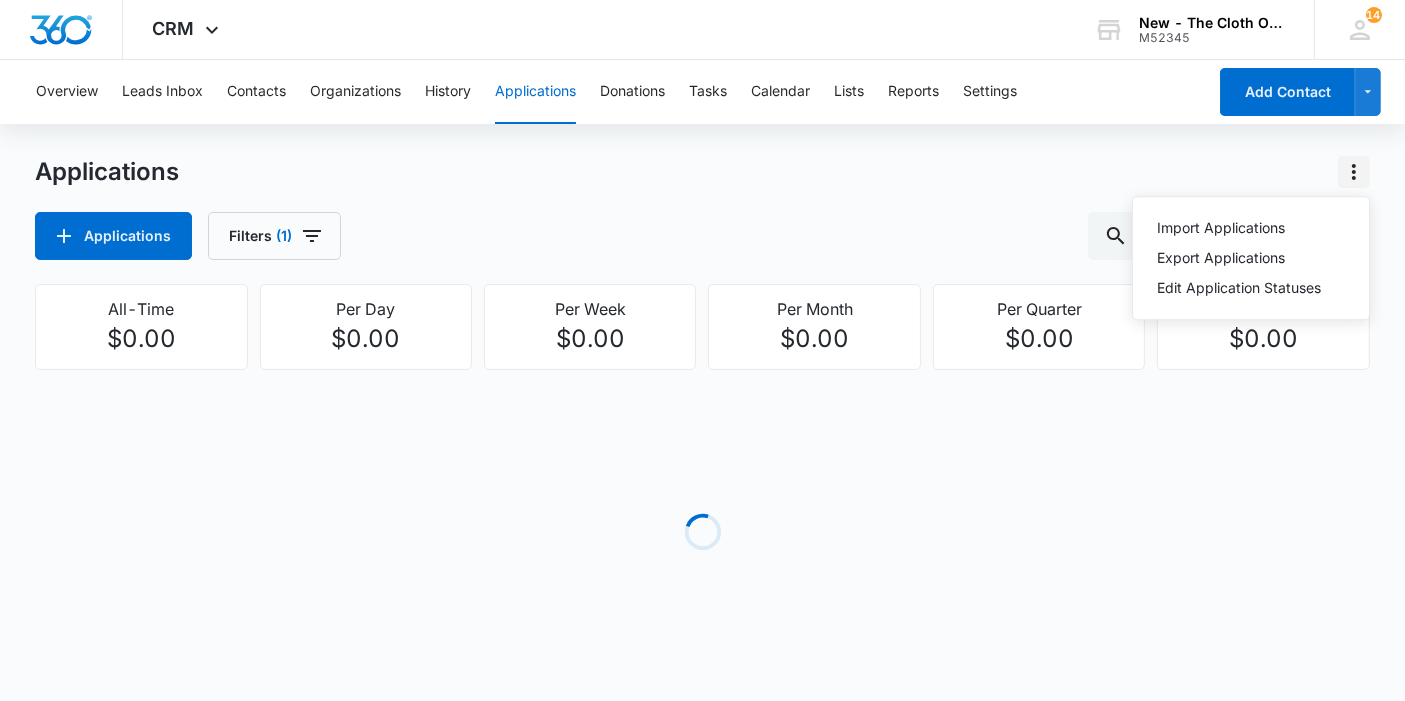 click 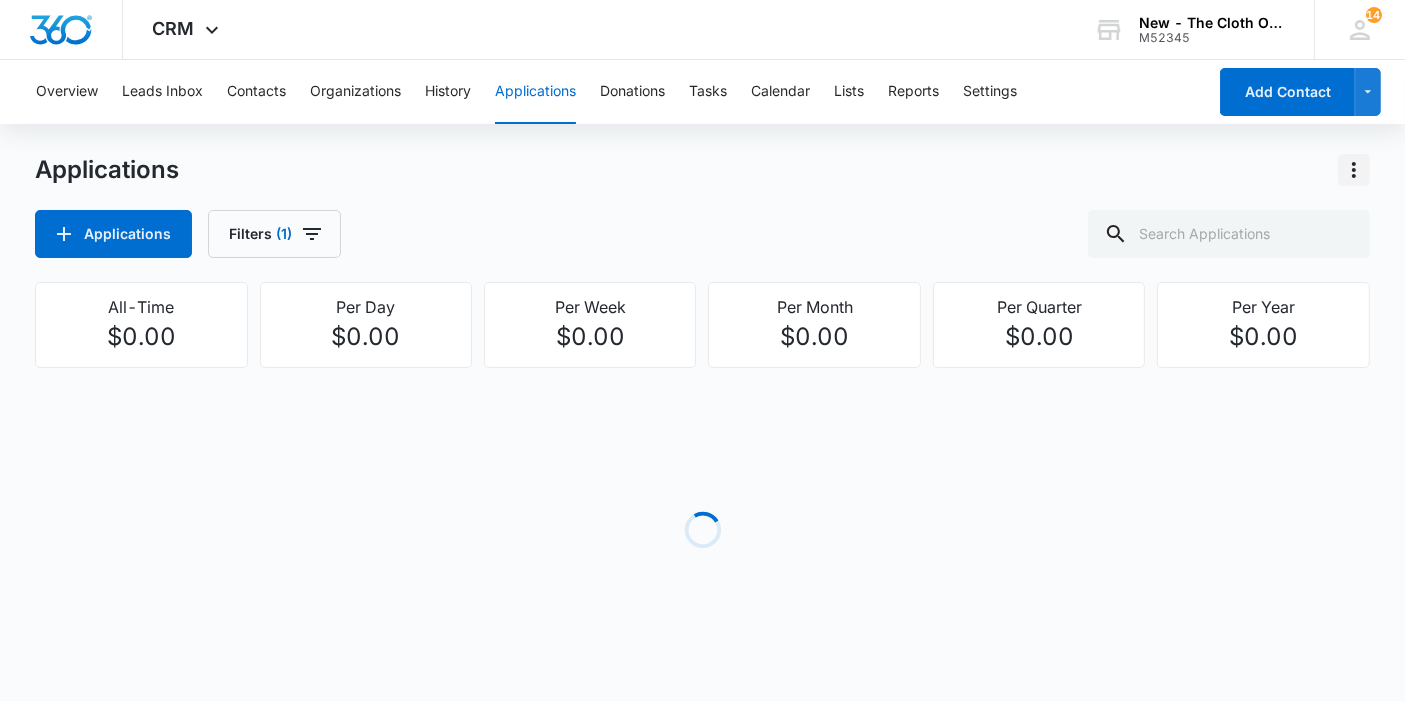 scroll, scrollTop: 3, scrollLeft: 0, axis: vertical 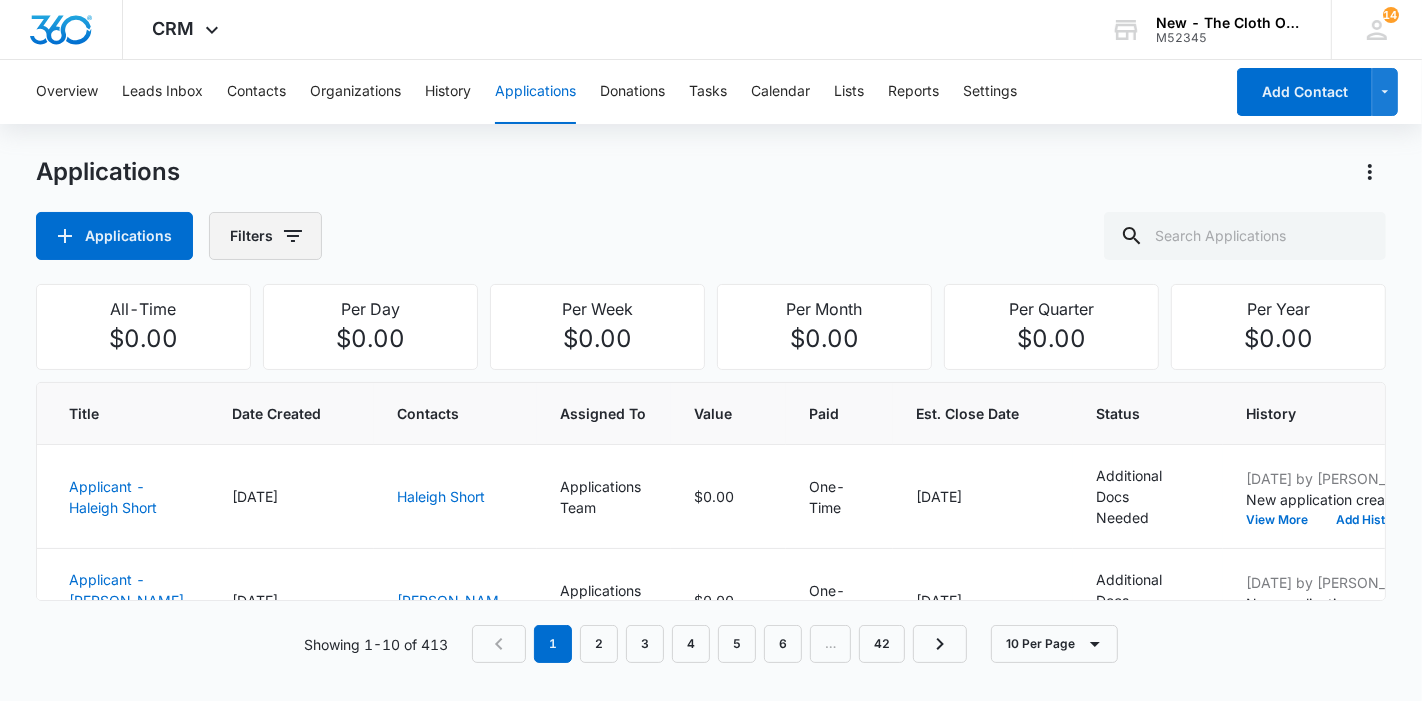 click on "Filters" at bounding box center (265, 236) 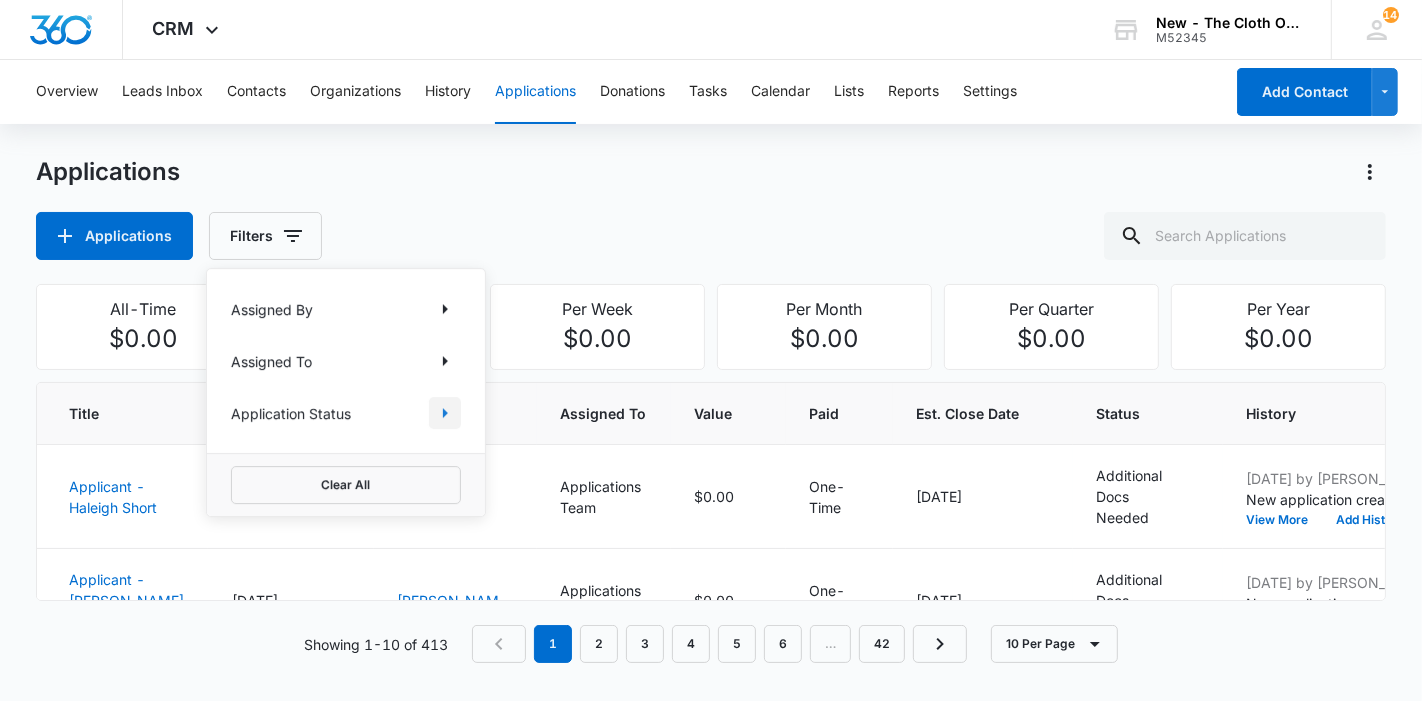 click 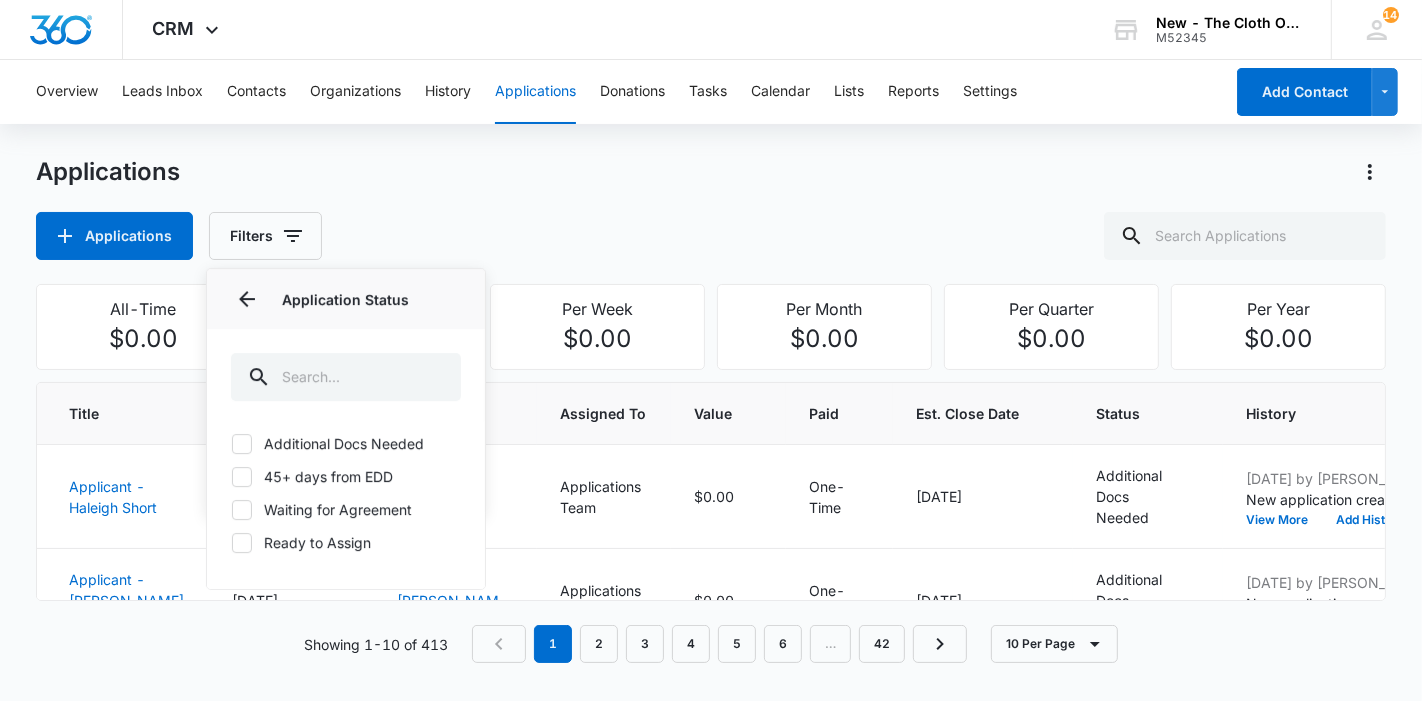 click on "45+ days from EDD" at bounding box center [346, 476] 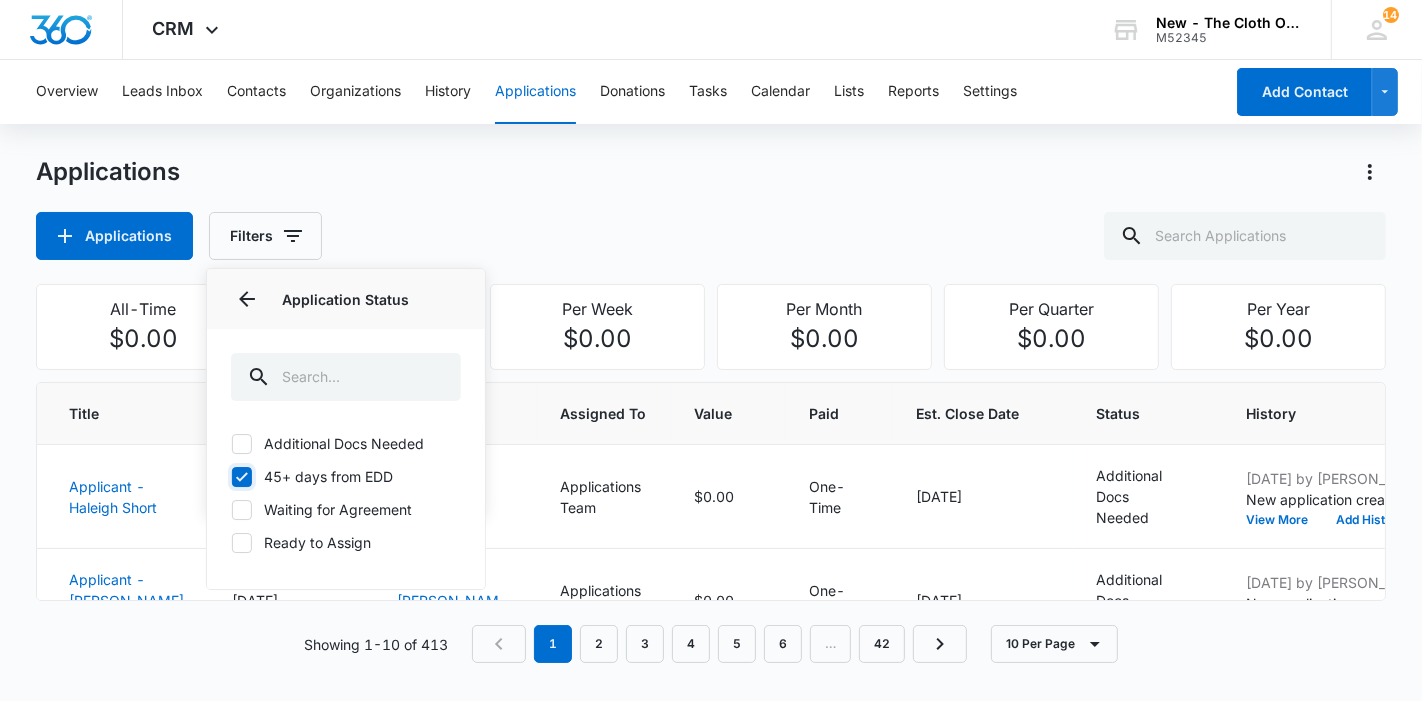 checkbox on "true" 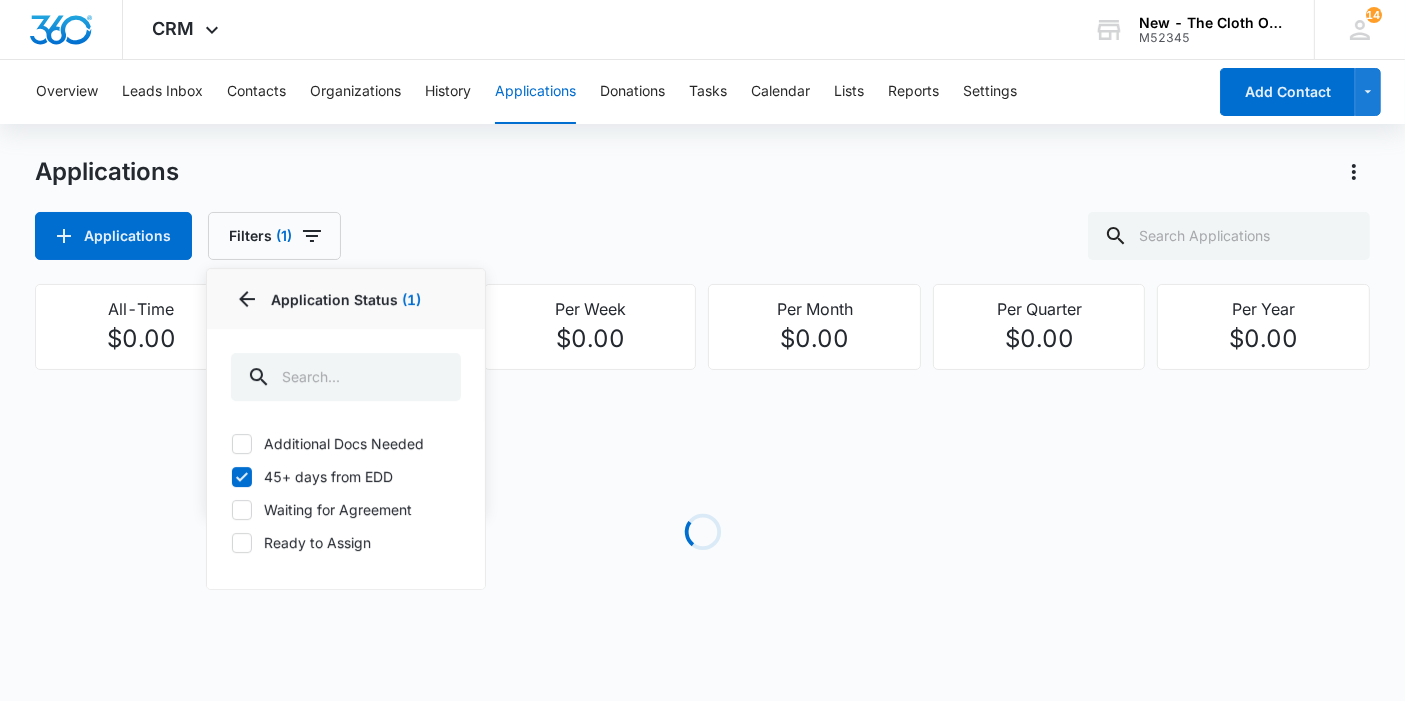 click on "Applications Filters (1) Assigned By Assigned To Application  Status 1 Application  Status (1) Additional Docs Needed 45+ days from EDD Waiting for Agreement Ready to Assign Clear All" at bounding box center [702, 236] 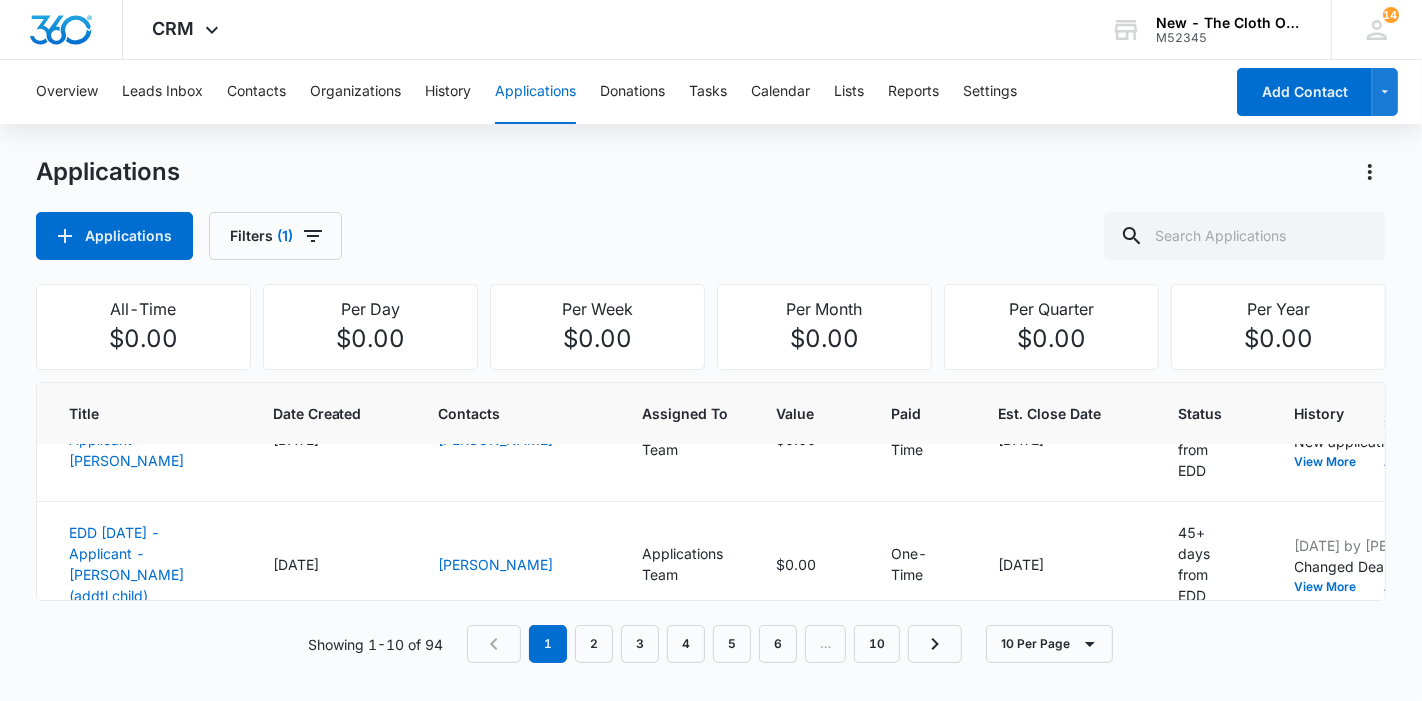 scroll, scrollTop: 222, scrollLeft: 0, axis: vertical 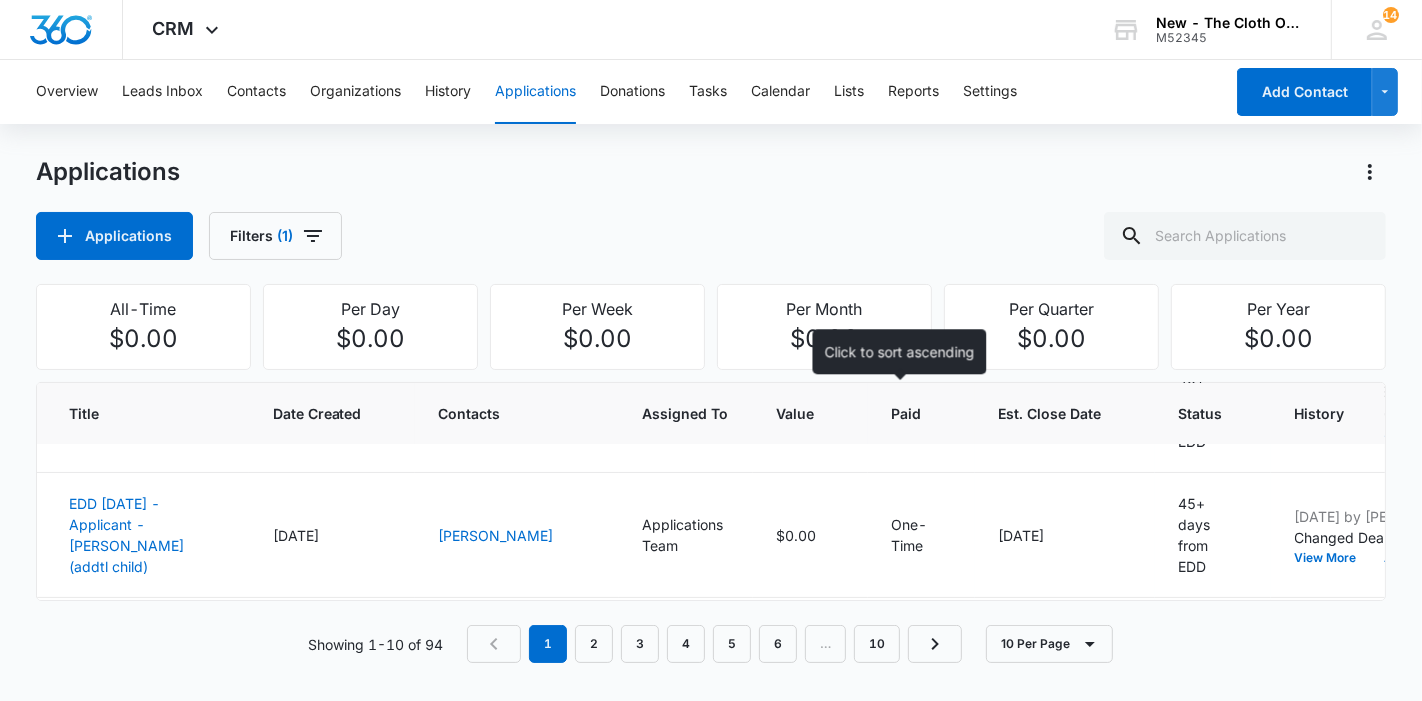click on "Est. Close Date" at bounding box center [1050, 413] 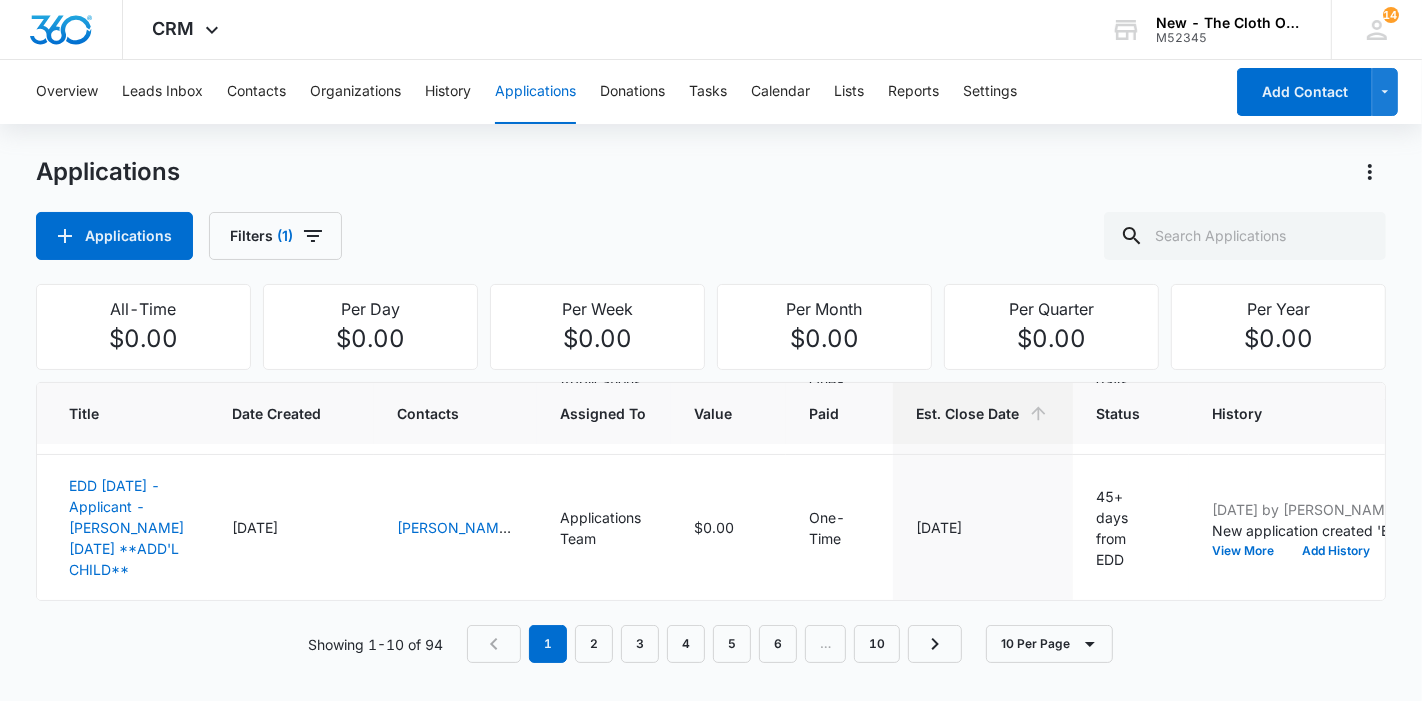 scroll, scrollTop: 1401, scrollLeft: 0, axis: vertical 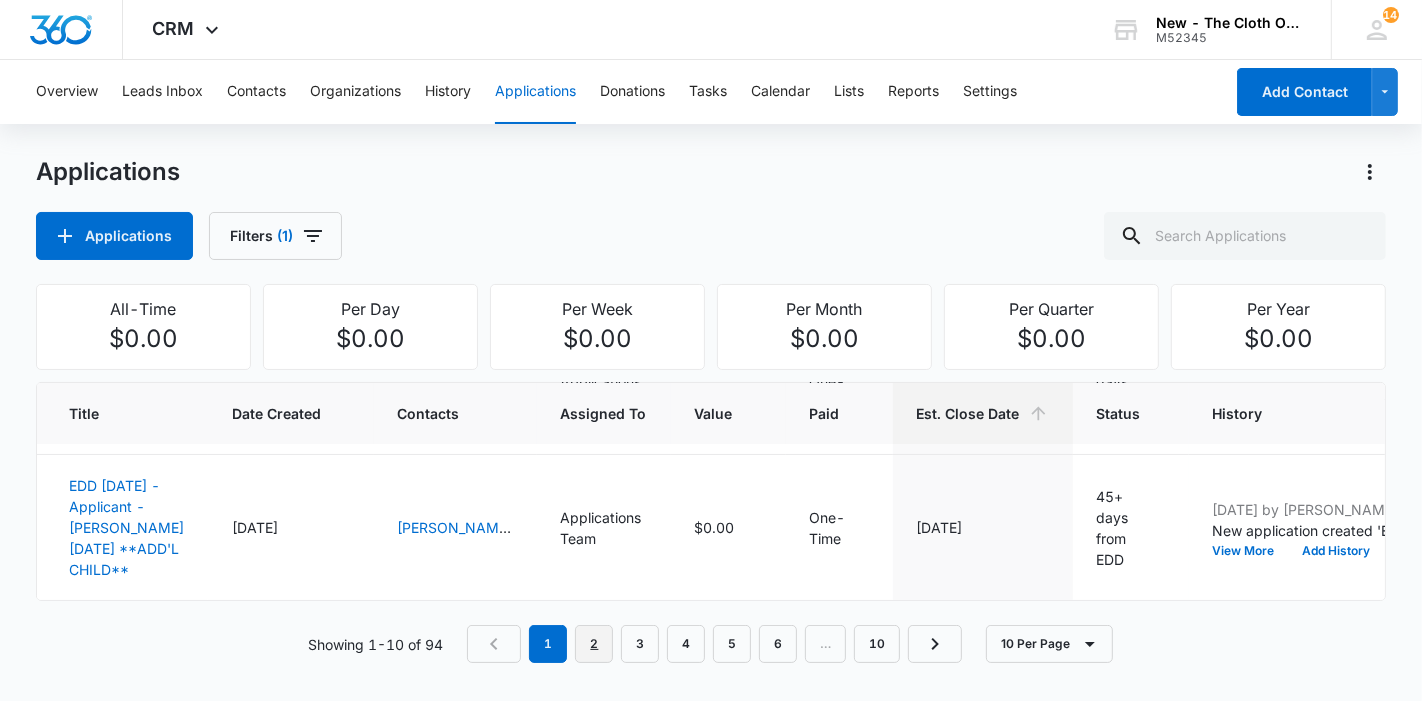 click on "2" at bounding box center (594, 644) 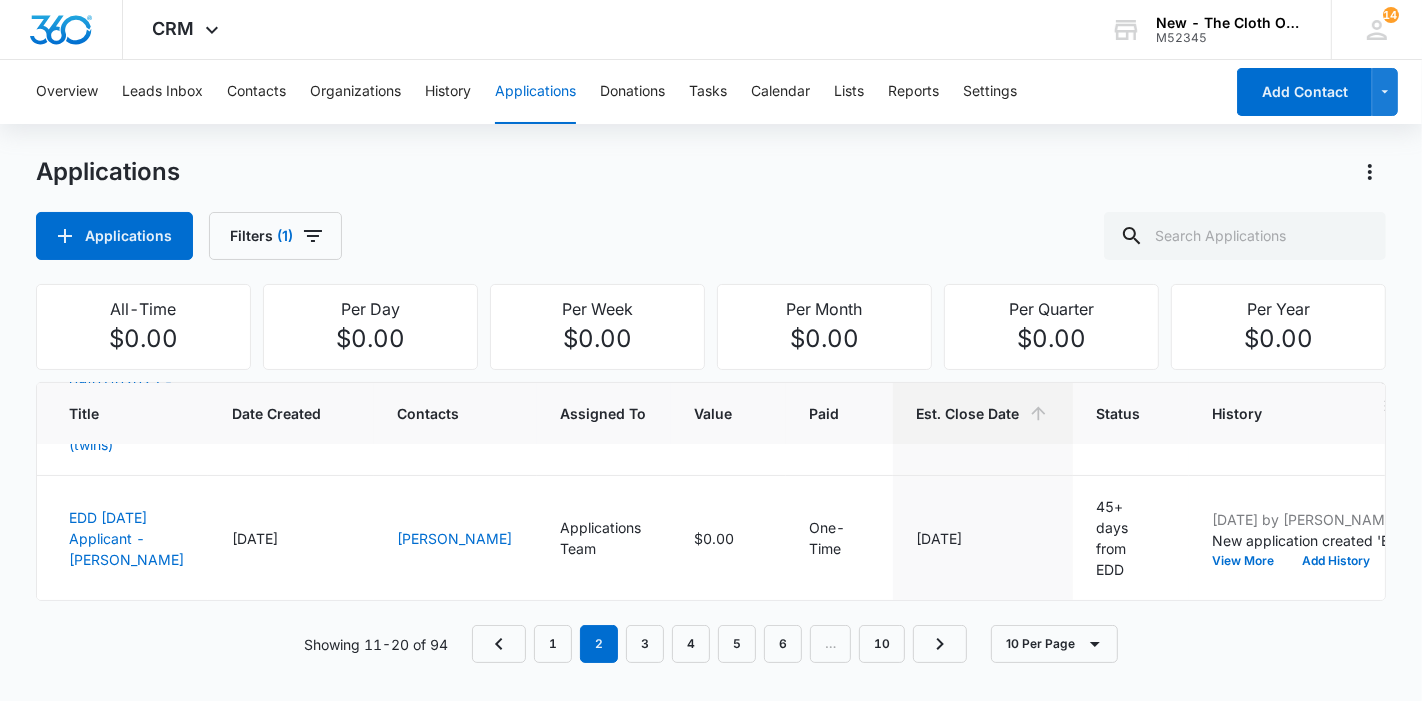 scroll, scrollTop: 1422, scrollLeft: 0, axis: vertical 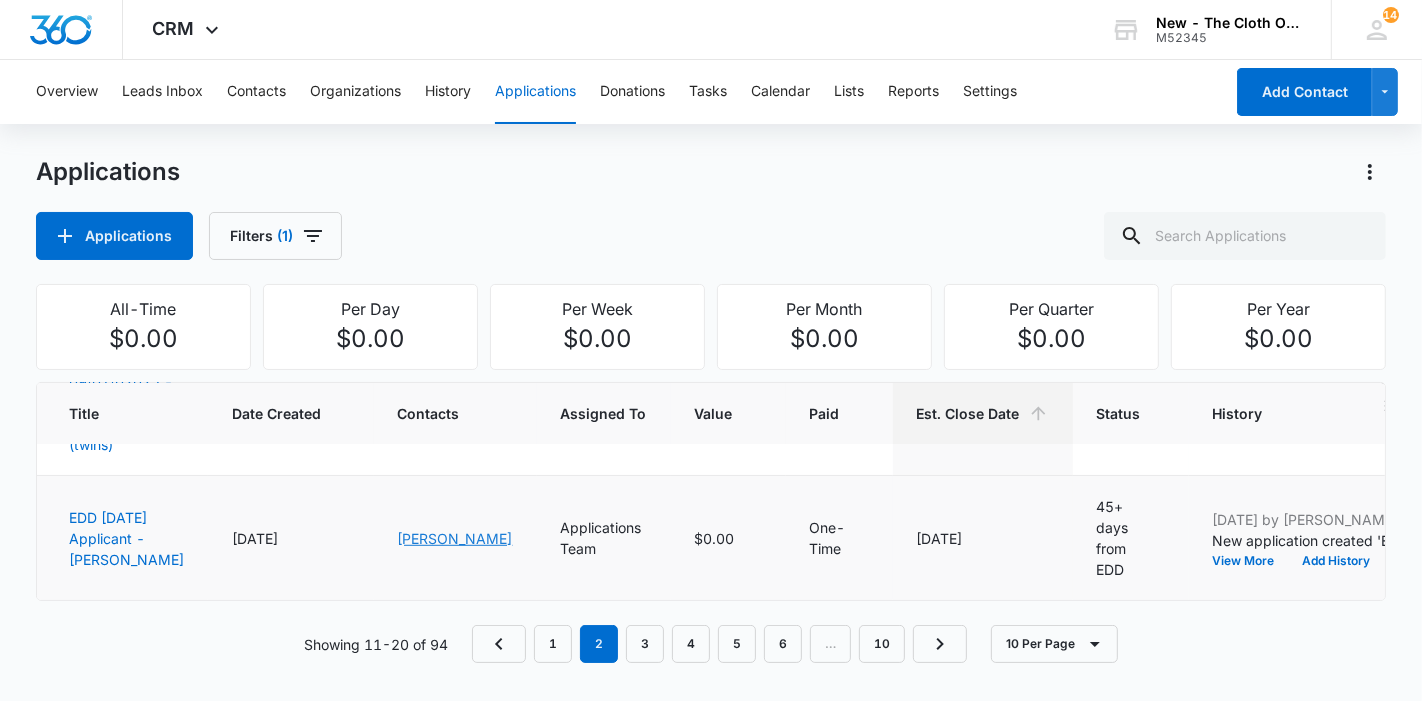 click on "Maggie Tremblay" at bounding box center (455, 538) 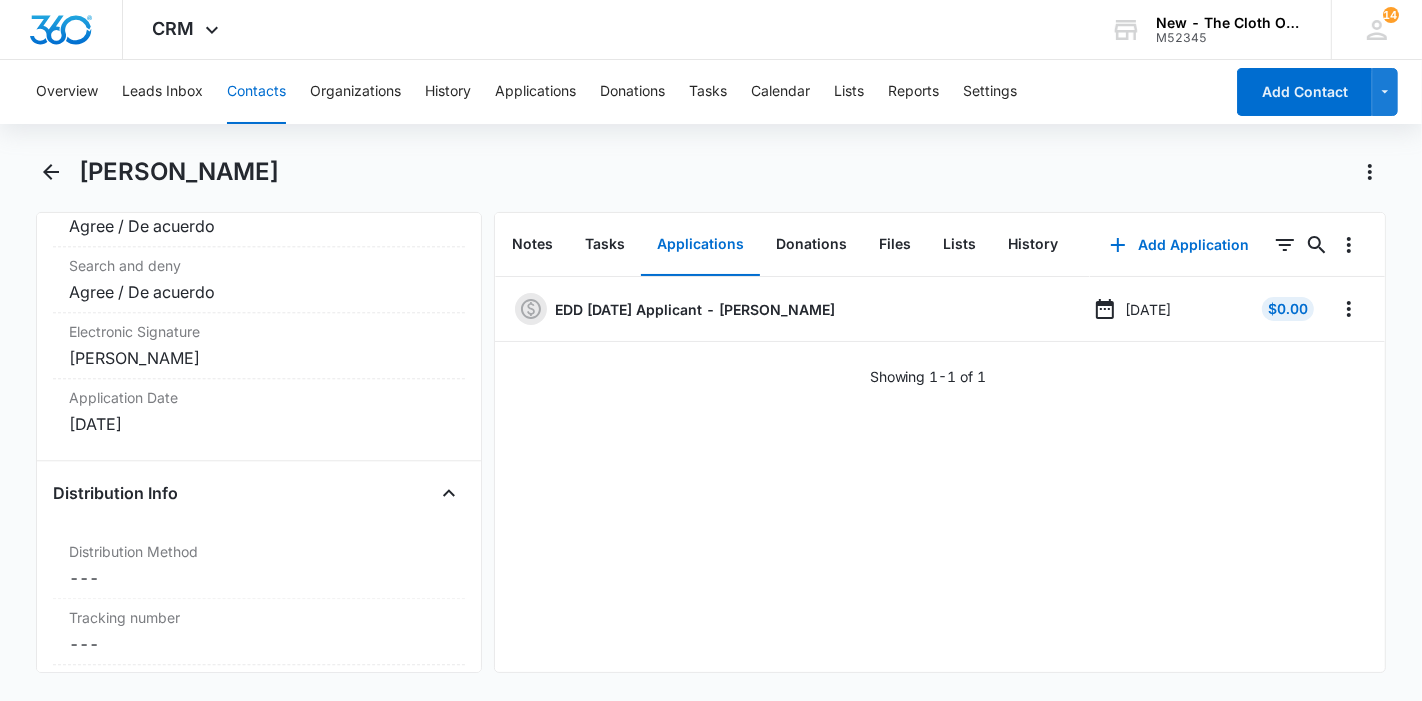 scroll, scrollTop: 4444, scrollLeft: 0, axis: vertical 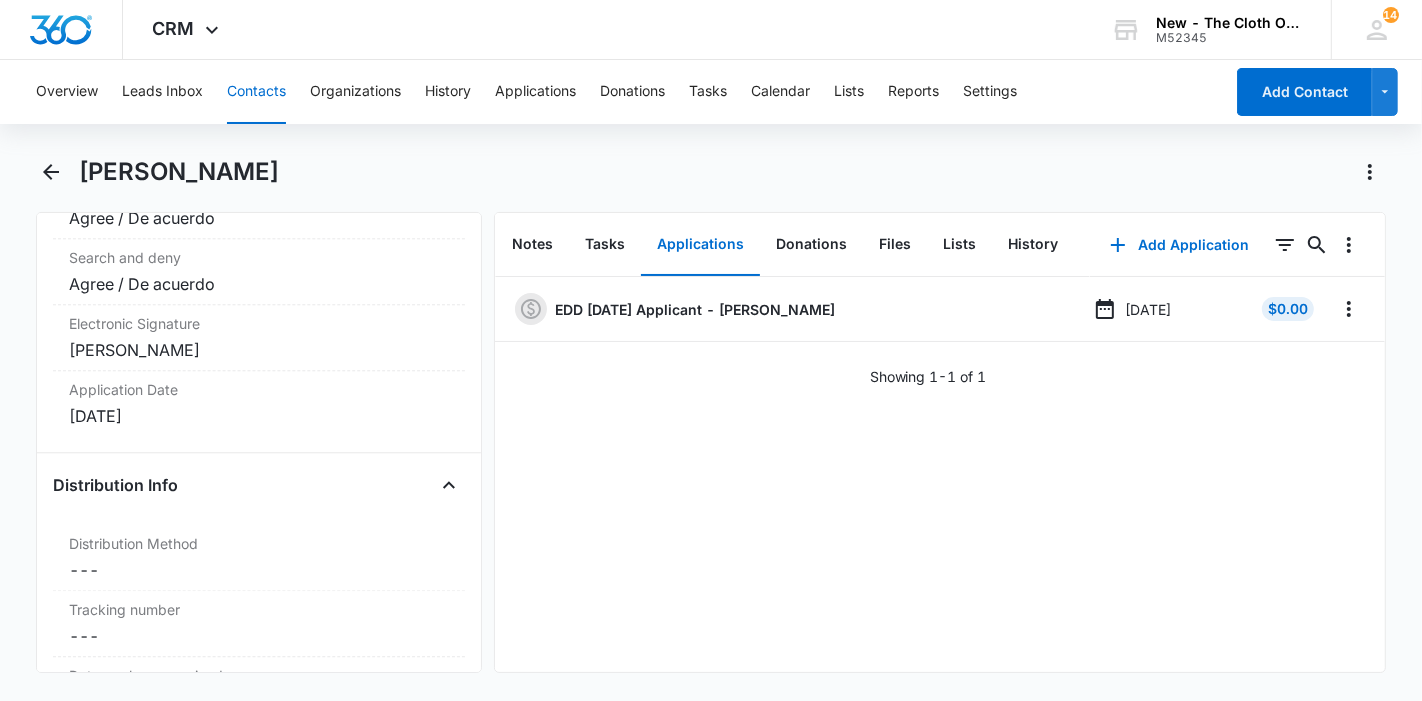 click on "Contacts" at bounding box center (256, 92) 